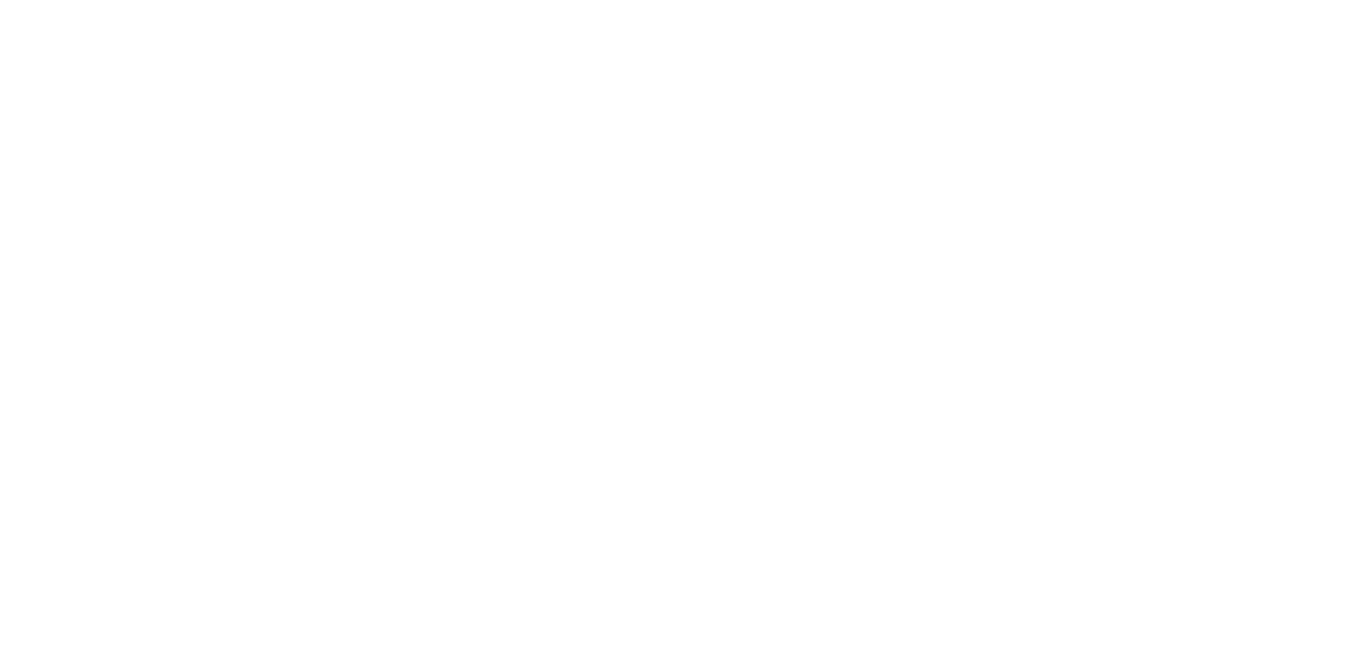 scroll, scrollTop: 0, scrollLeft: 0, axis: both 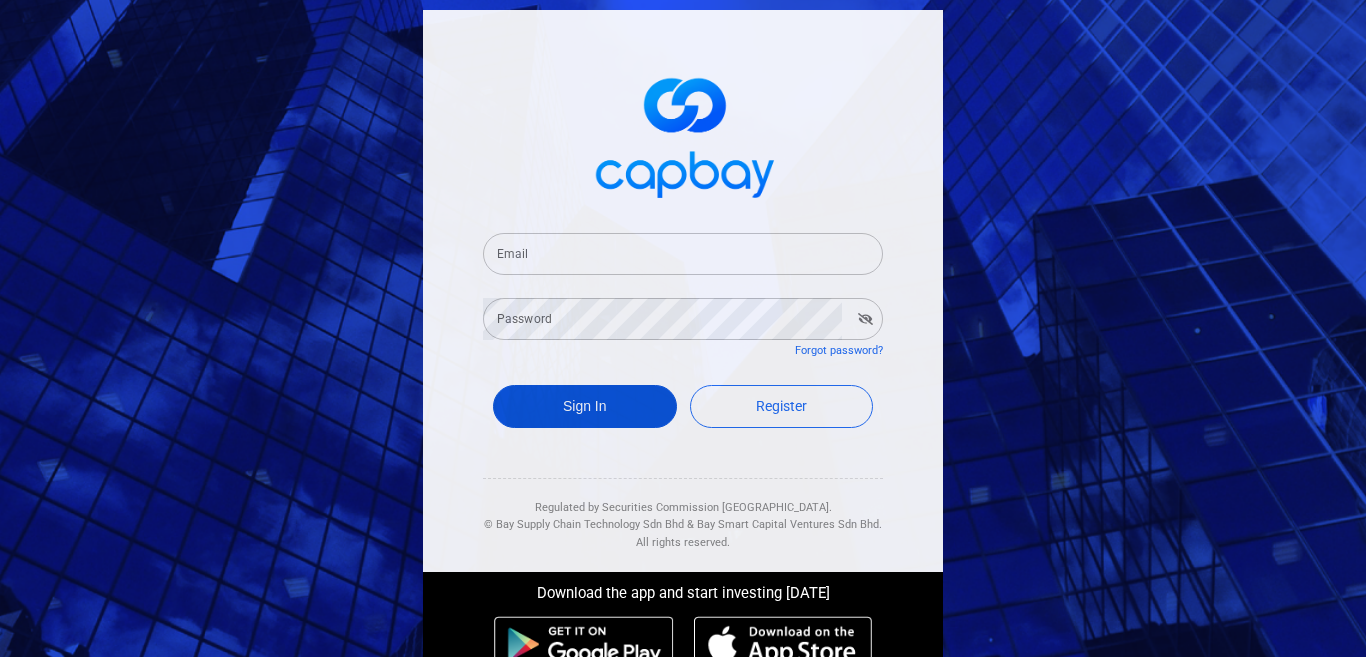 click on "Sign In" at bounding box center (585, 406) 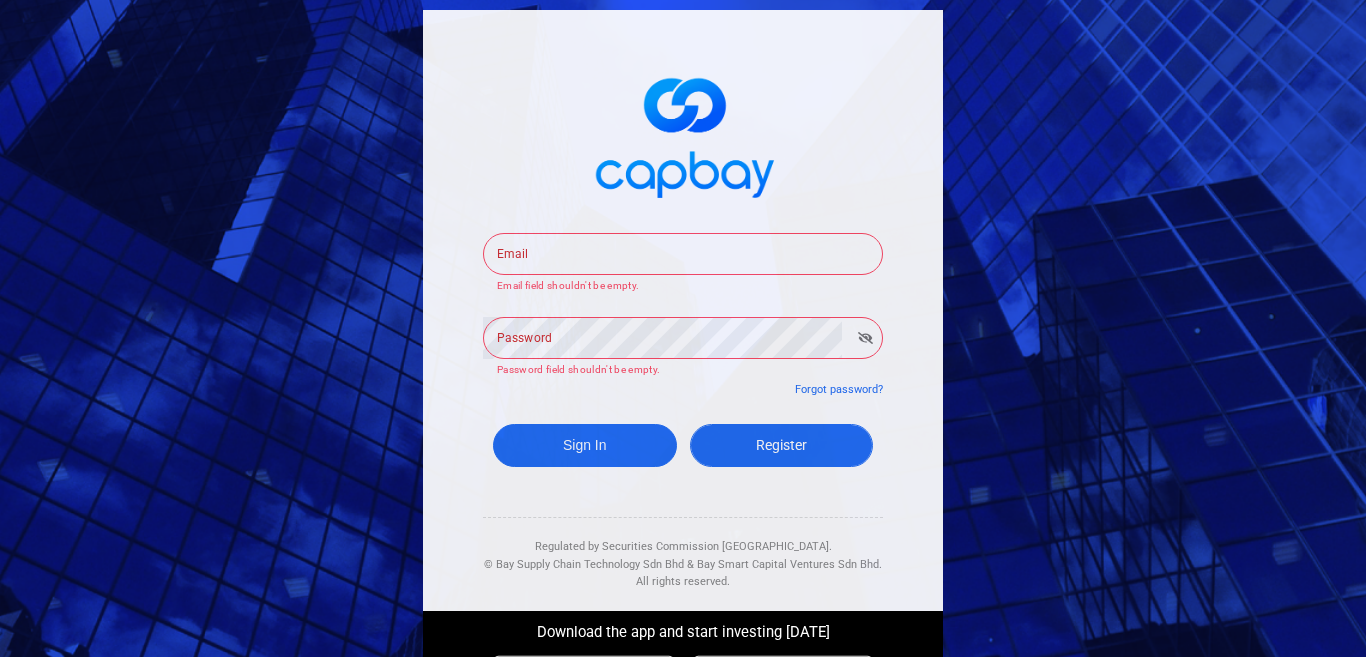 click on "Register" at bounding box center [782, 445] 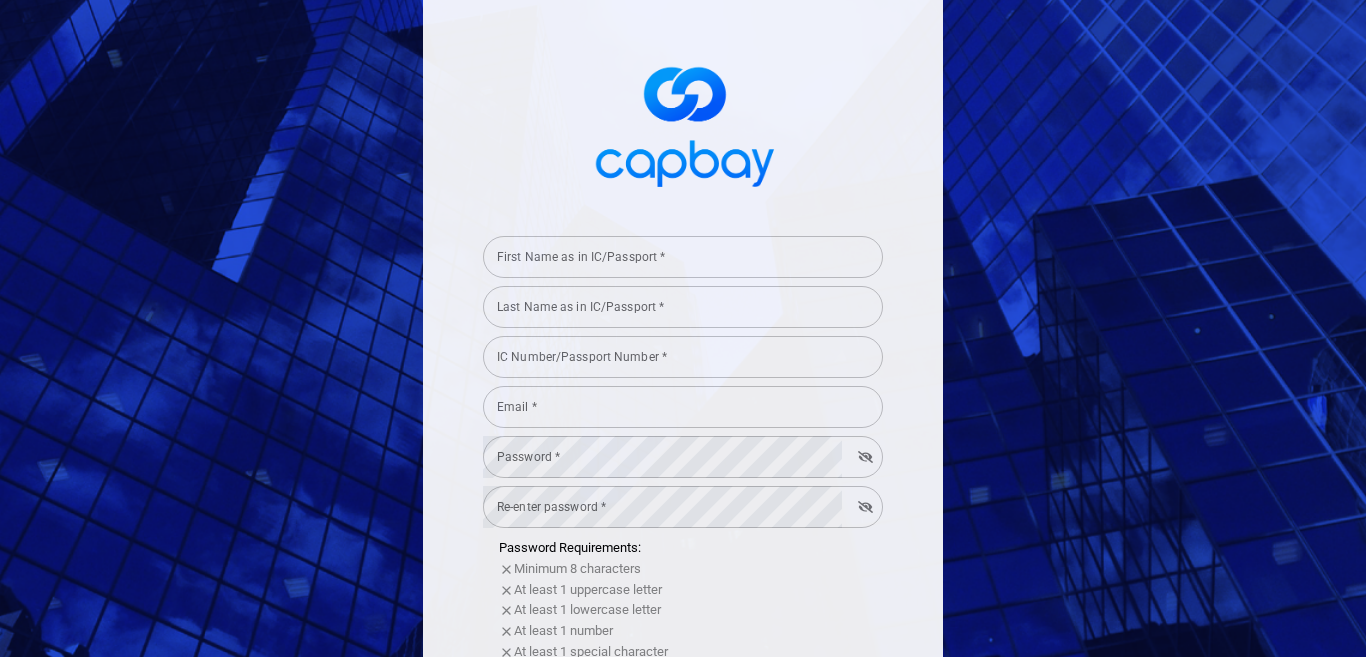 scroll, scrollTop: 0, scrollLeft: 0, axis: both 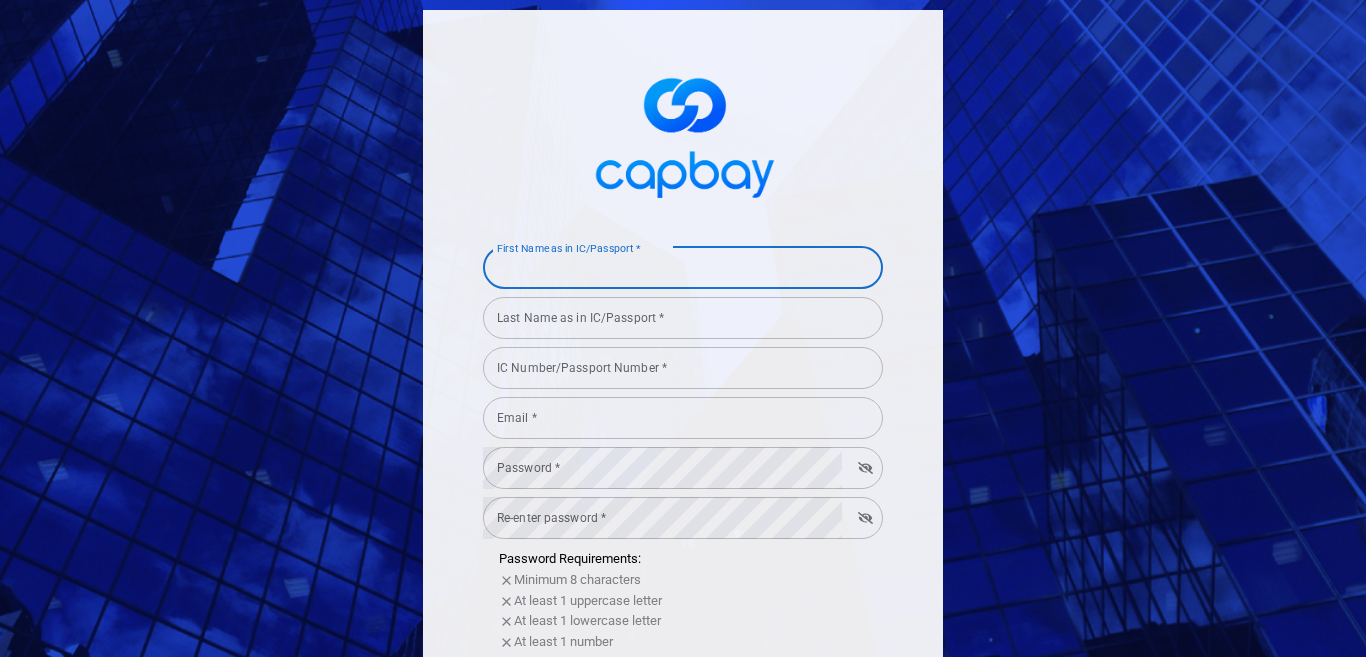 click on "First Name as in IC/Passport * First Name as in IC/Passport *" at bounding box center [683, 266] 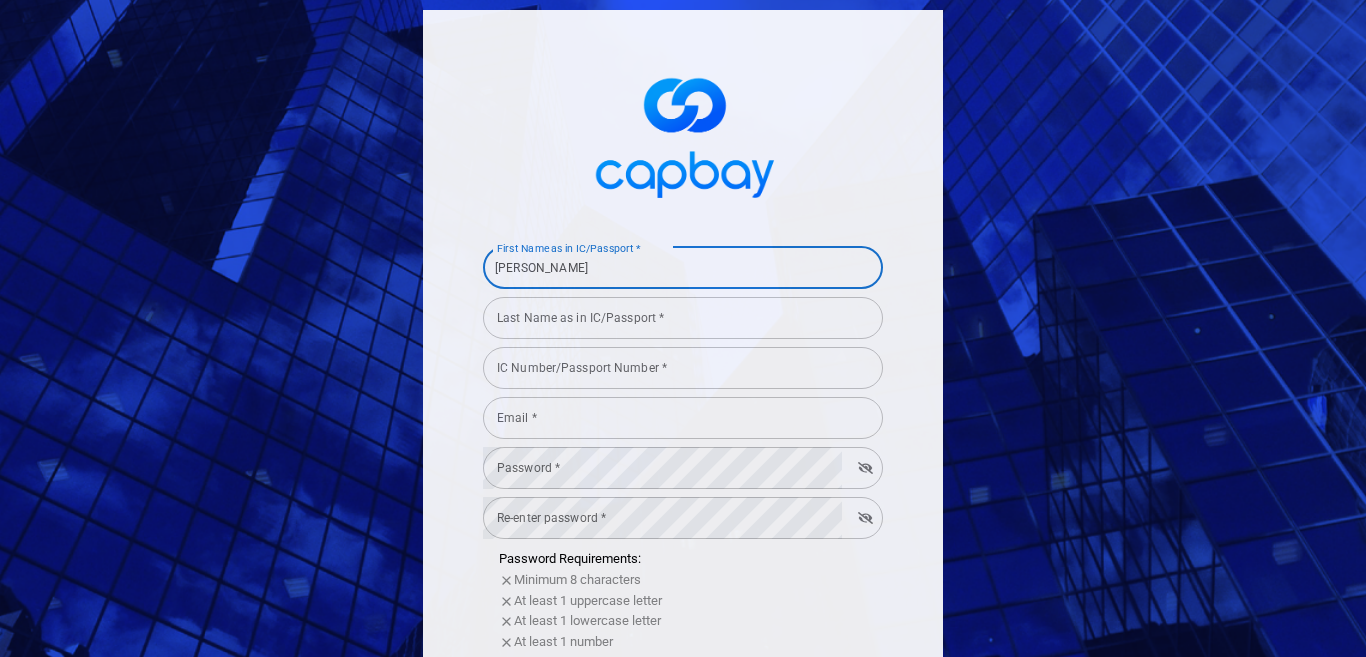type on "LEW" 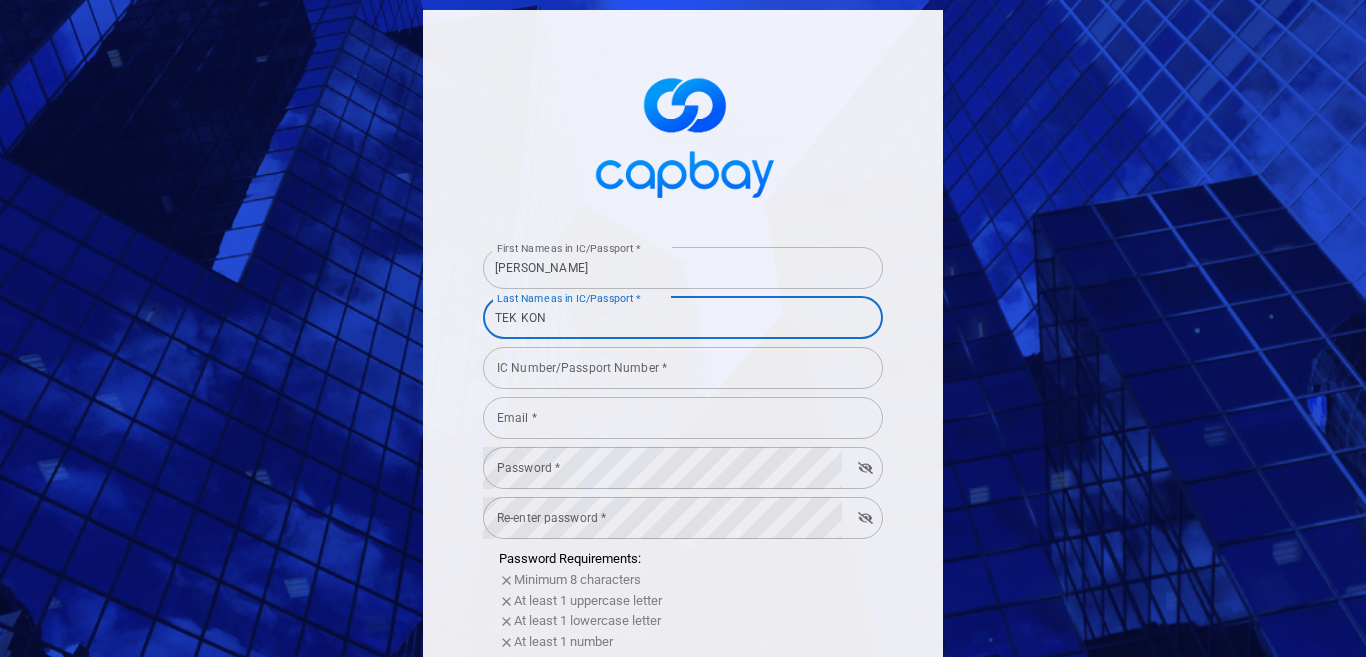 type on "TEK KON" 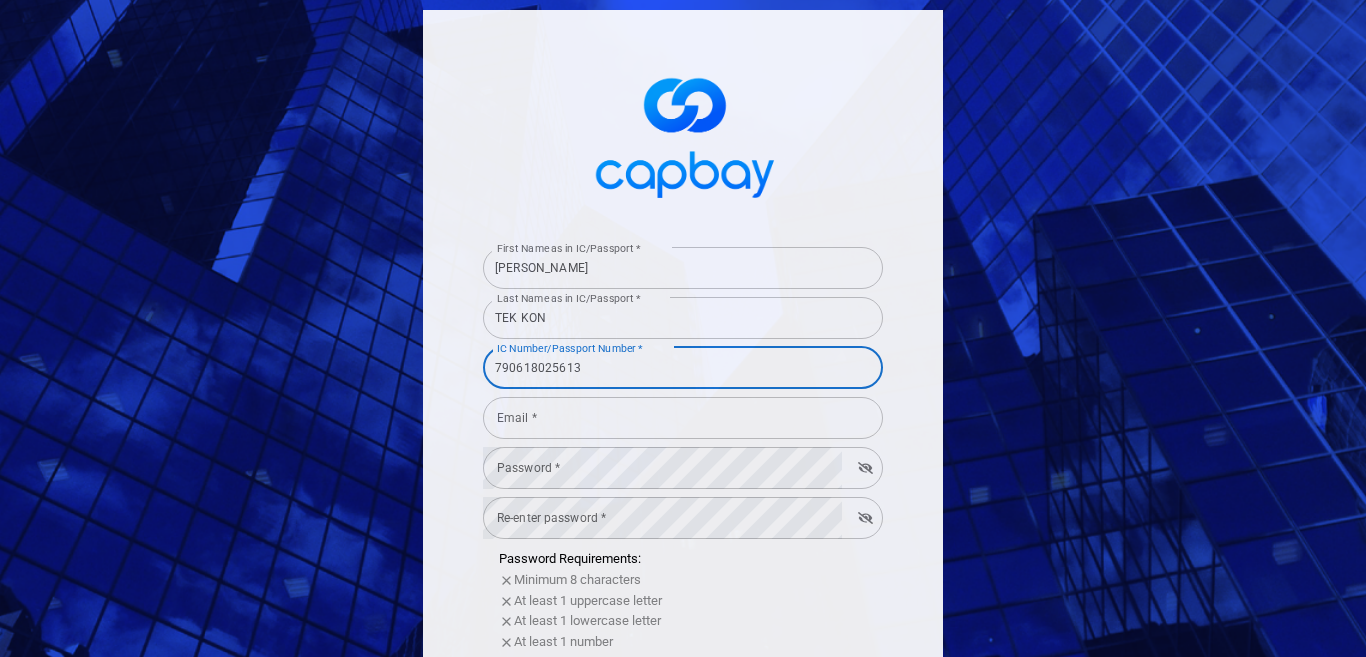 type on "790618025613" 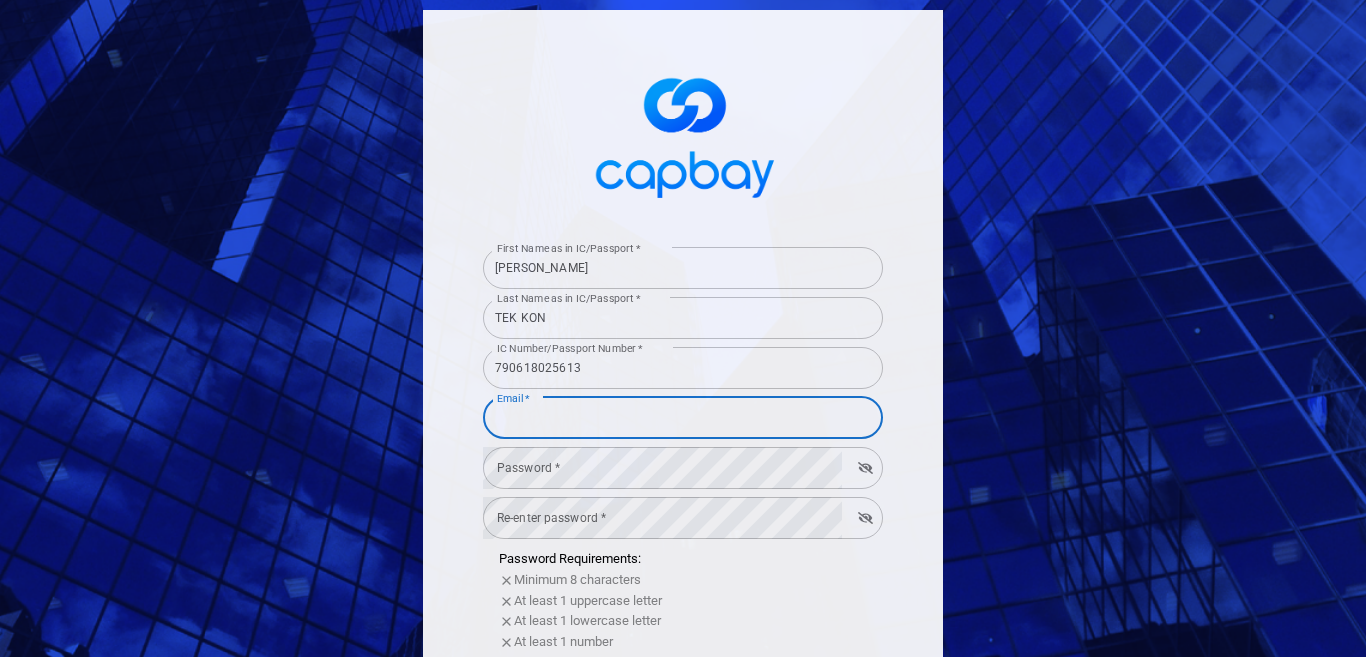 click on "Email *" at bounding box center [683, 418] 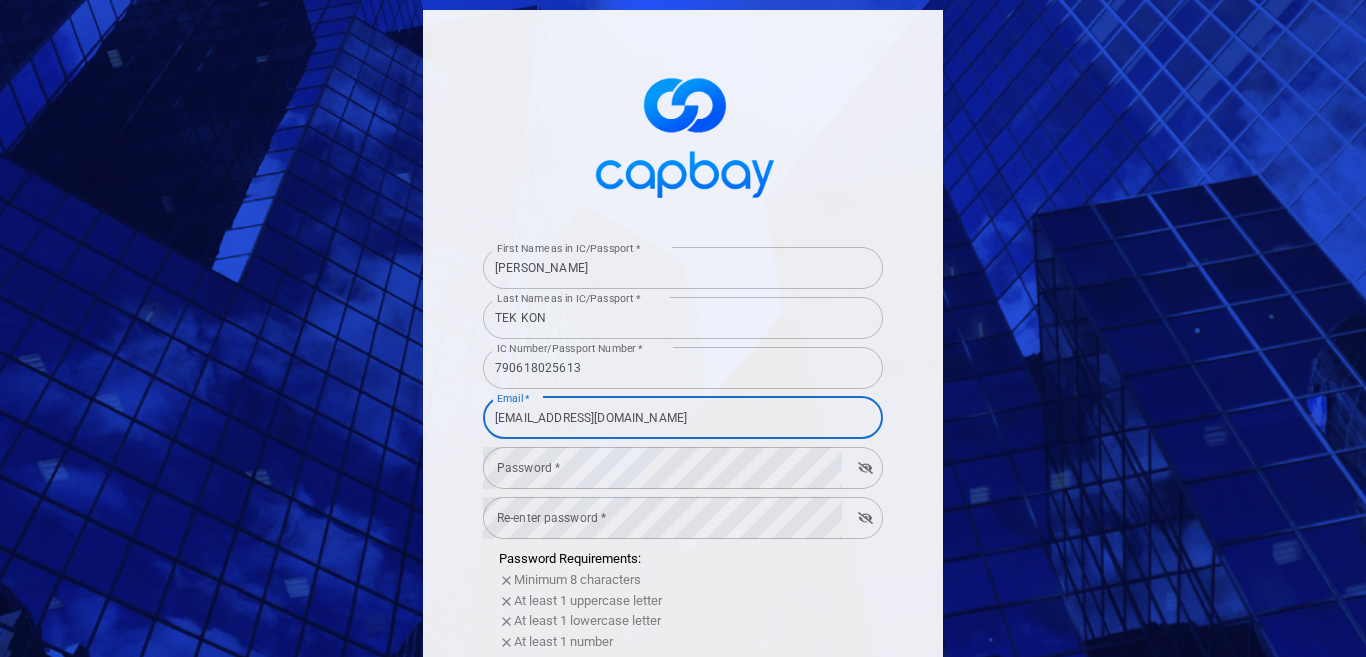 type on "[EMAIL_ADDRESS][DOMAIN_NAME]" 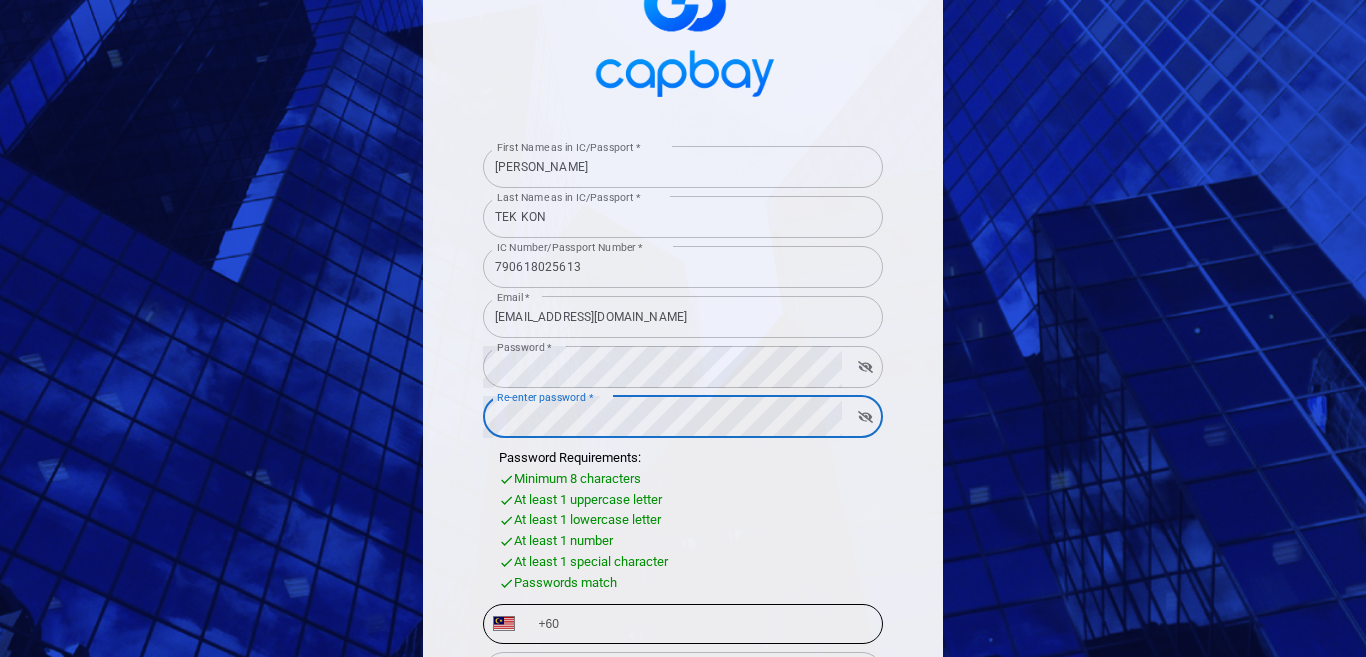 scroll, scrollTop: 200, scrollLeft: 0, axis: vertical 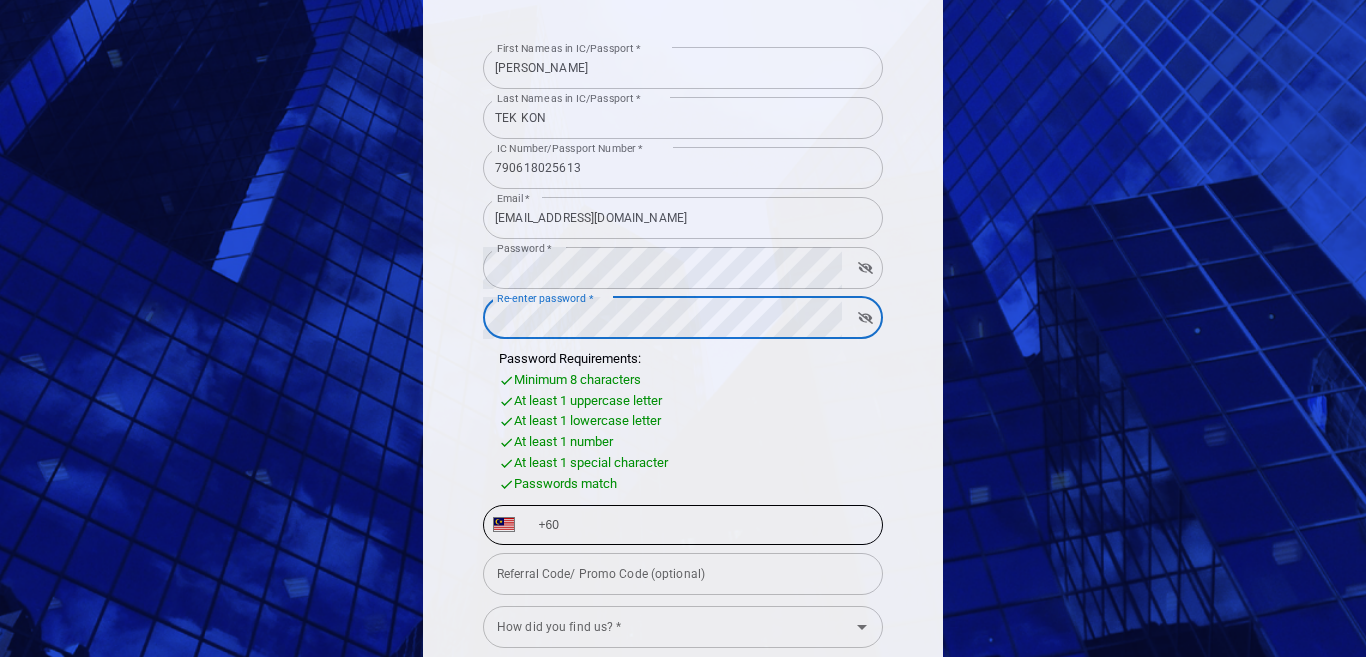 click on "+60" at bounding box center [699, 525] 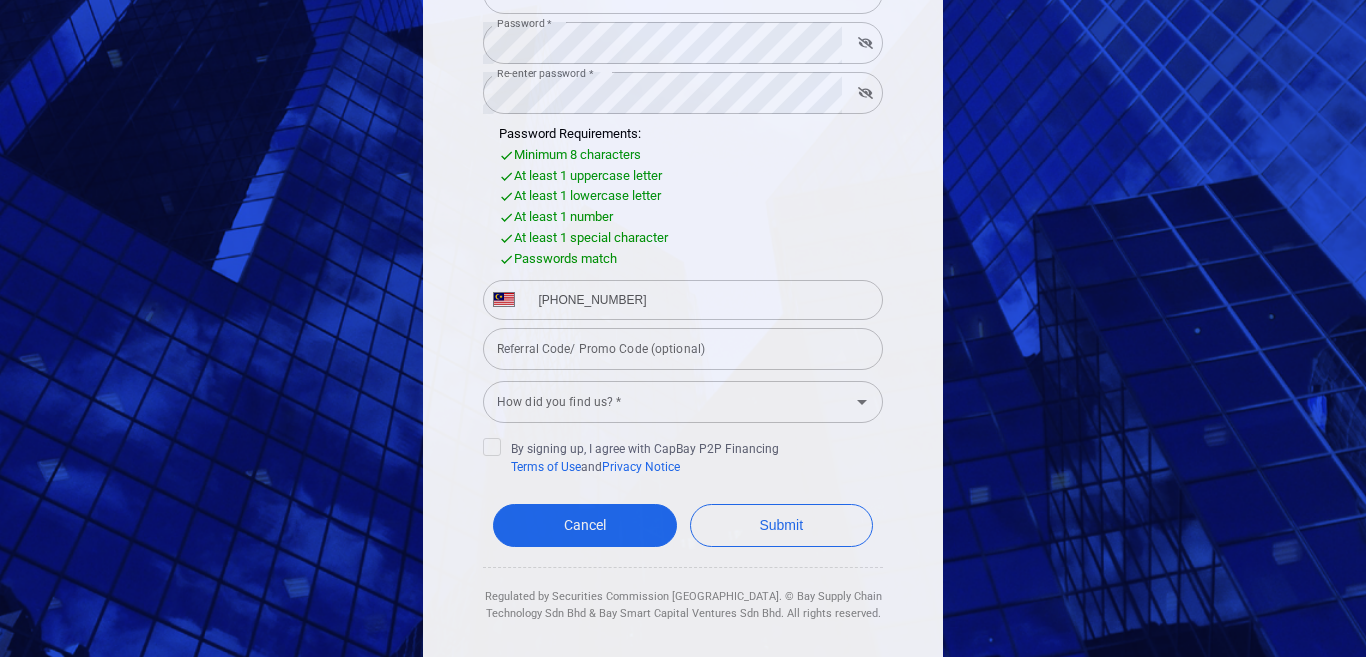 scroll, scrollTop: 451, scrollLeft: 0, axis: vertical 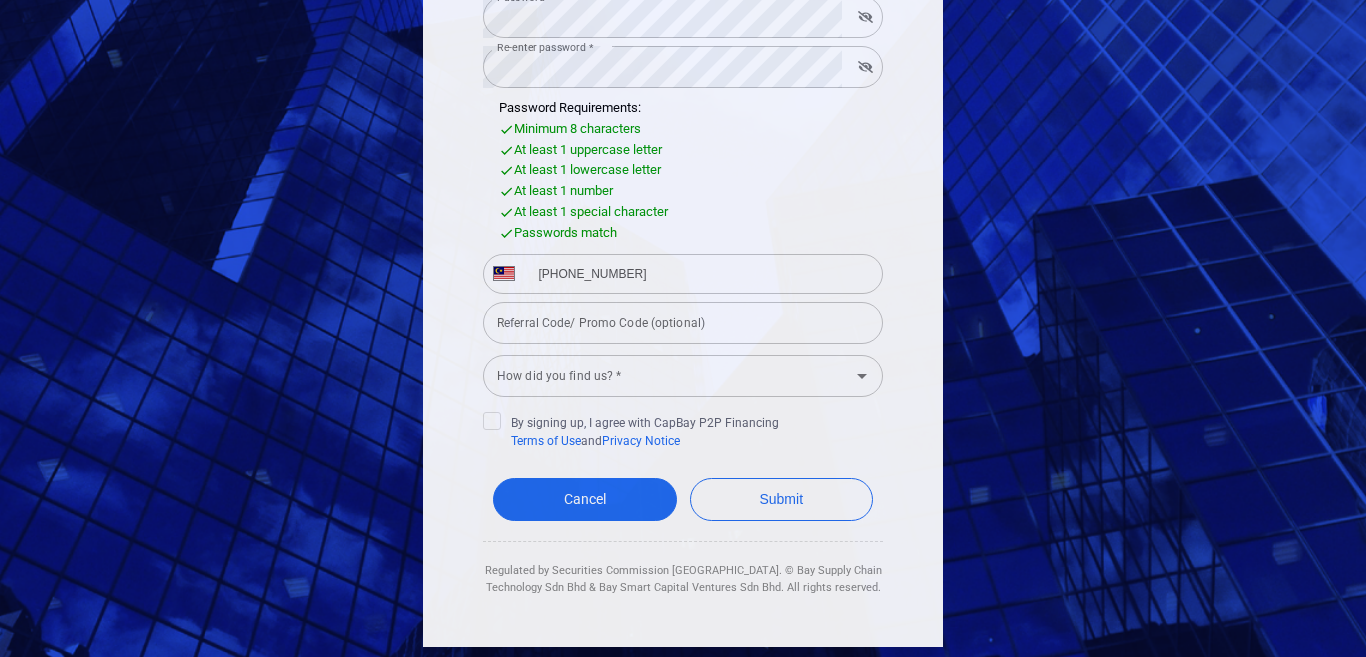 type on "+60 12 488 7592" 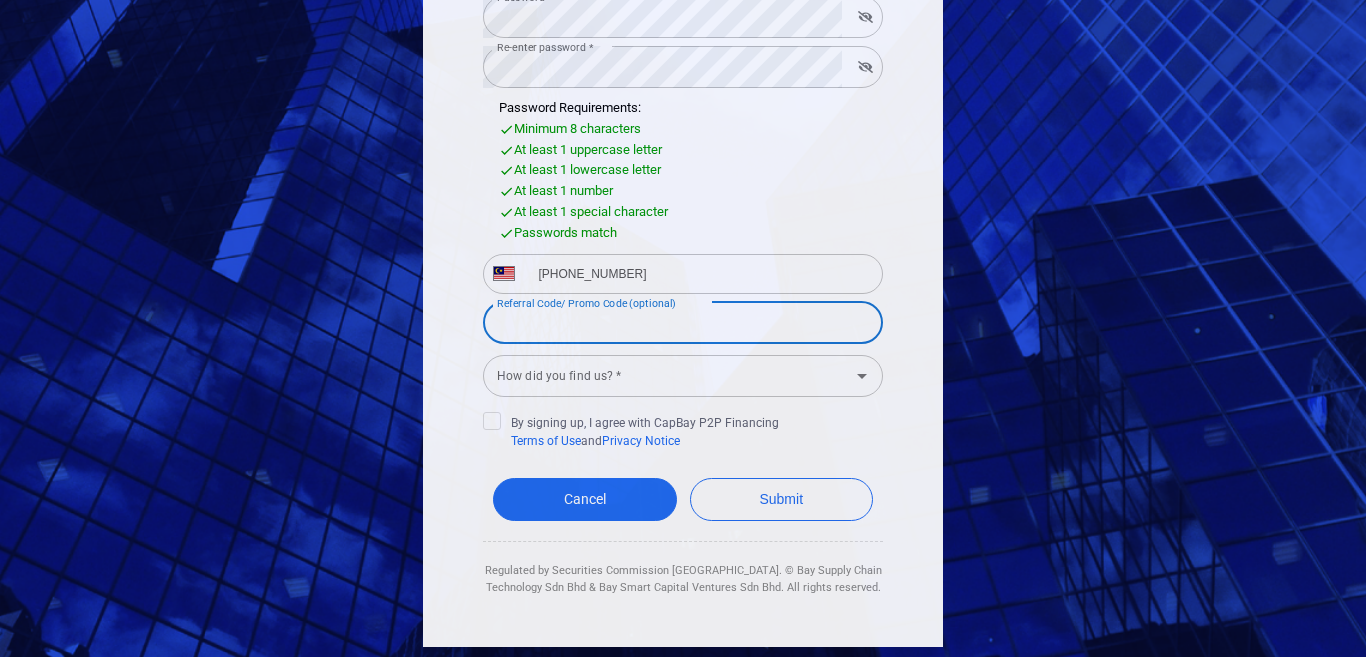 click on "Referral Code/ Promo Code (optional)" at bounding box center (683, 323) 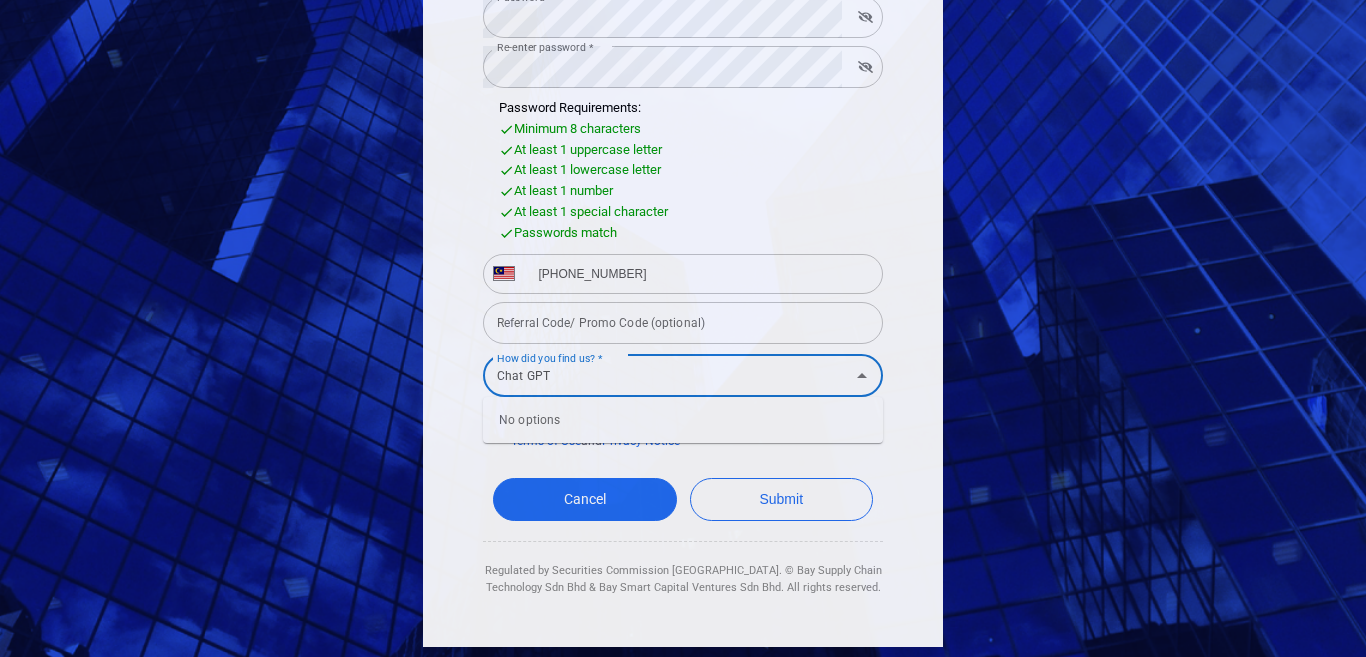 click on "Chat GPT" at bounding box center (666, 375) 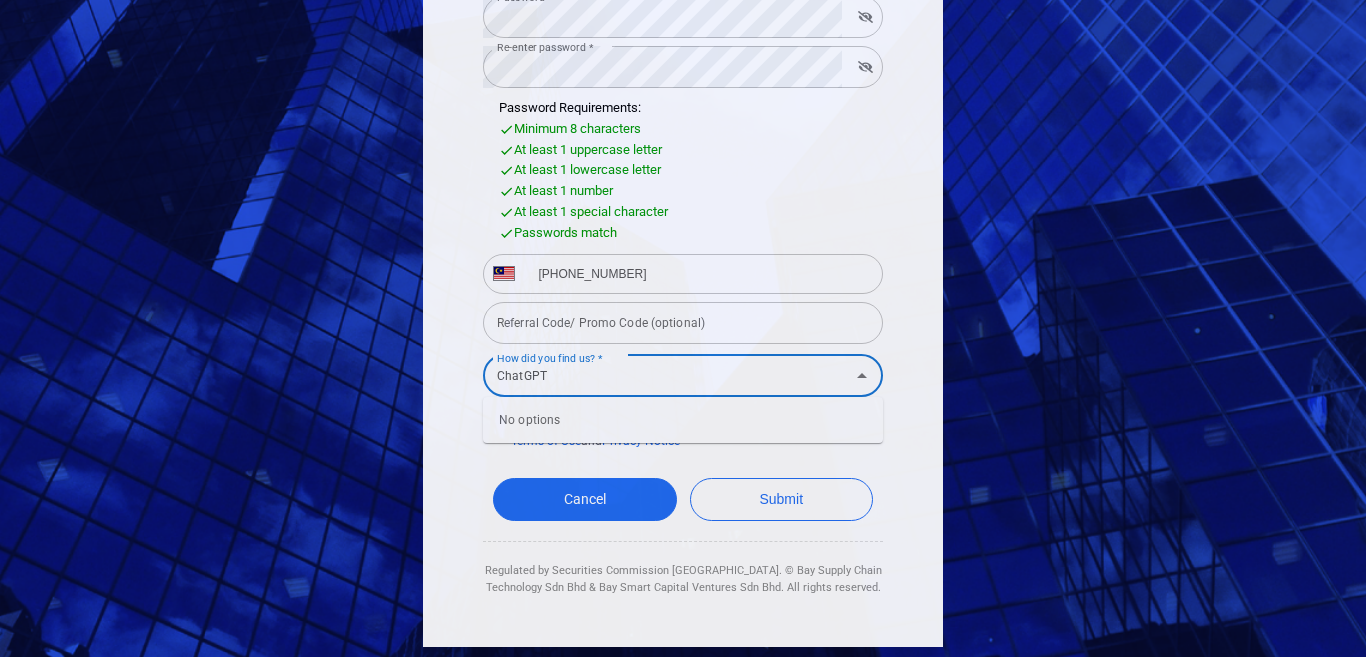type on "ChatGPT" 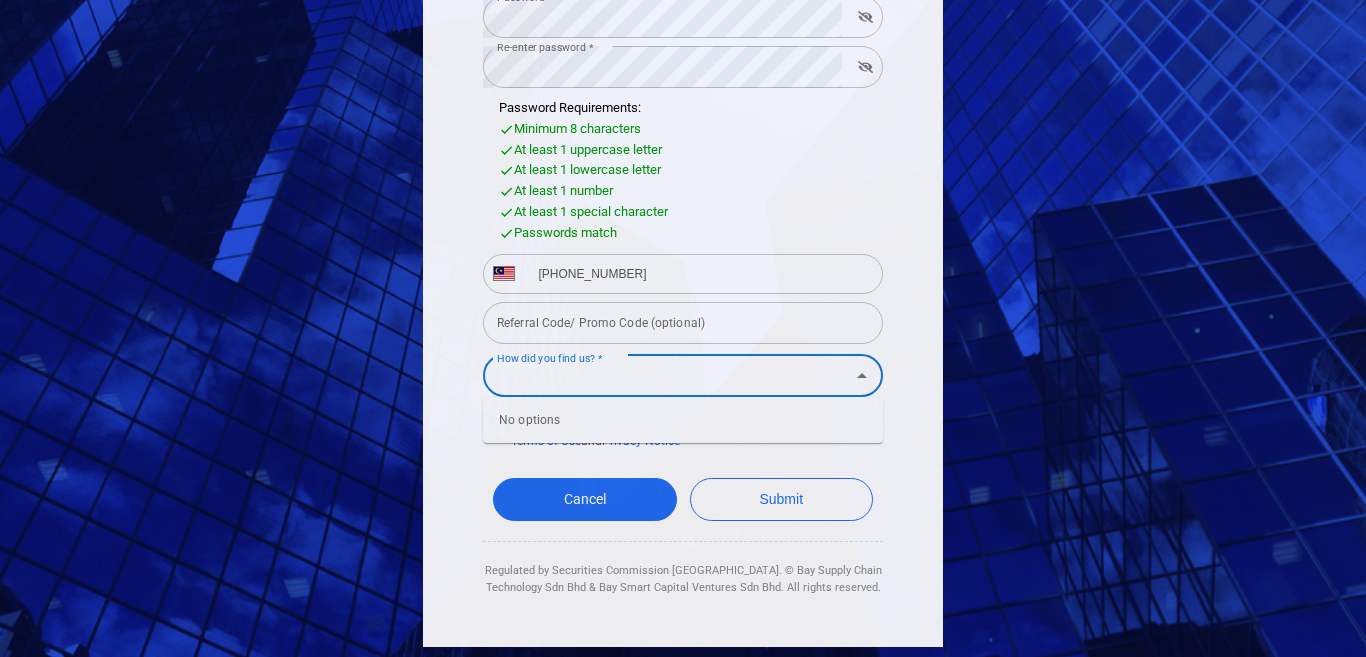 click on "First Name as in IC/Passport * LEW First Name as in IC/Passport * Last Name as in IC/Passport * TEK KON Last Name as in IC/Passport * IC Number/Passport Number * 790618025613 IC Number/Passport Number * Email * tklew618@gmail.com Email * Password * Password * Re-enter password * Re-enter password * Password Requirements: Minimum 8 characters At least 1 uppercase letter At least 1 lowercase letter At least 1 number At least 1 special character Passwords match International Afghanistan Åland Islands Albania Algeria American Samoa Andorra Angola Anguilla Antigua and Barbuda Argentina Armenia Aruba Ascension Island Australia Austria Azerbaijan Bahamas Bahrain Bangladesh Barbados Belarus Belgium Belize Benin Bermuda Bhutan Bolivia Bonaire, Sint Eustatius and Saba Bosnia and Herzegovina Botswana Brazil British Indian Ocean Territory Brunei Darussalam Bulgaria Burkina Faso Burma Burundi Cambodia Cameroon Canada Cape Verde Cayman Islands Central African Republic Chad Chile China Christmas Island Colombia Comoros" at bounding box center [683, 103] 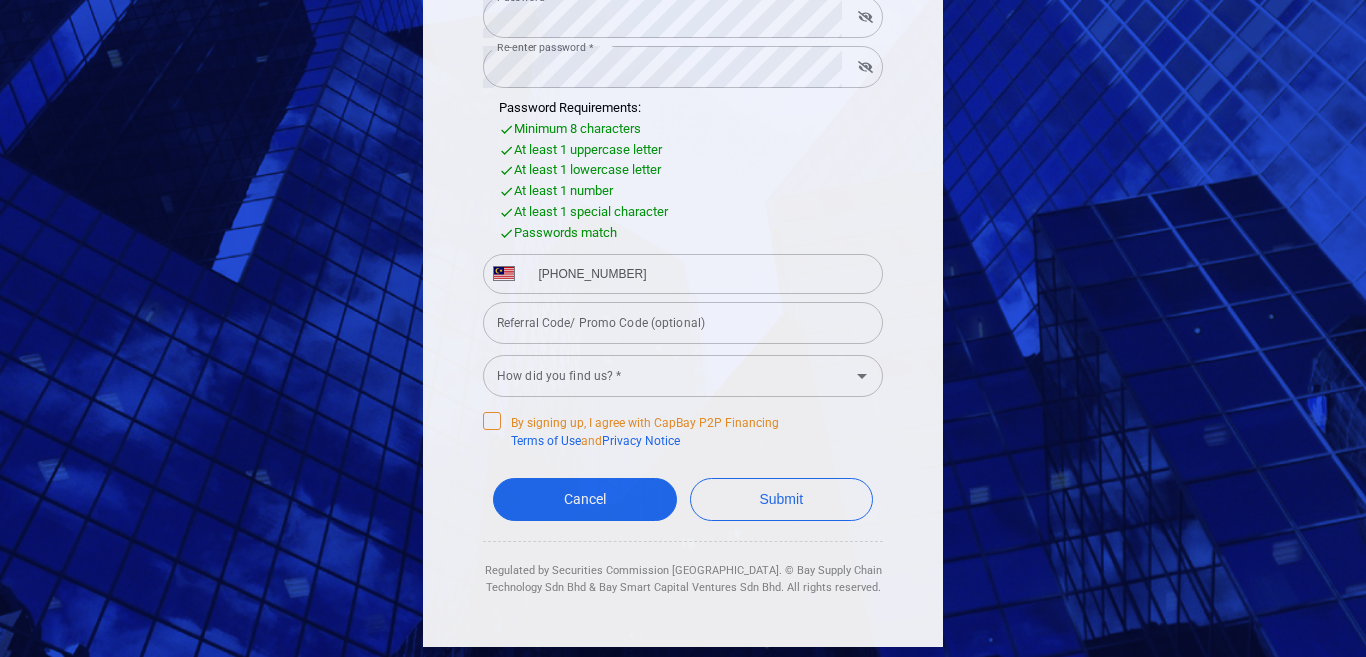 click 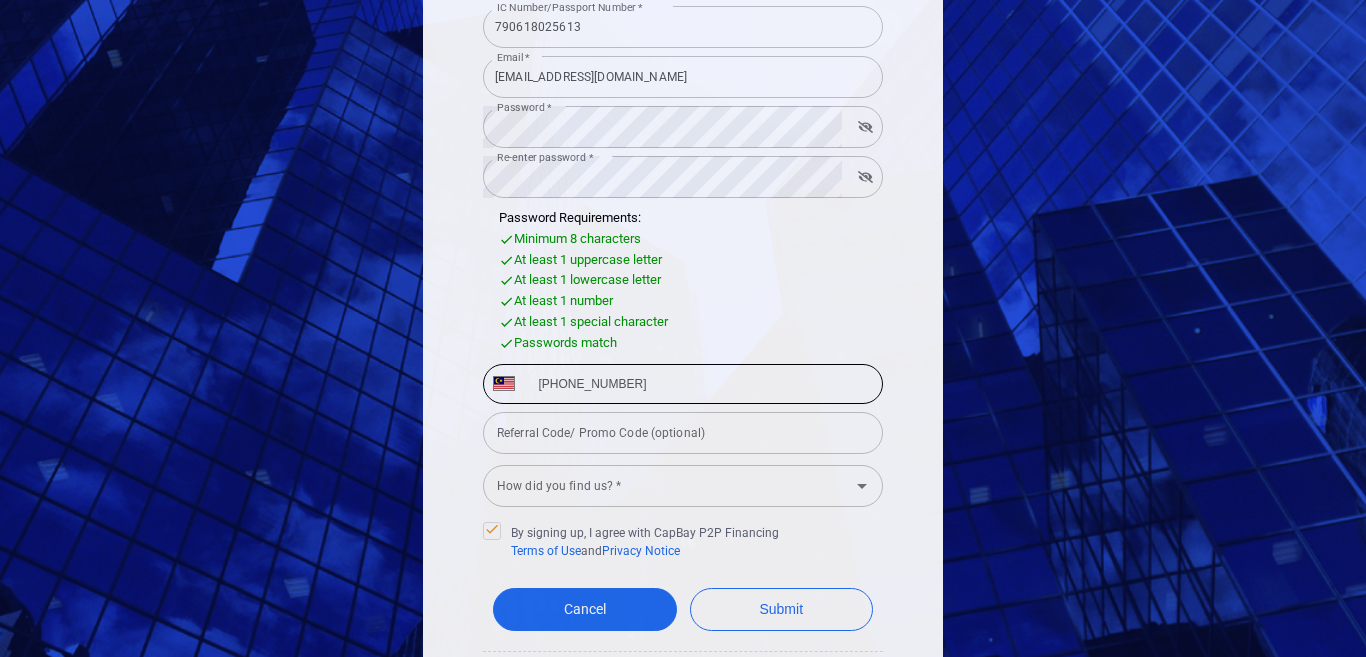scroll, scrollTop: 451, scrollLeft: 0, axis: vertical 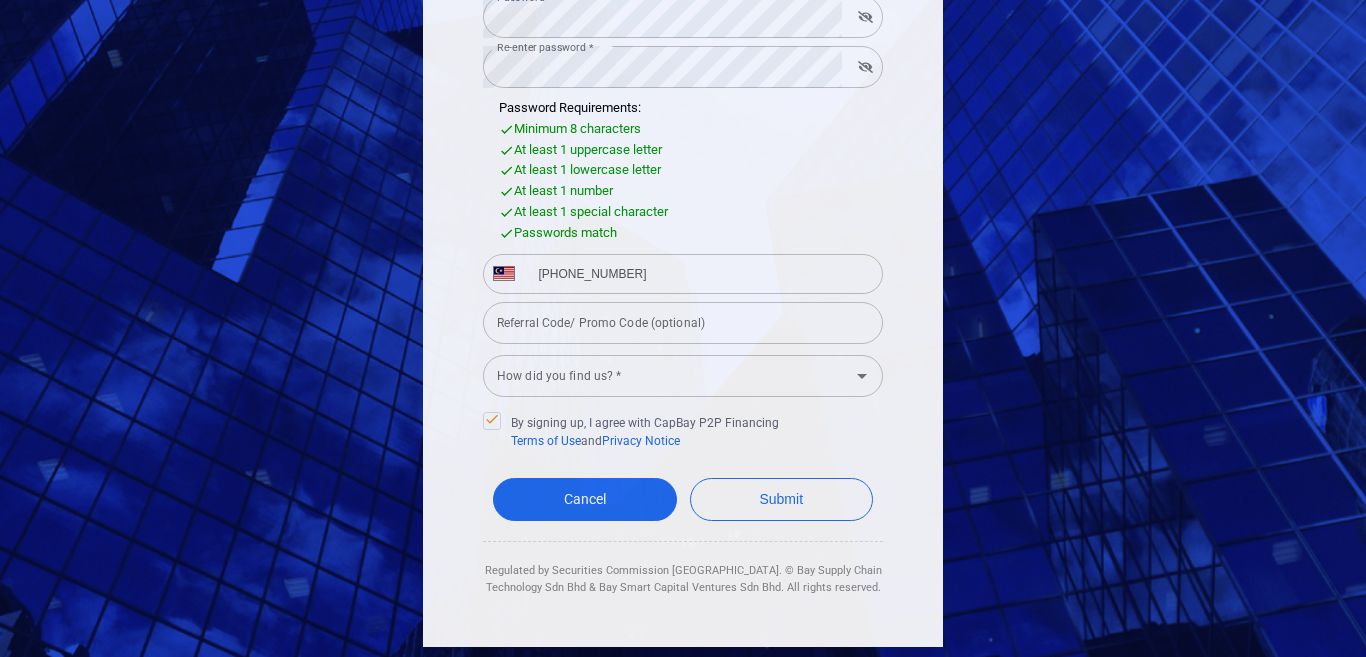 click on "How did you find us? *" at bounding box center [666, 375] 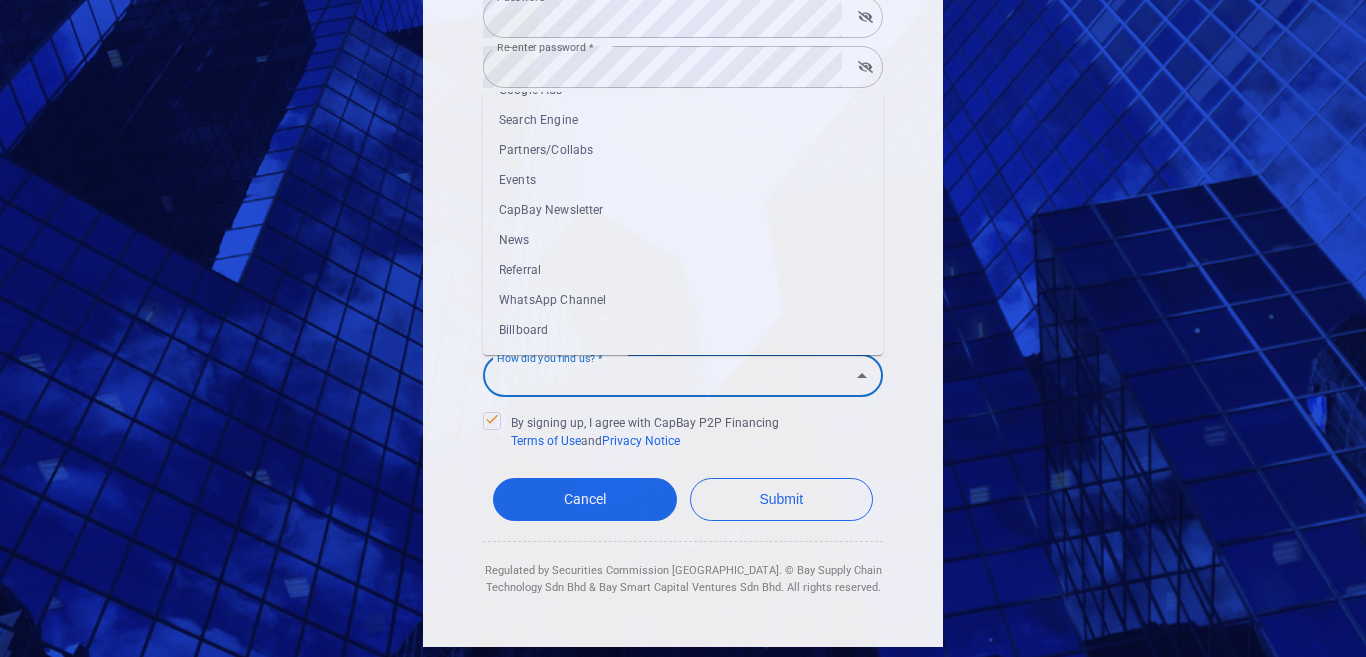 scroll, scrollTop: 143, scrollLeft: 0, axis: vertical 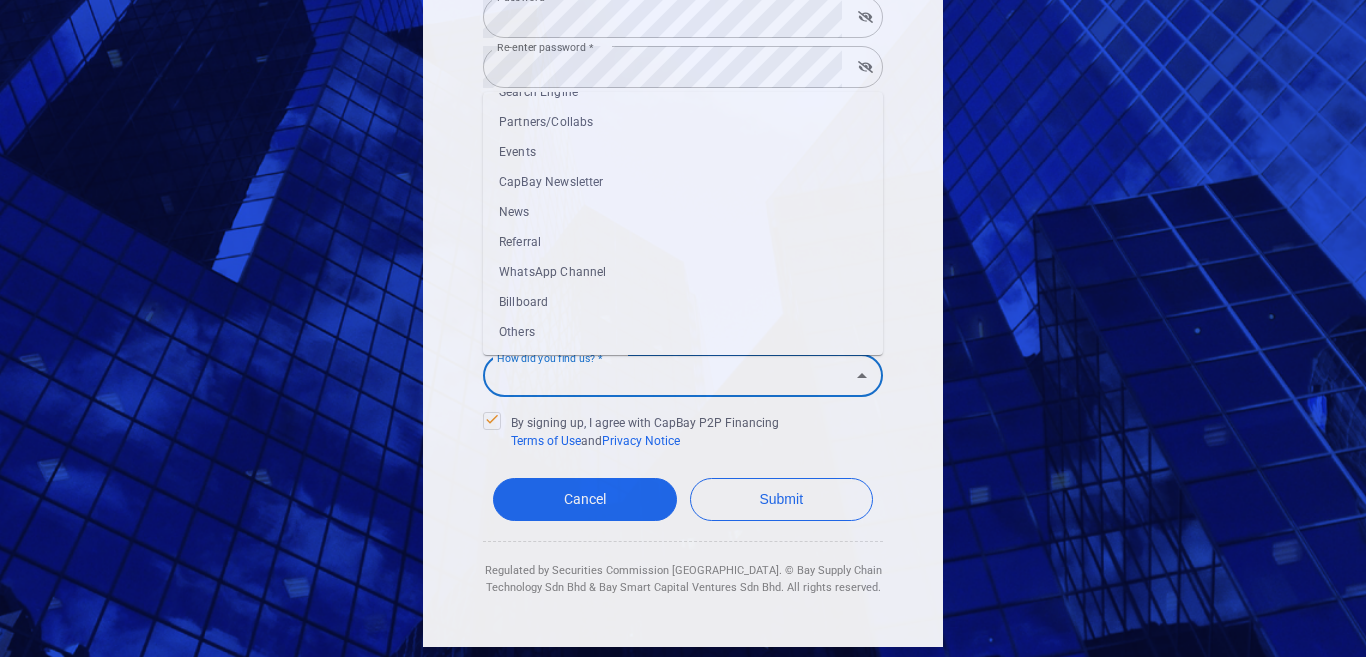 click on "Others" at bounding box center [683, 332] 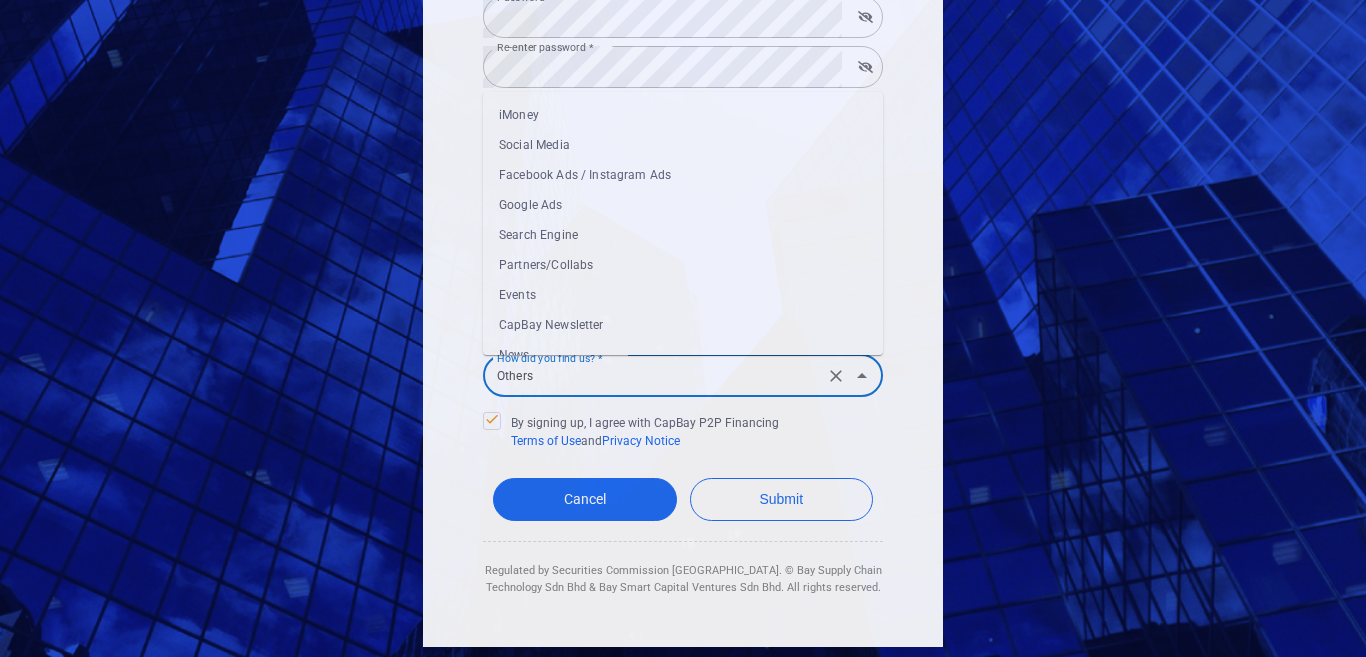 click on "Others" at bounding box center (653, 375) 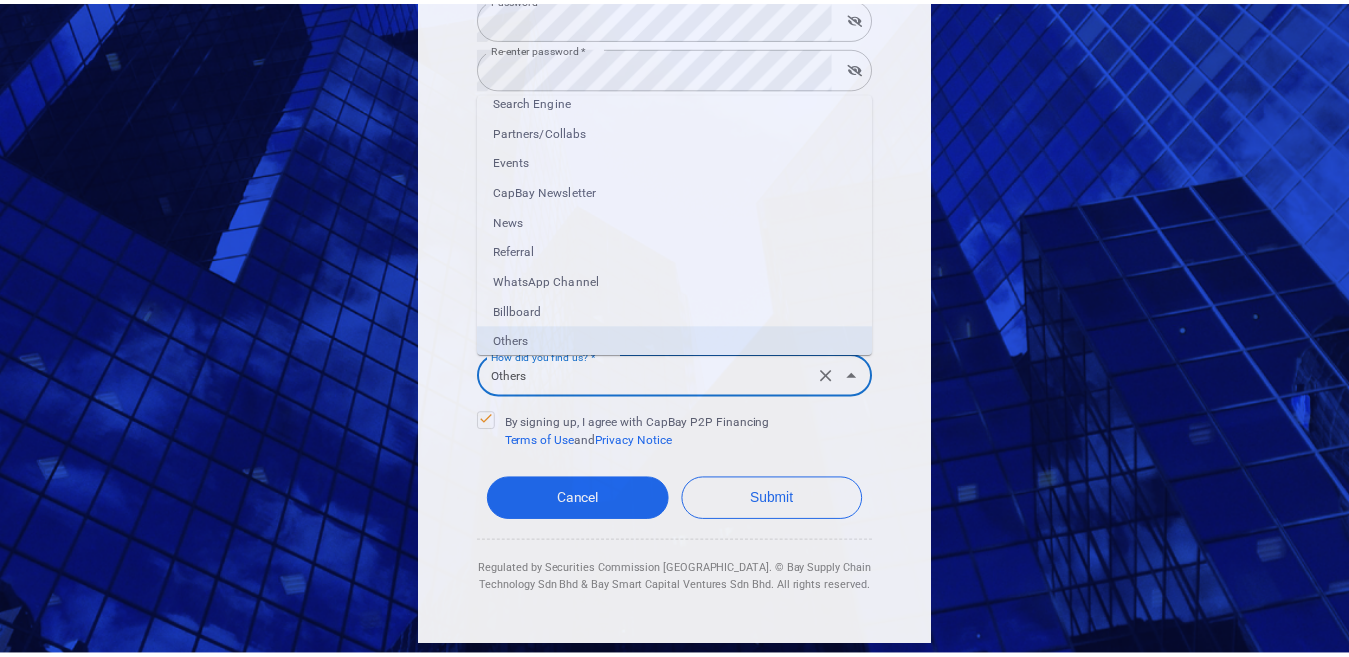 scroll, scrollTop: 143, scrollLeft: 0, axis: vertical 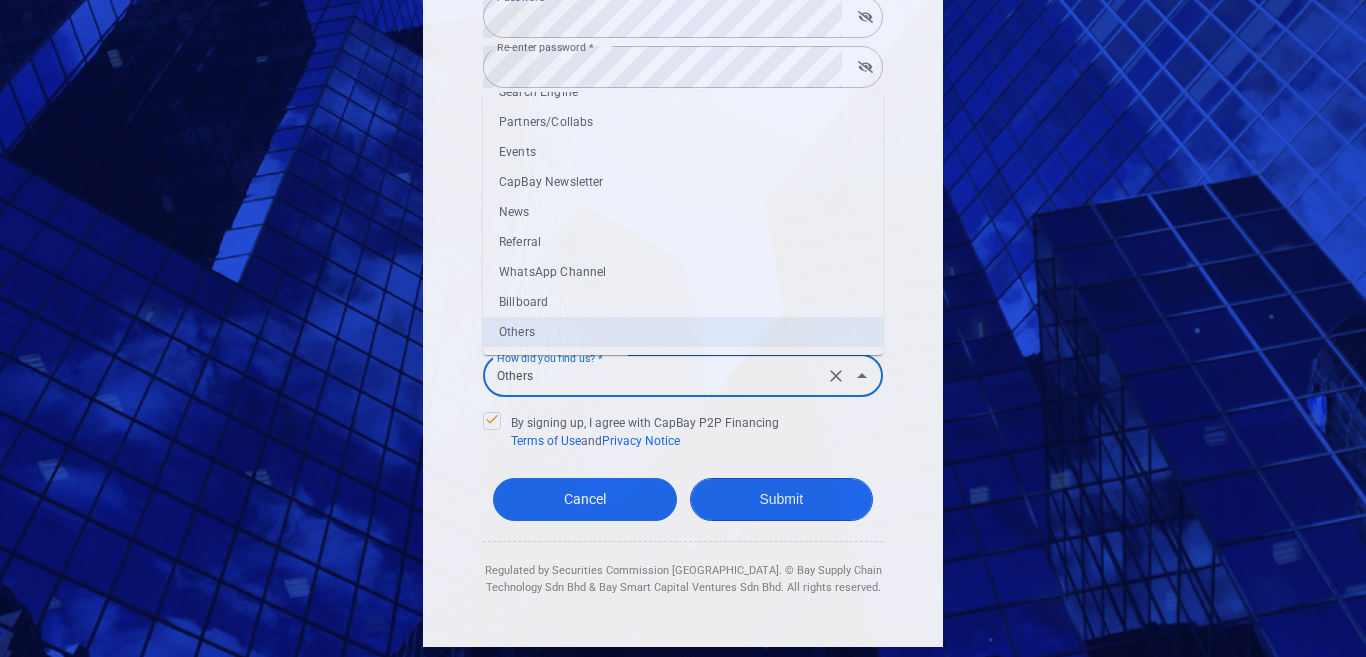 click on "Submit" at bounding box center [782, 499] 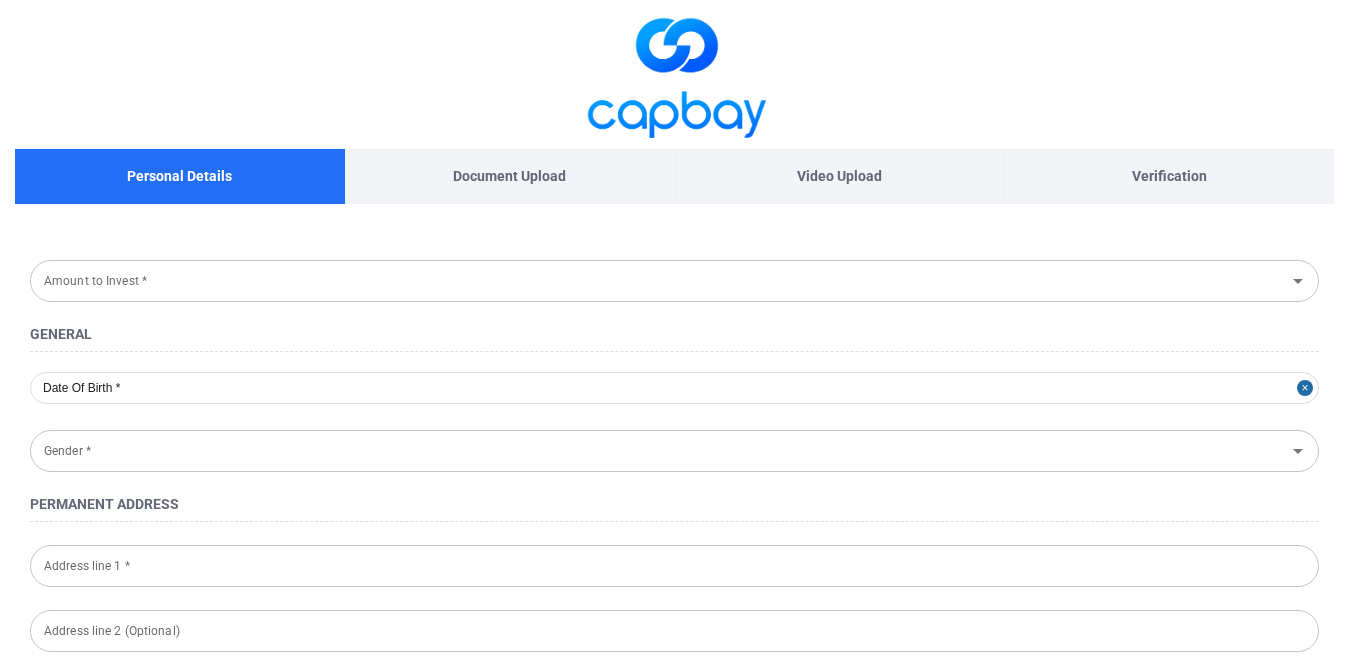type on "1979-06-18" 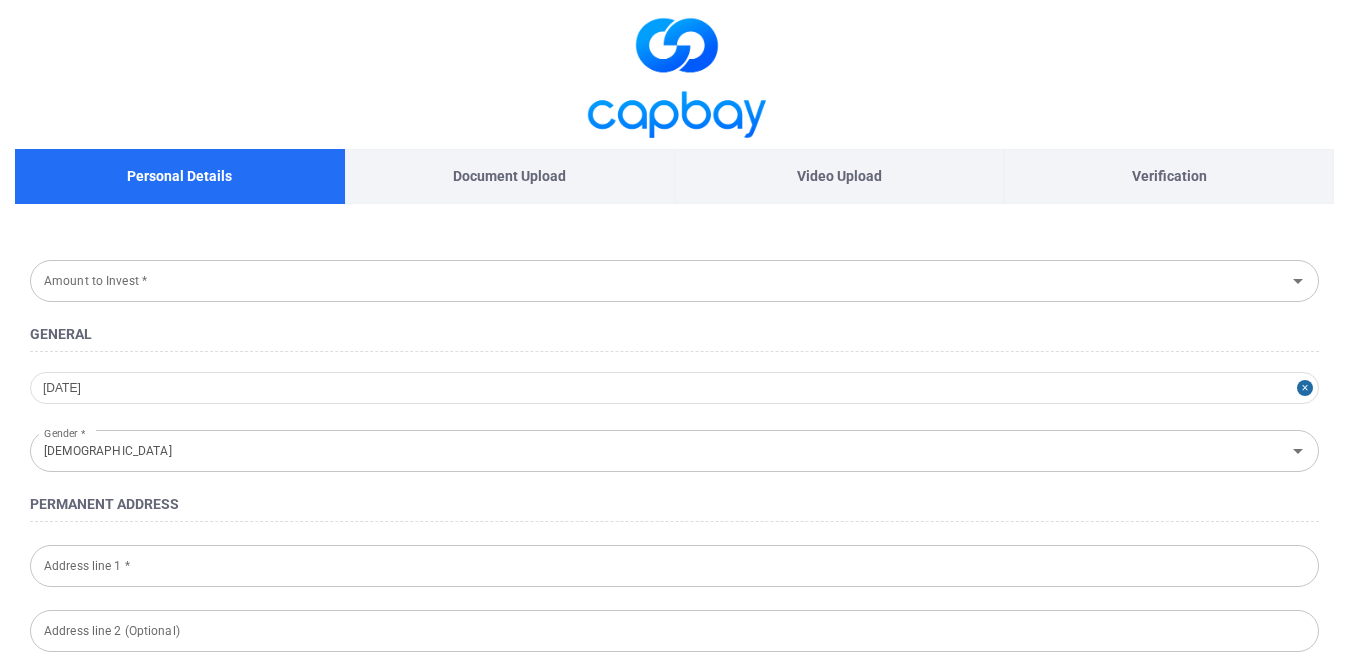 click on "Amount to Invest *" at bounding box center (658, 280) 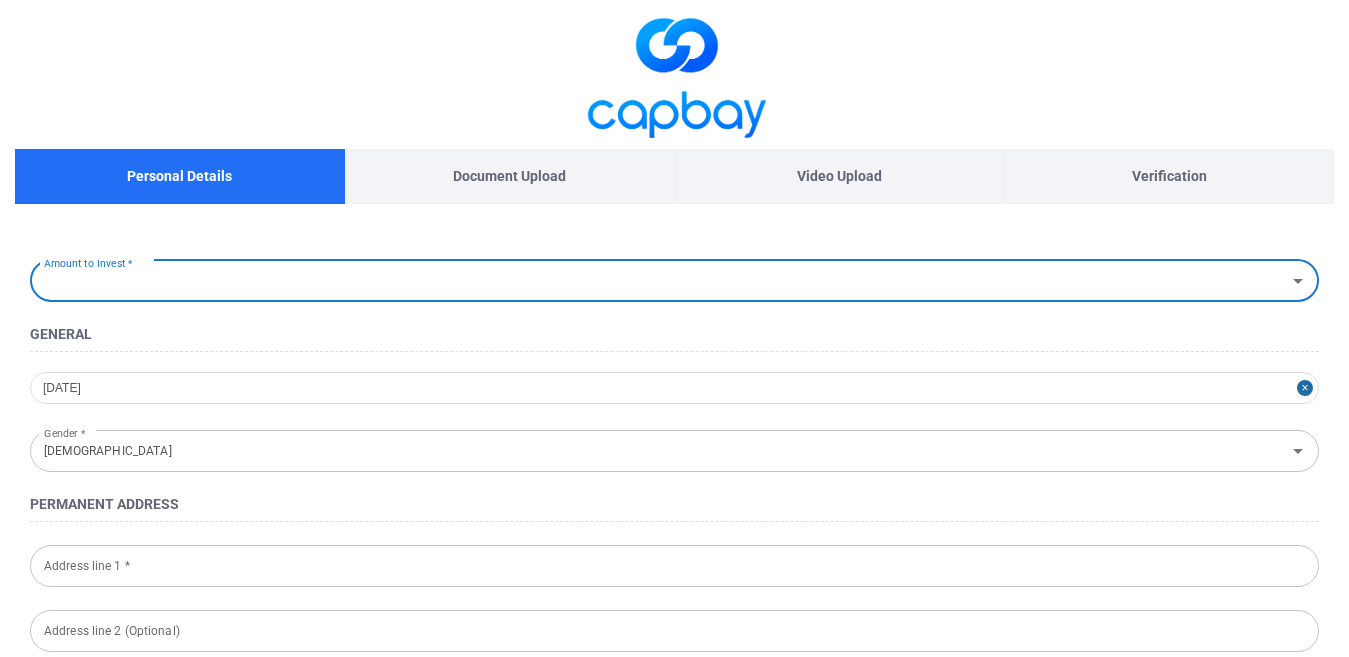 click on "Amount to Invest *" at bounding box center [658, 280] 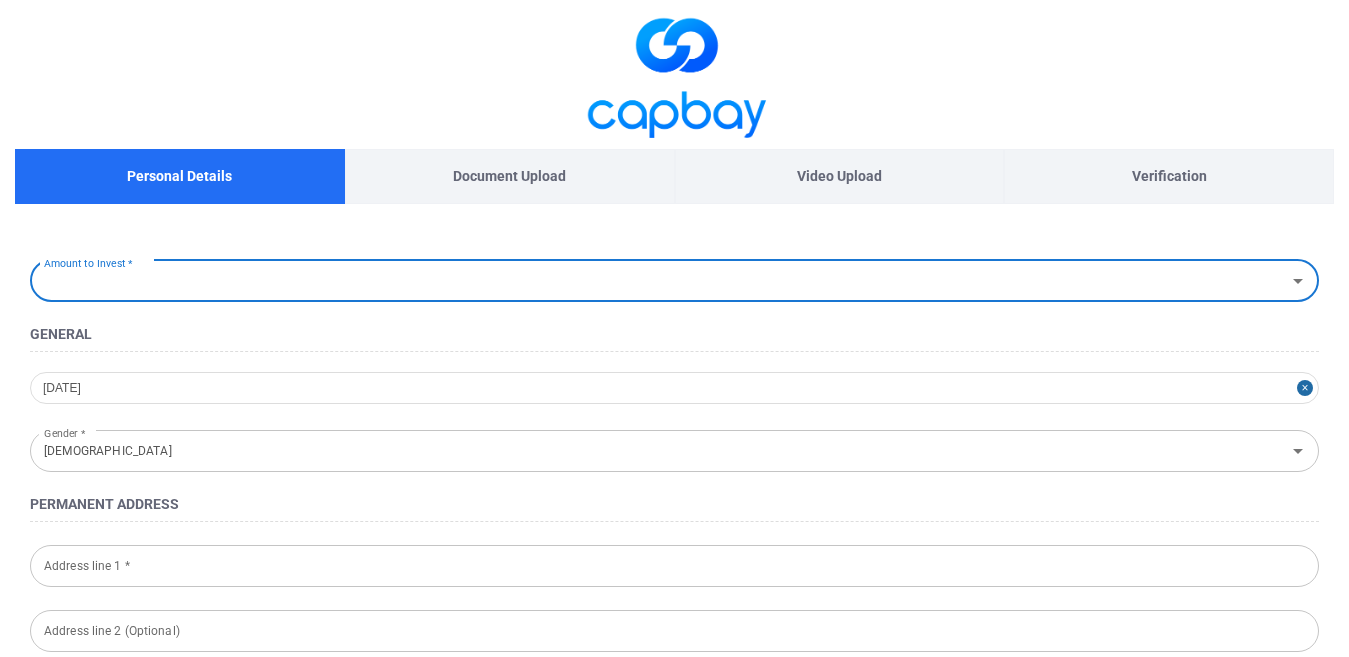 click on "Amount to Invest *" at bounding box center [658, 280] 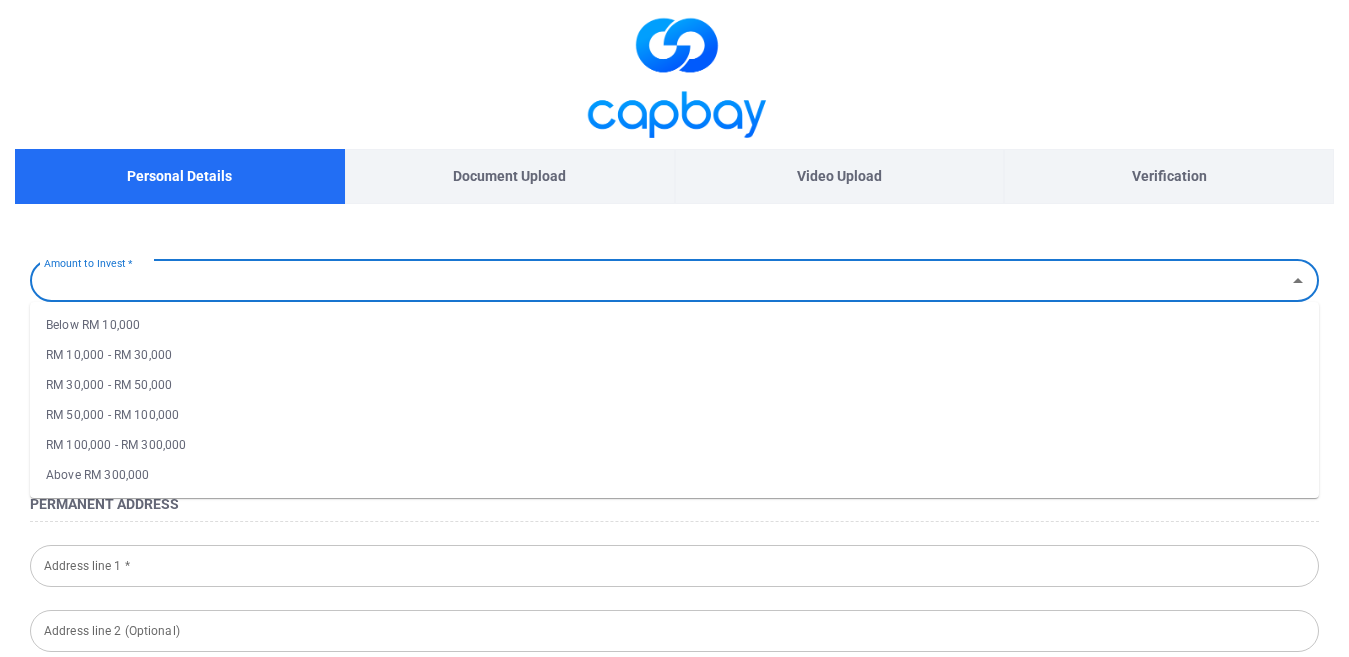 click on "RM 10,000 - RM 30,000" at bounding box center (674, 355) 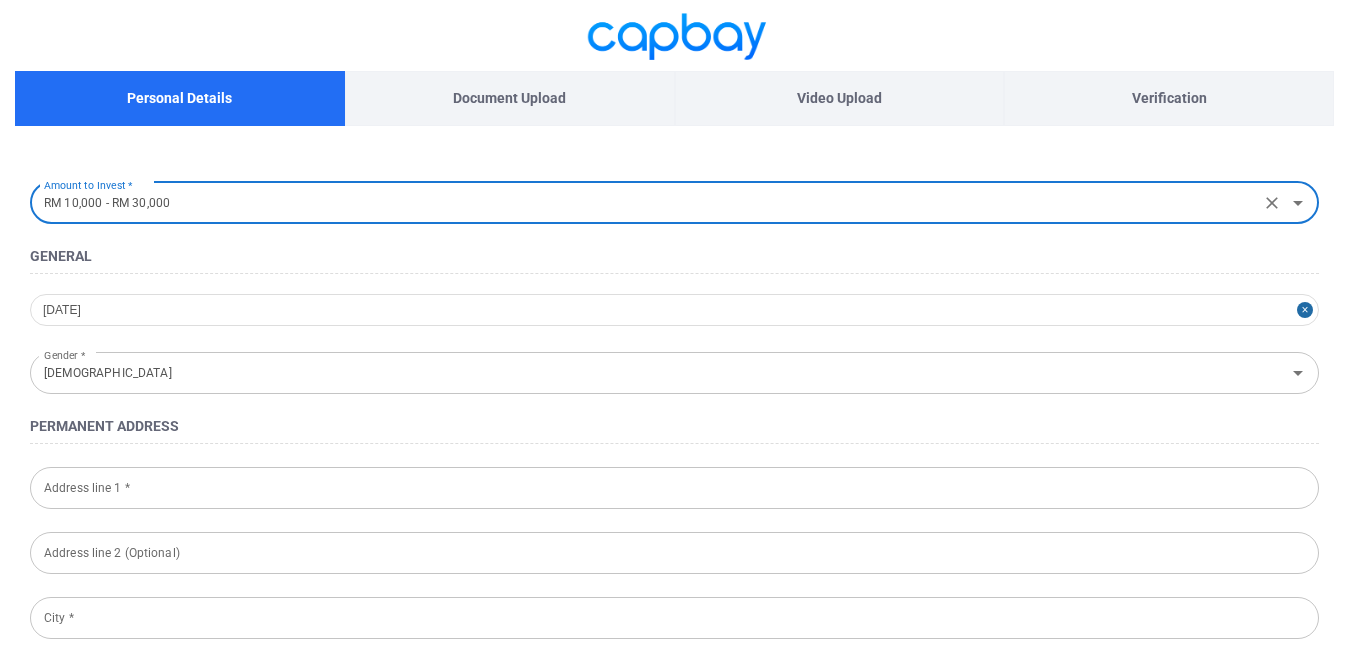 scroll, scrollTop: 100, scrollLeft: 0, axis: vertical 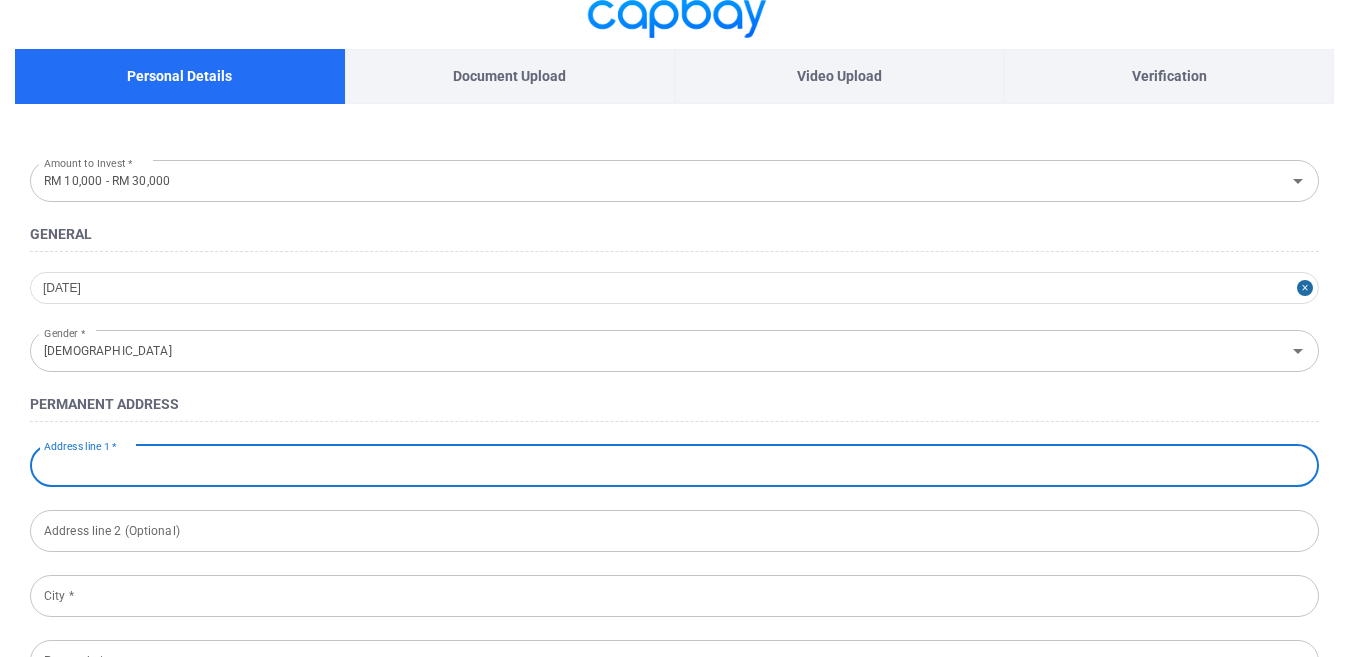 click on "Address line 1 *" at bounding box center [674, 466] 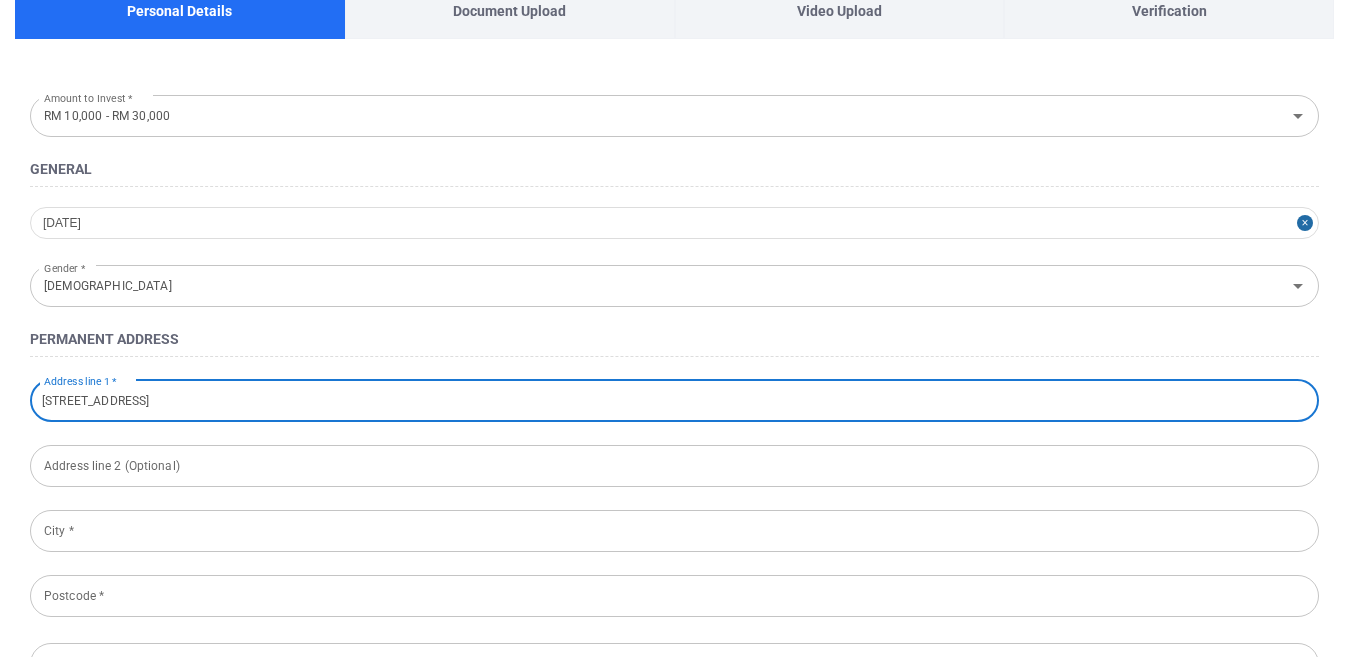 scroll, scrollTop: 200, scrollLeft: 0, axis: vertical 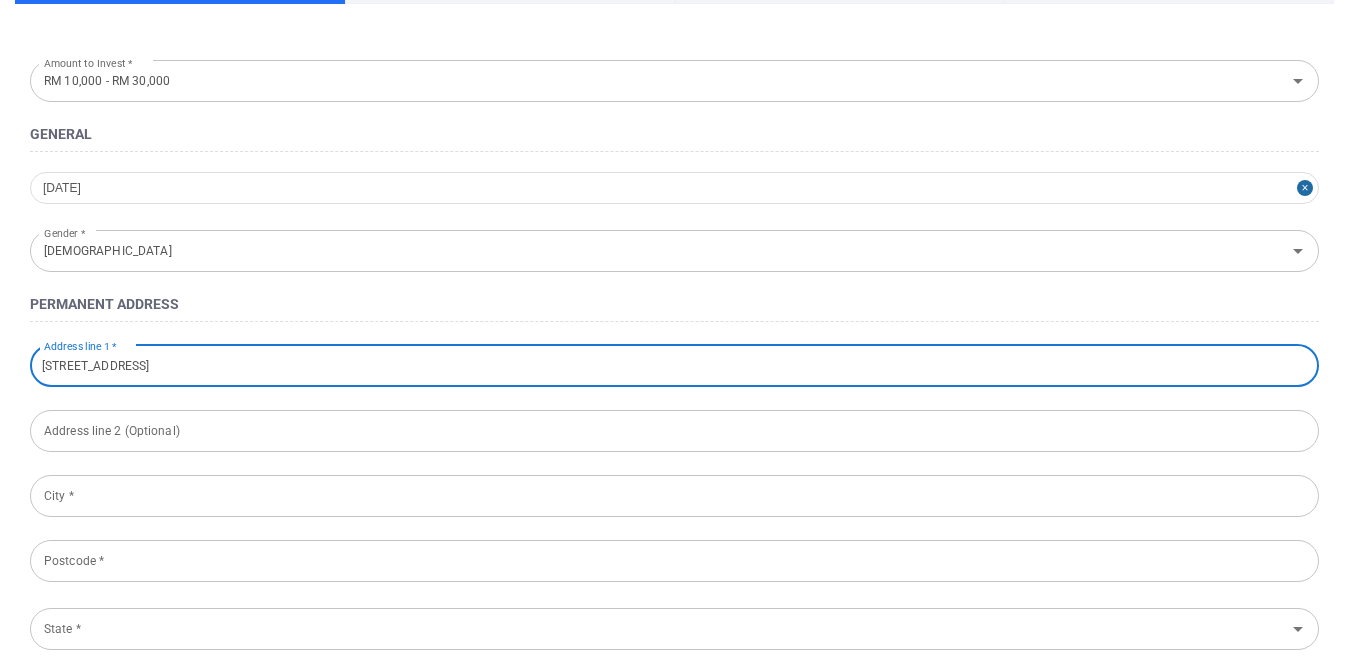 type on "12,Jalan Kerapu" 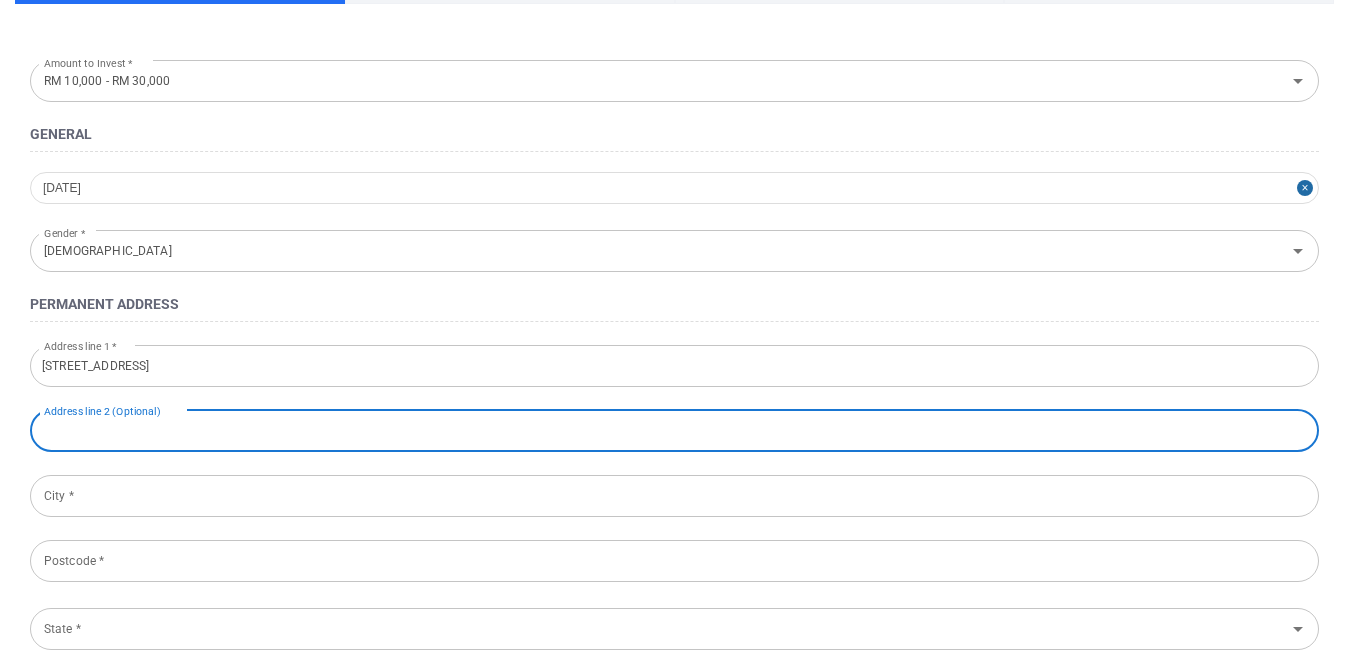 click at bounding box center (674, 431) 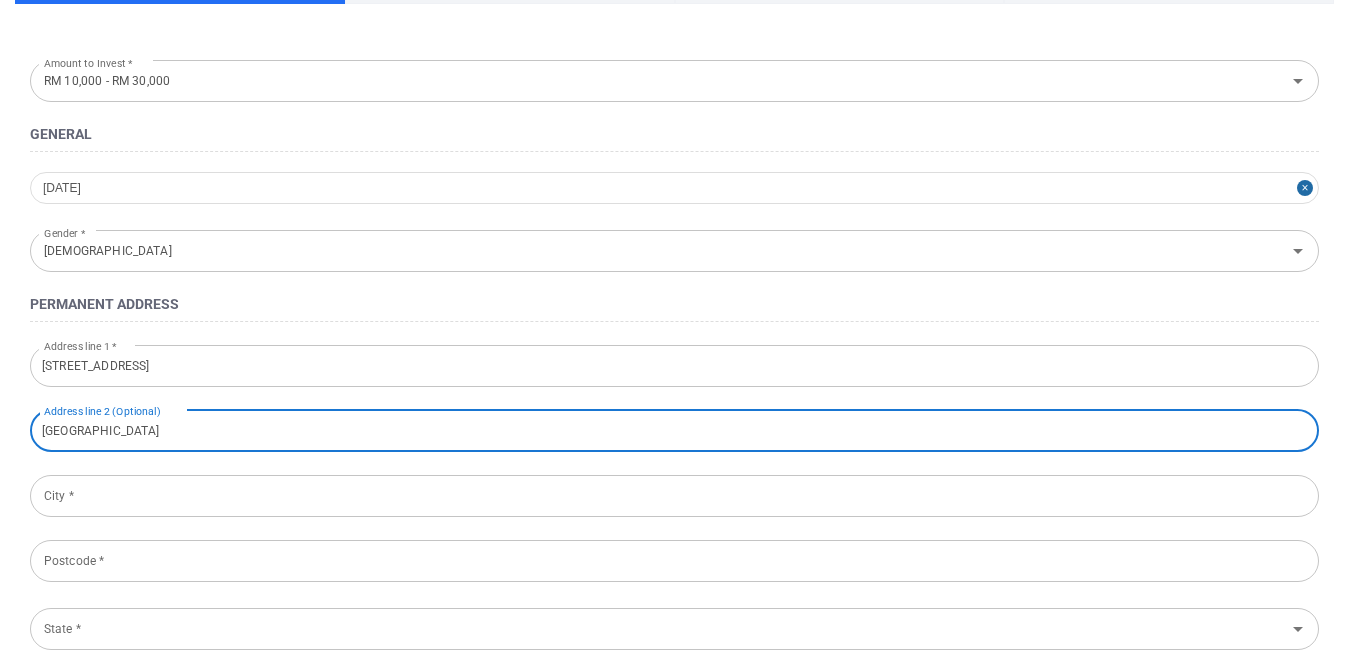 type on "Taman Kerapu" 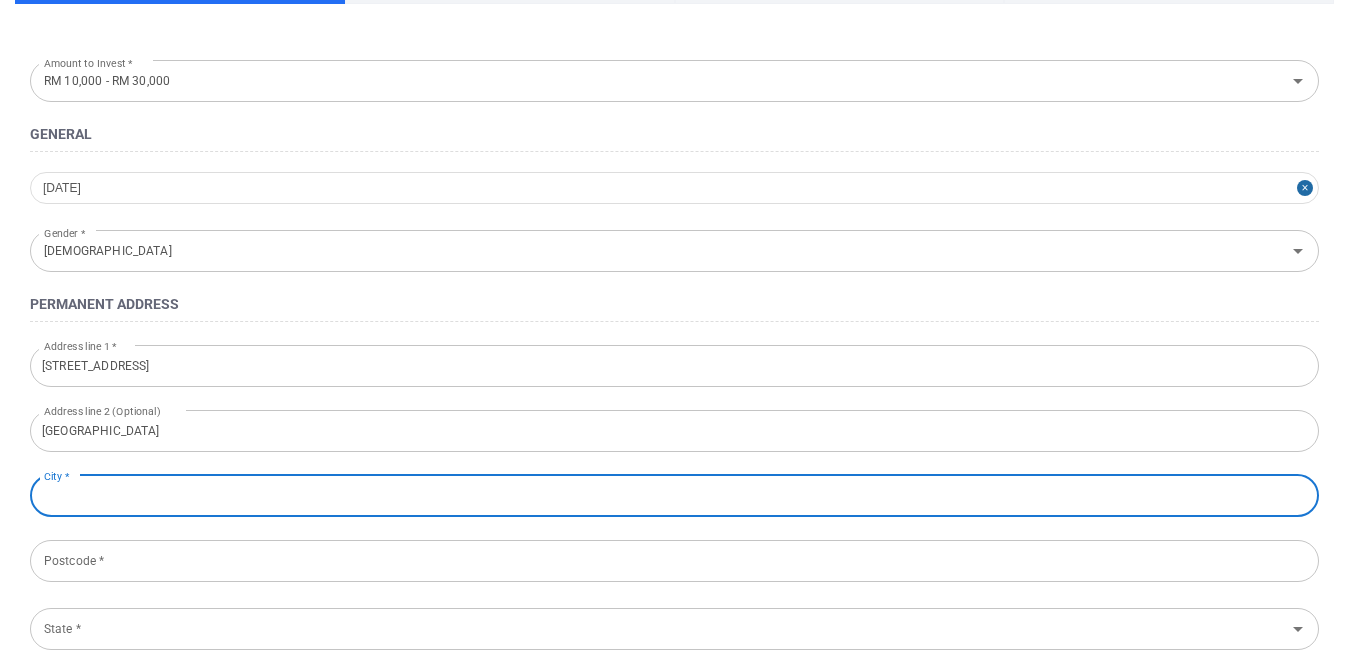 click on "City *" at bounding box center (674, 496) 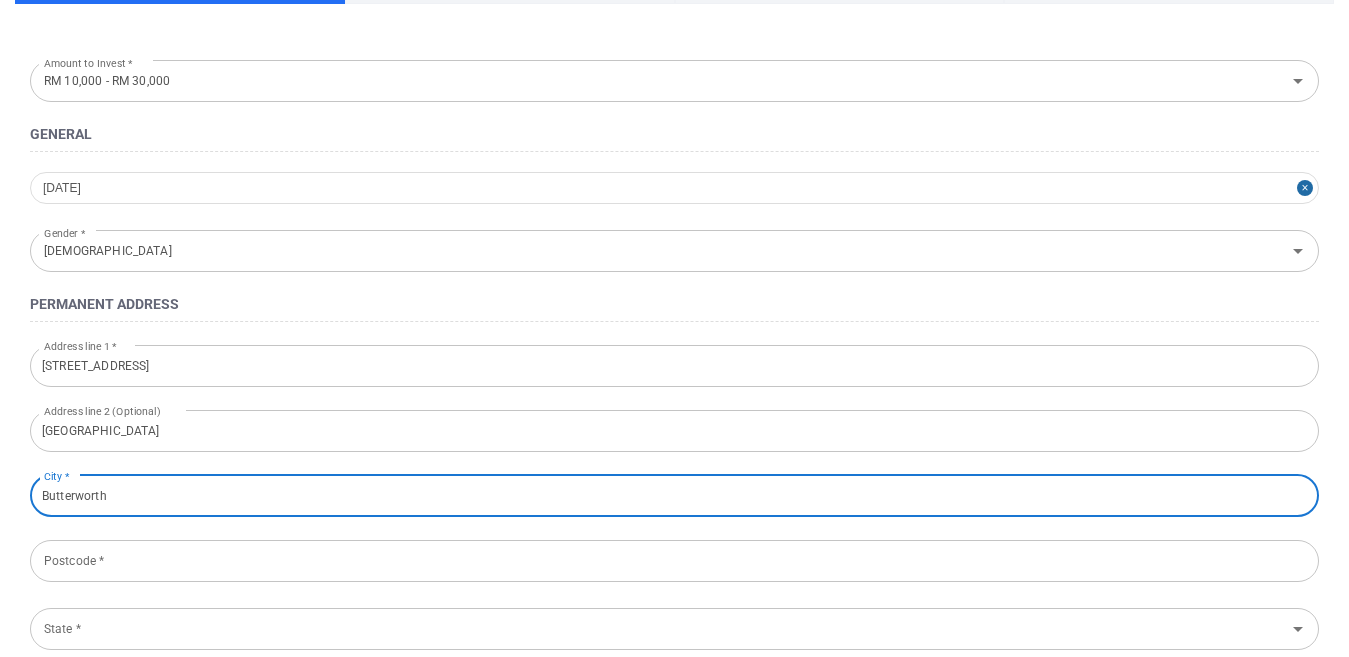type on "Butterworth" 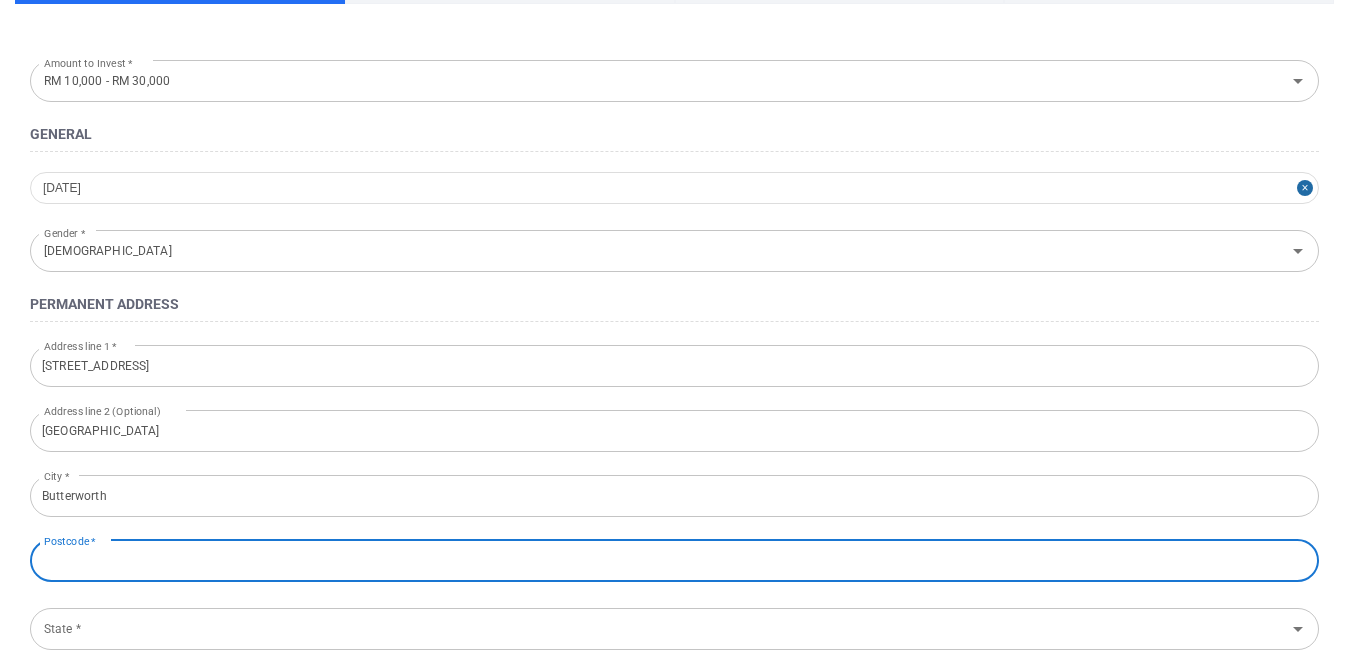click on "Postcode *" at bounding box center (674, 561) 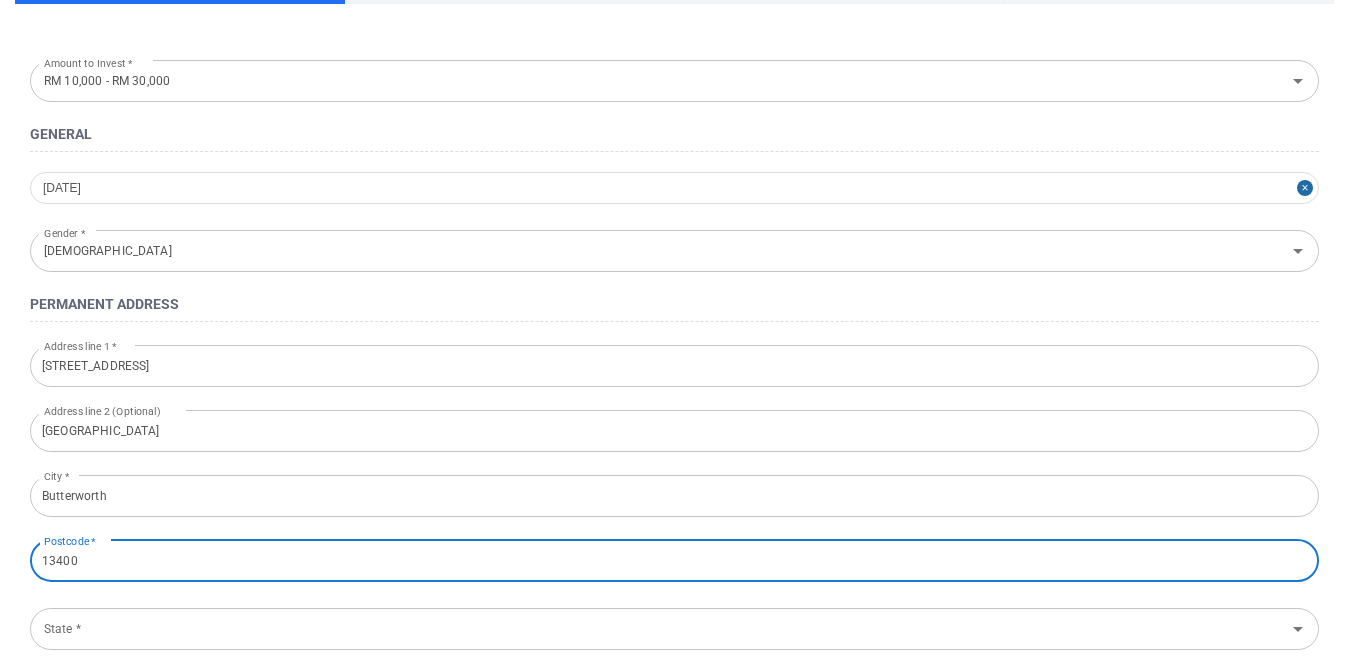 type on "13400" 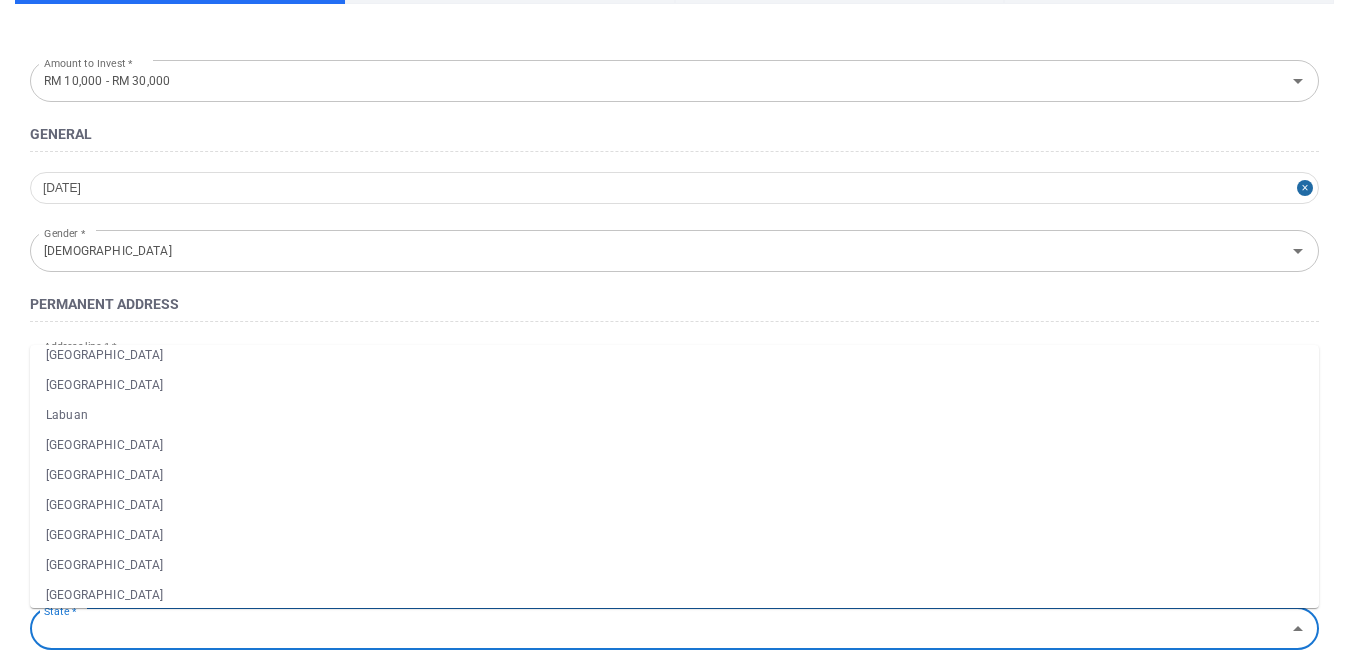 scroll, scrollTop: 200, scrollLeft: 0, axis: vertical 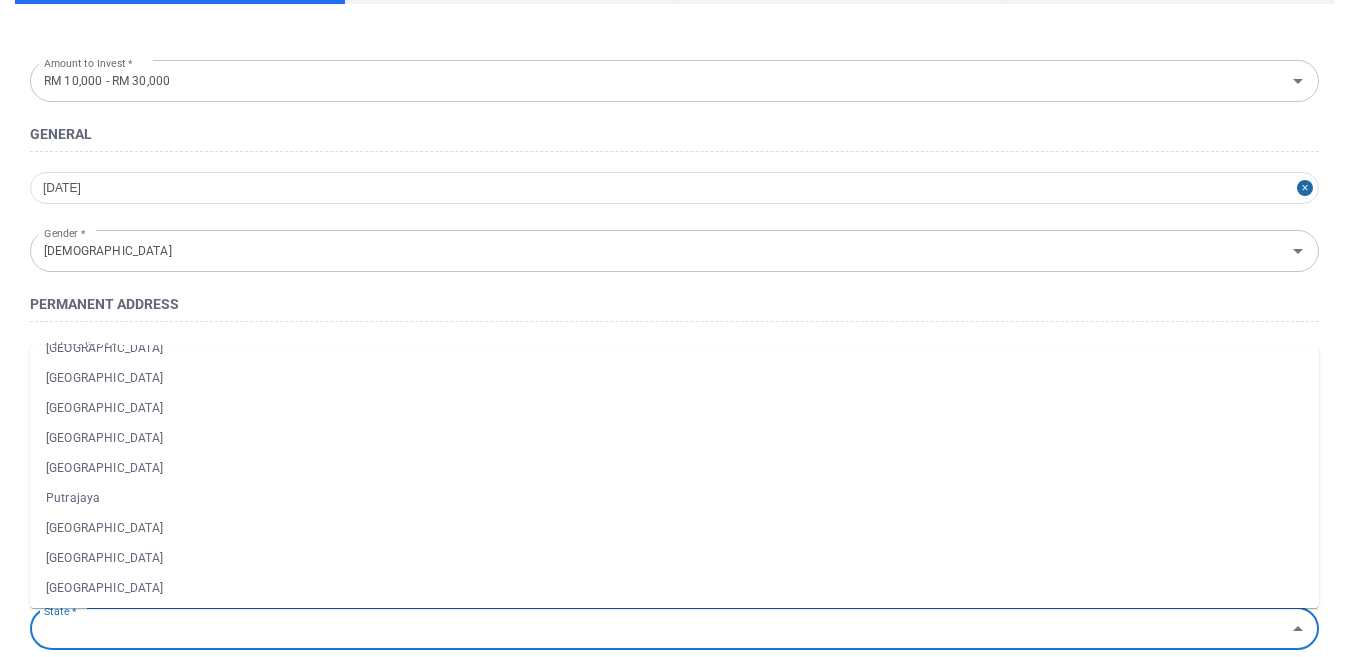 click on "Pulau Pinang" at bounding box center (674, 468) 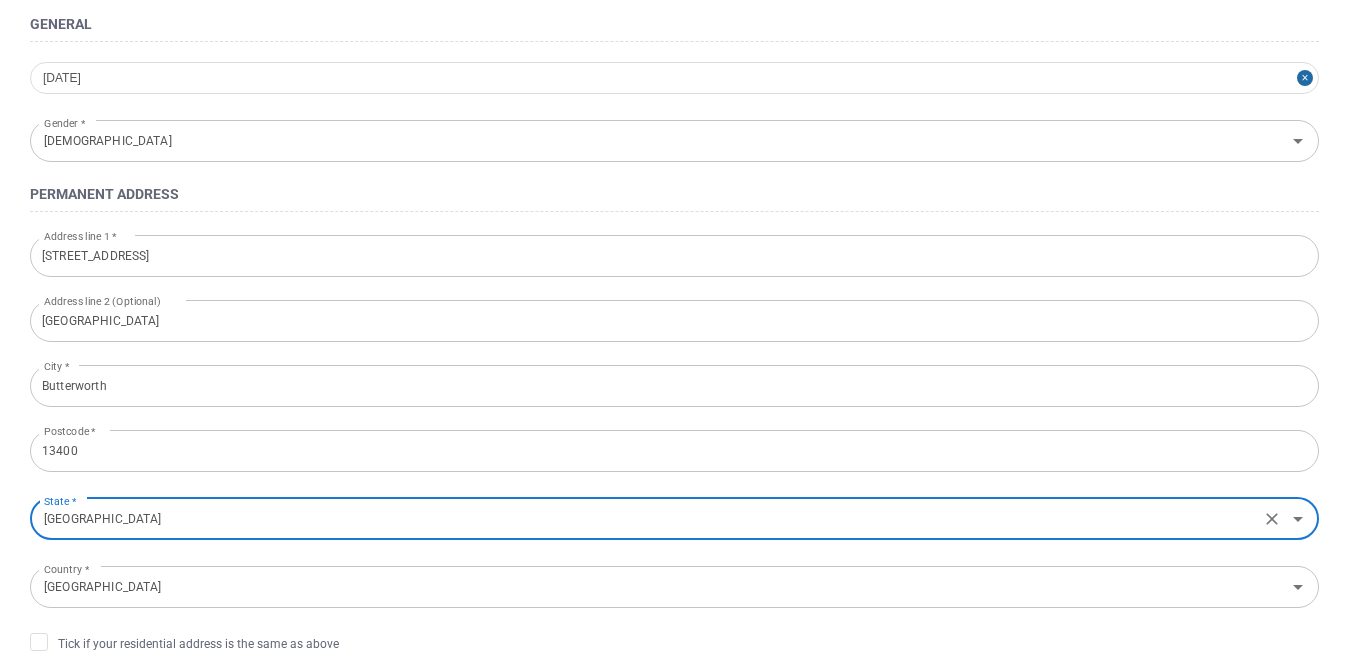 scroll, scrollTop: 500, scrollLeft: 0, axis: vertical 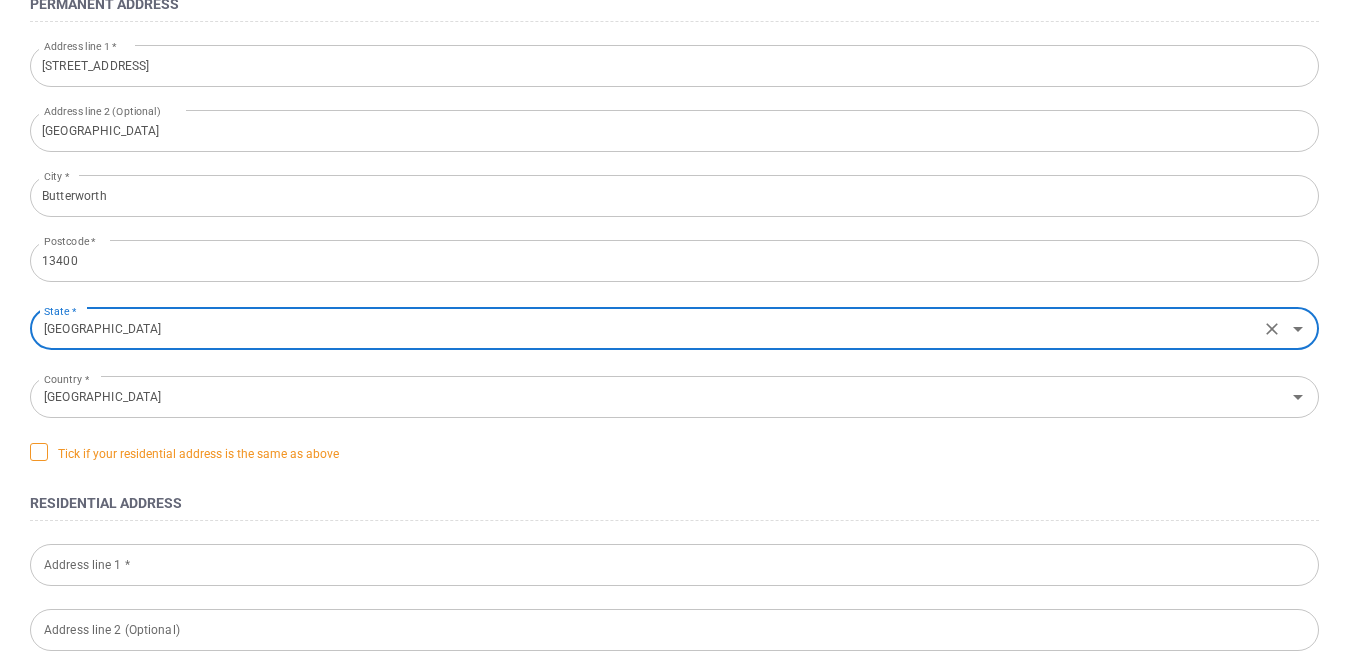 click 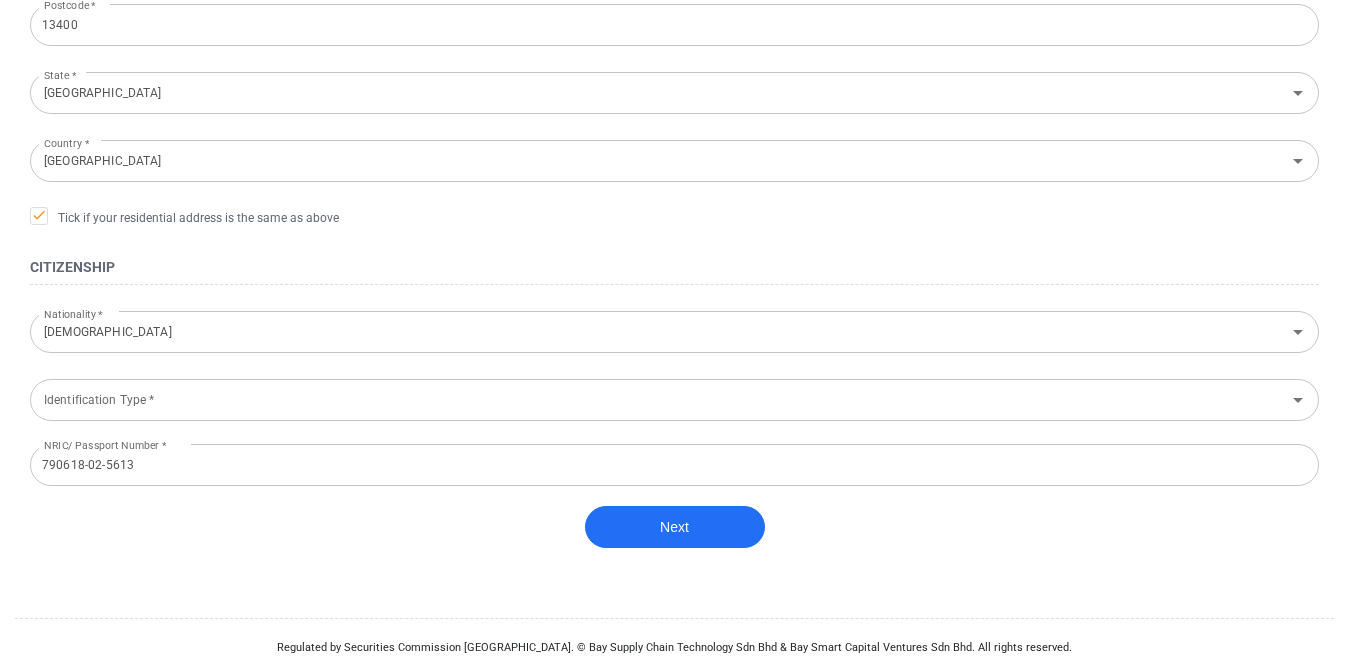 scroll, scrollTop: 756, scrollLeft: 0, axis: vertical 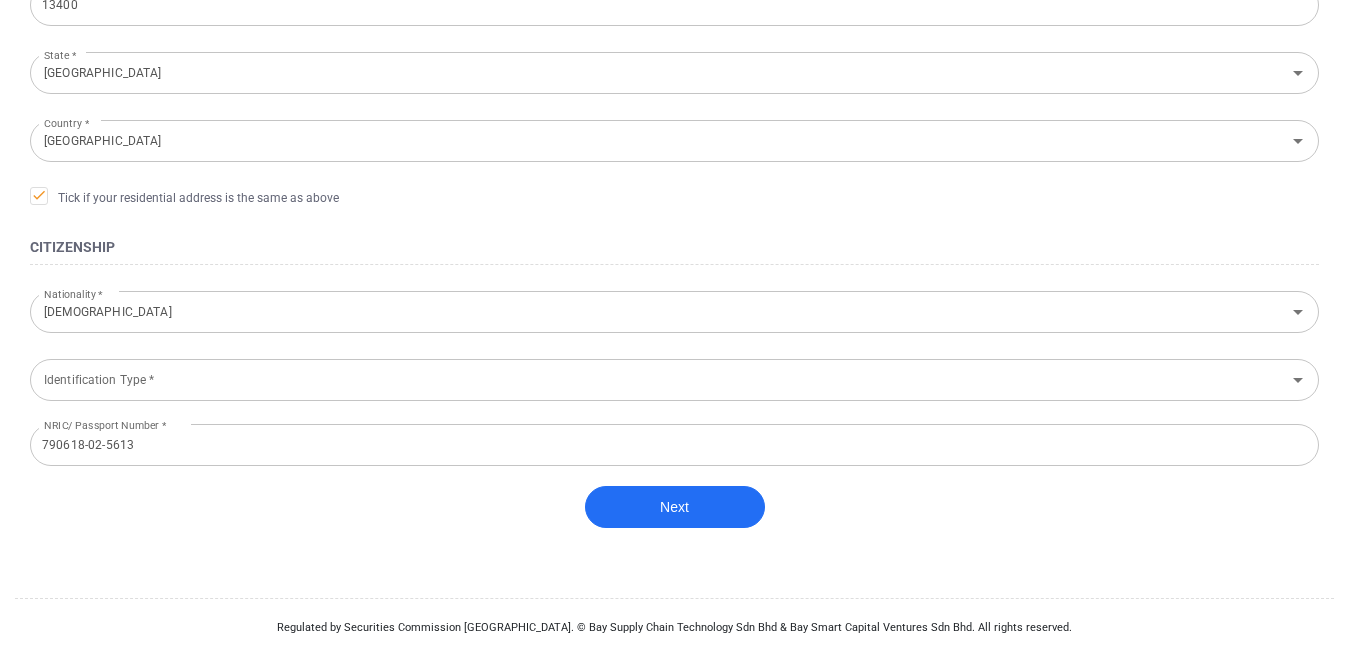 click on "Amount to Invest * RM 10,000 - RM 30,000 Amount to Invest * General 1979-06-18 Gender * Male Gender * Permanent Address Address line 1 * 12,Jalan Kerapu Address line 1 * Address line 2 (Optional) Taman Kerapu Address line 2 (Optional) City * Butterworth City * Postcode * 13400 Postcode * State * Pulau Pinang State * Country * Malaysia Country * Tick if your residential address is the same as above Residential Address Address line 1 * Address line 1 * Address line 2 (Optional) Address line 2 (Optional) City * City * Postcode * Postcode * State * State * Country * Malaysia Country * Citizenship Nationality * Malaysian Nationality * Identification Type * Identification Type * NRIC/ Passport Number * 790618-02-5613 NRIC/ Passport Number * Next" at bounding box center (674, 38) 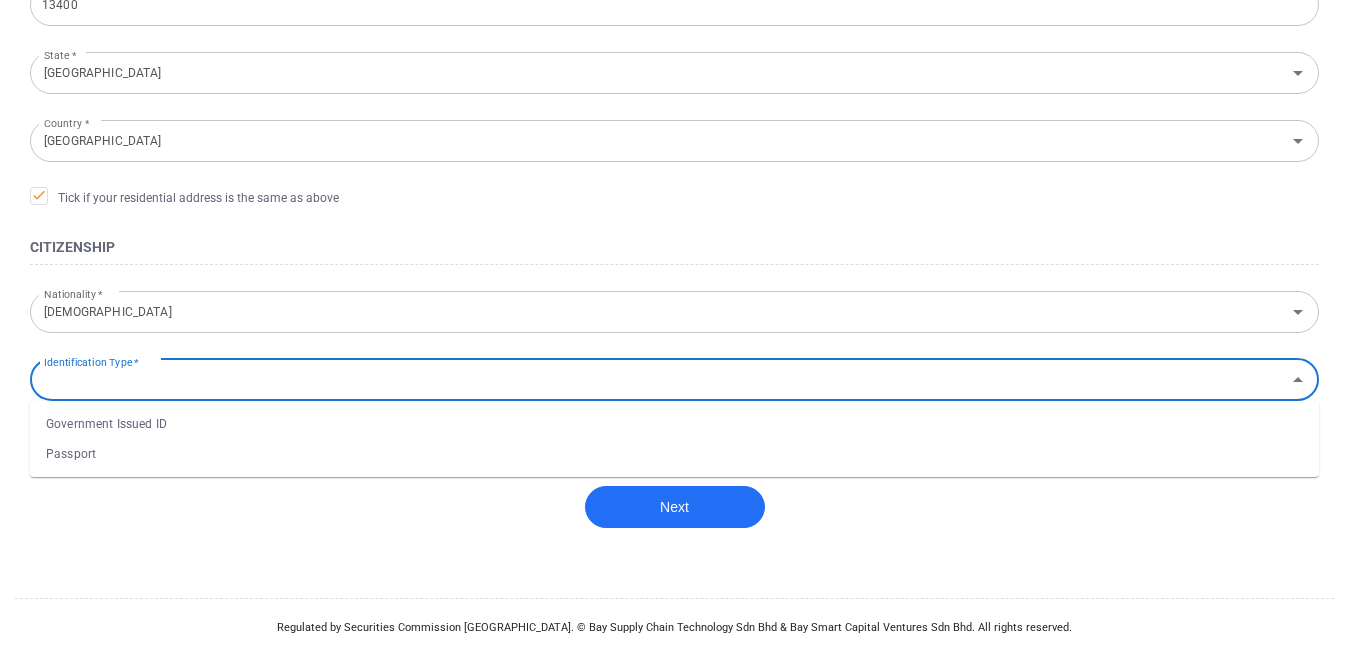 click on "Government Issued ID" at bounding box center [674, 424] 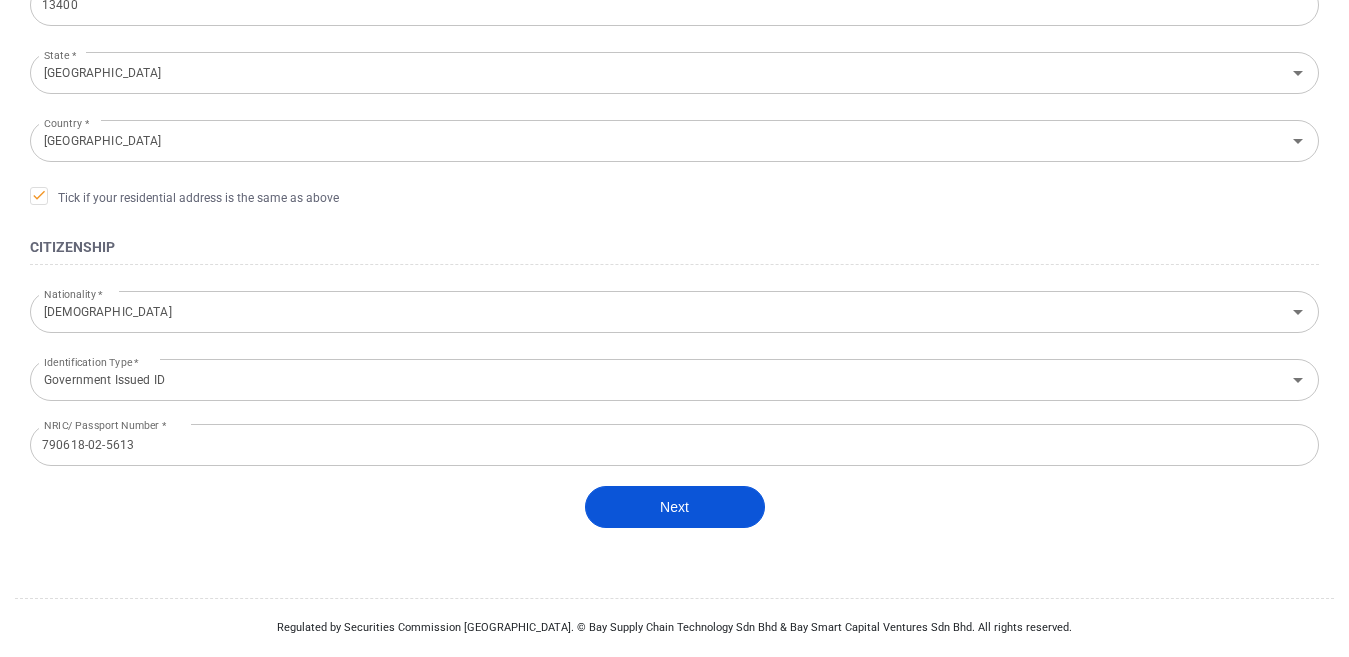 click on "Next" at bounding box center [675, 507] 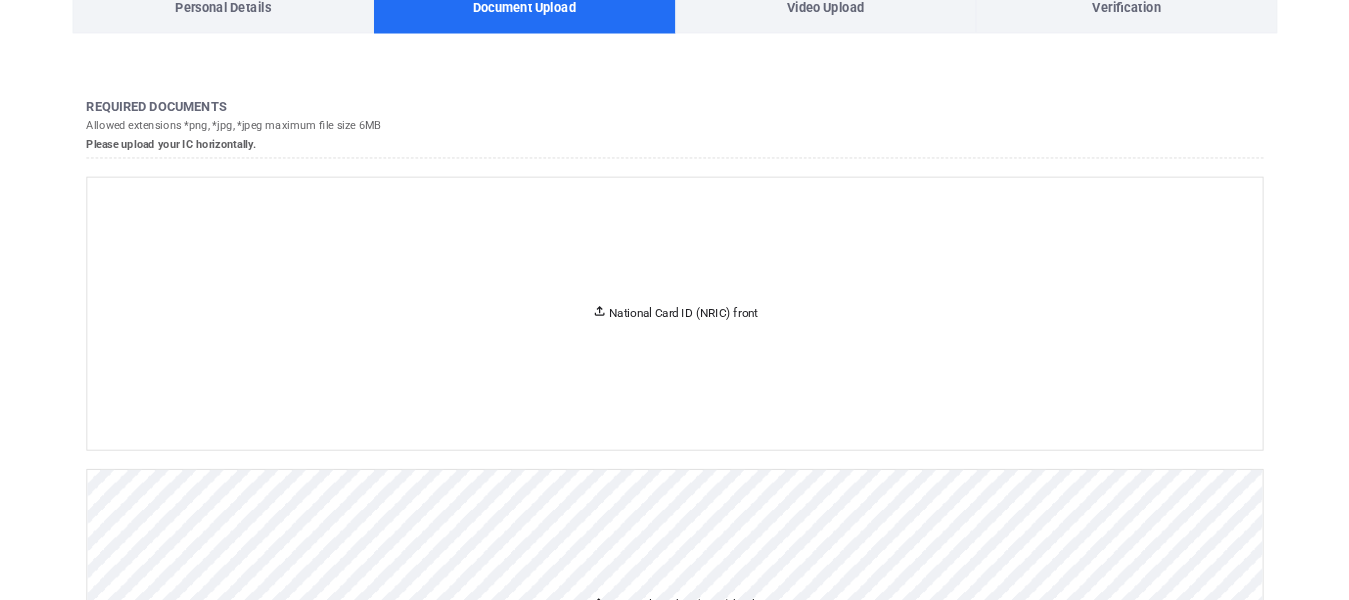 scroll, scrollTop: 0, scrollLeft: 0, axis: both 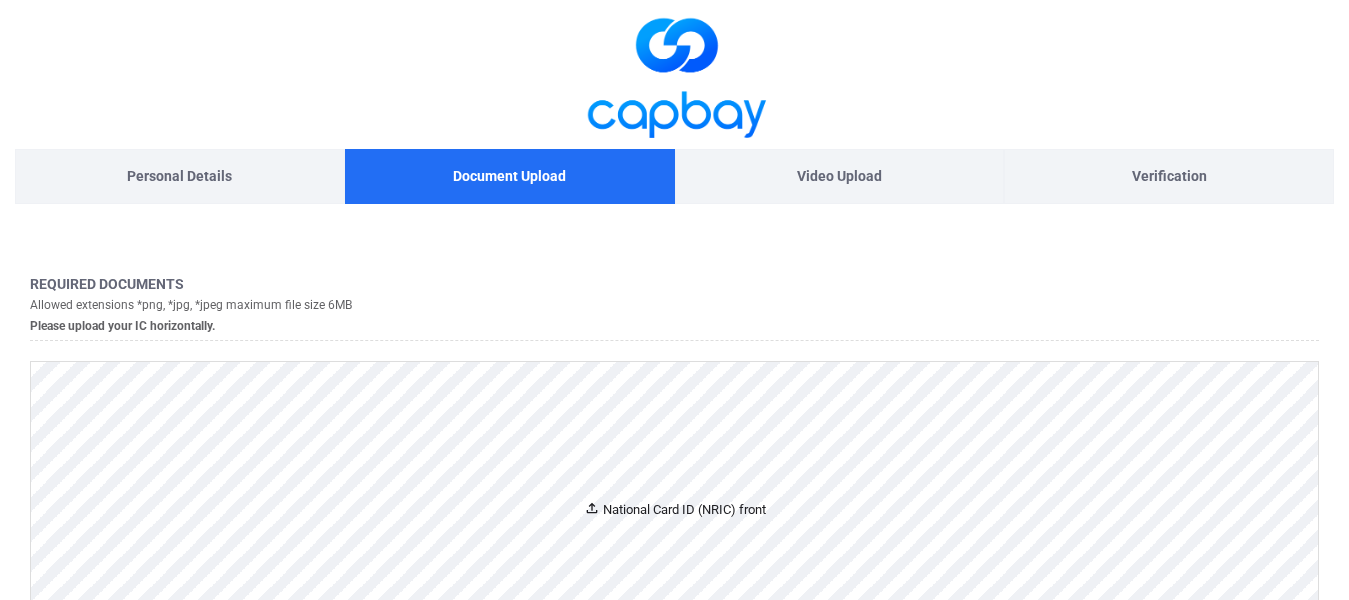 click on "National Card ID (NRIC) front" at bounding box center (674, 511) 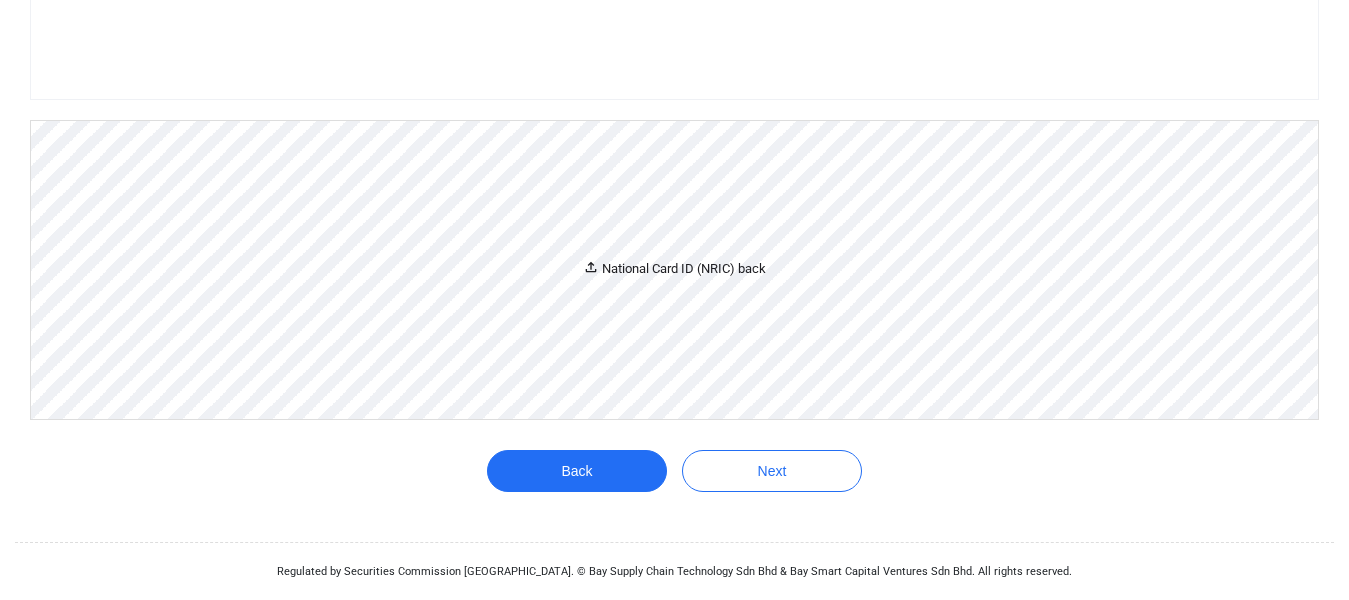 scroll, scrollTop: 1147, scrollLeft: 0, axis: vertical 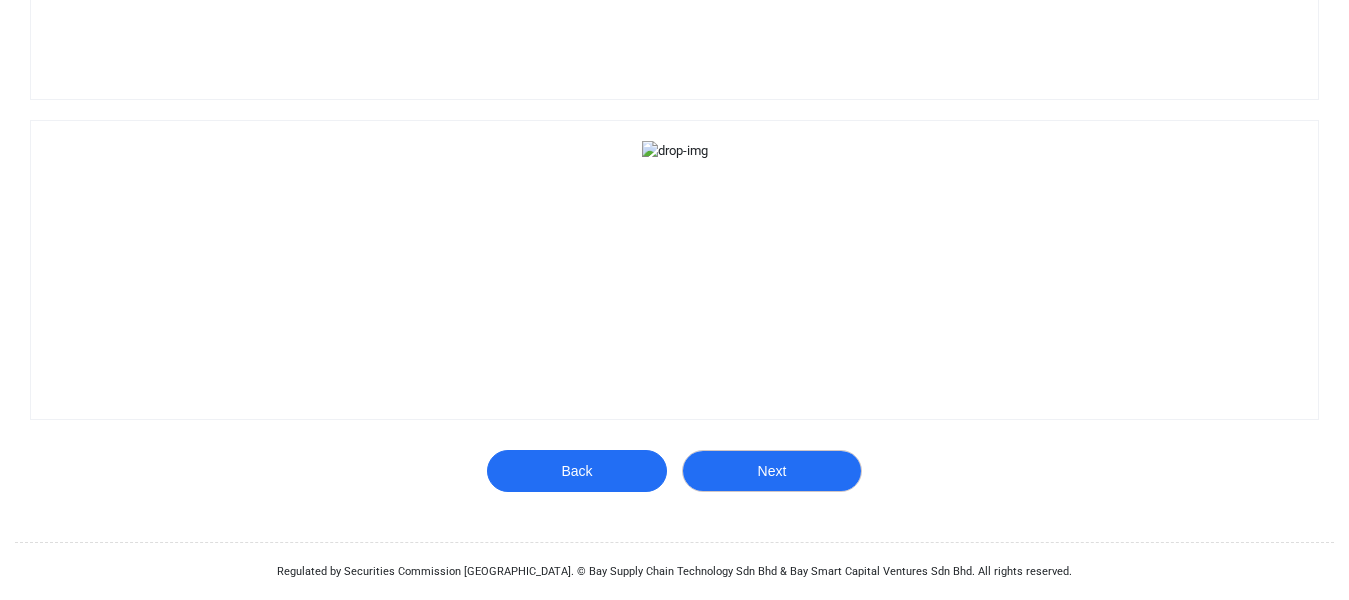 click on "Next" at bounding box center (772, 471) 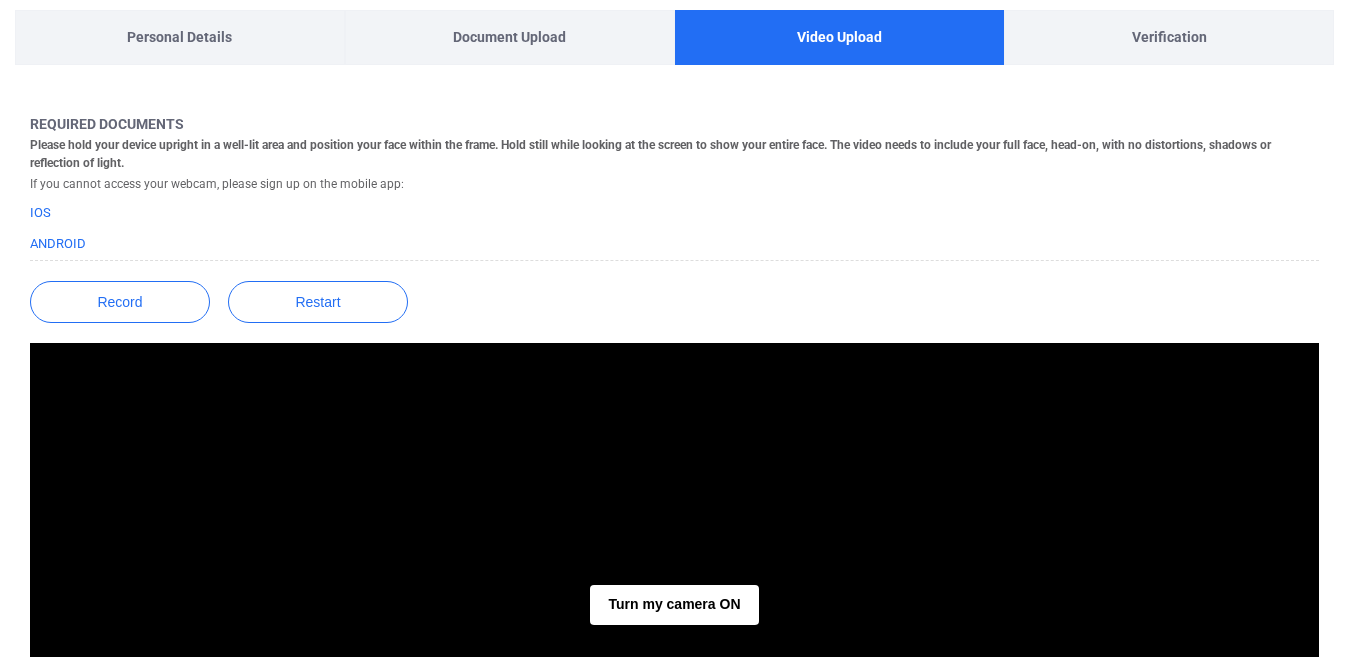 scroll, scrollTop: 0, scrollLeft: 0, axis: both 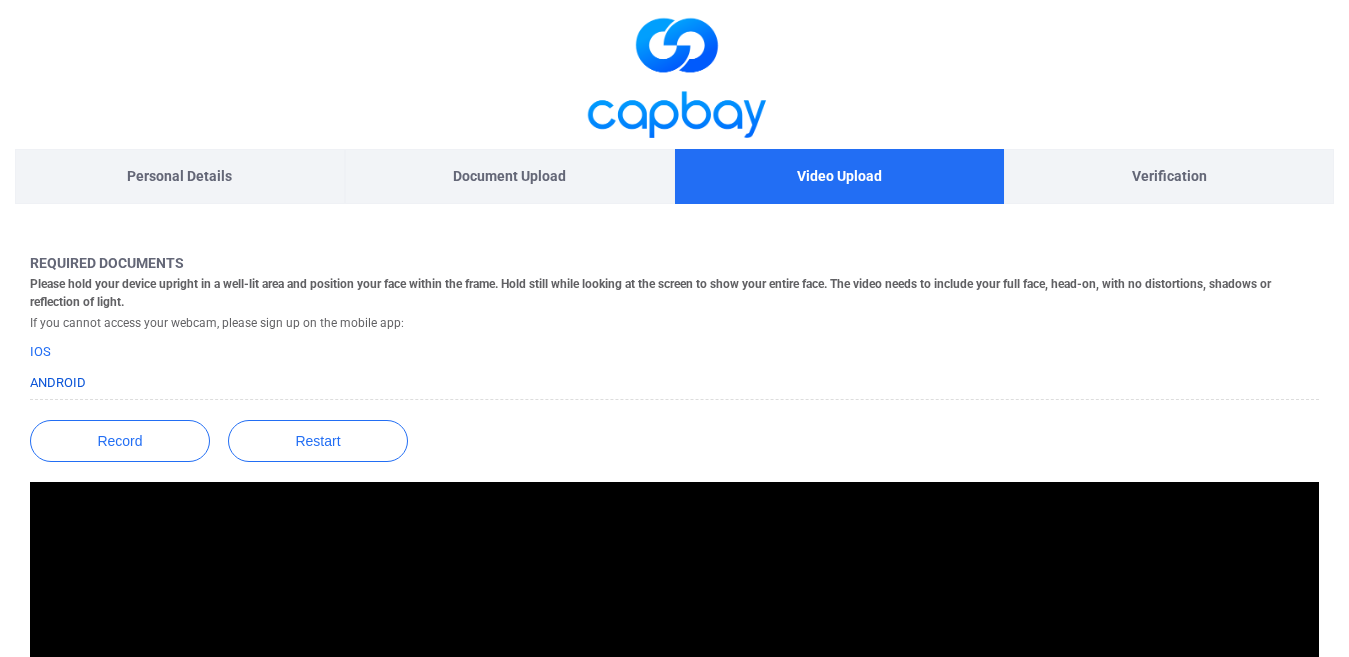 click on "Android" at bounding box center [58, 382] 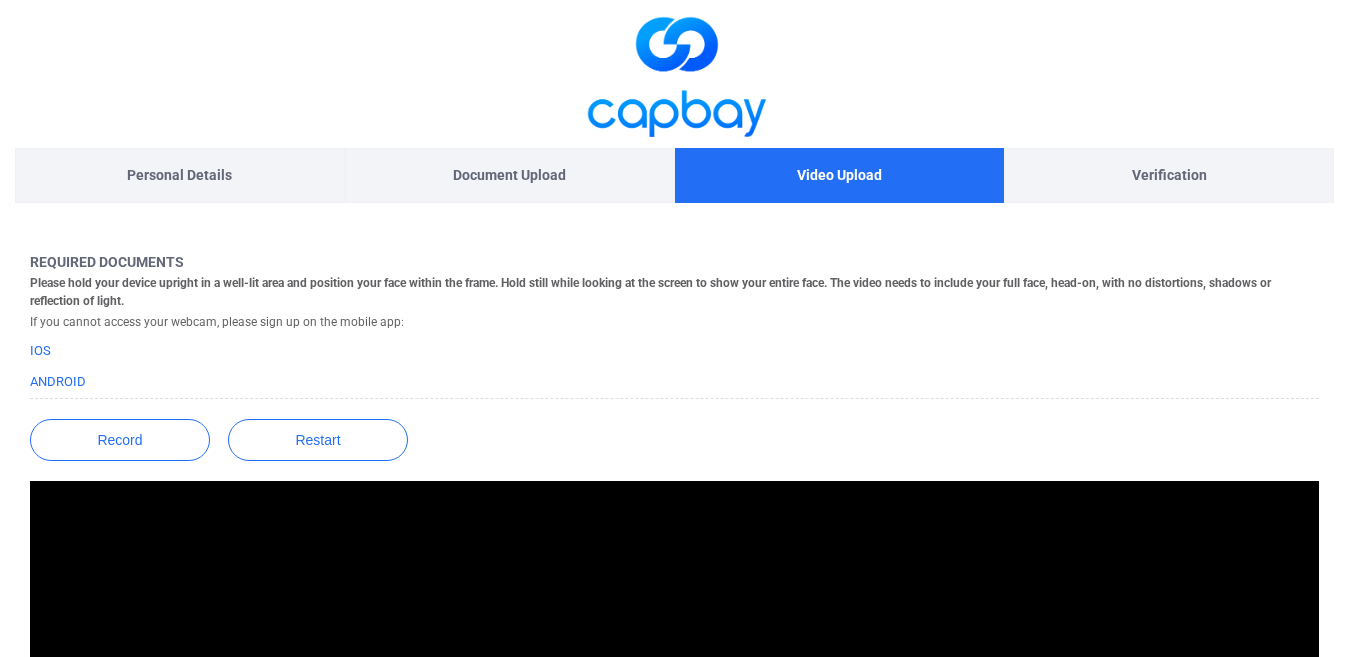 scroll, scrollTop: 0, scrollLeft: 0, axis: both 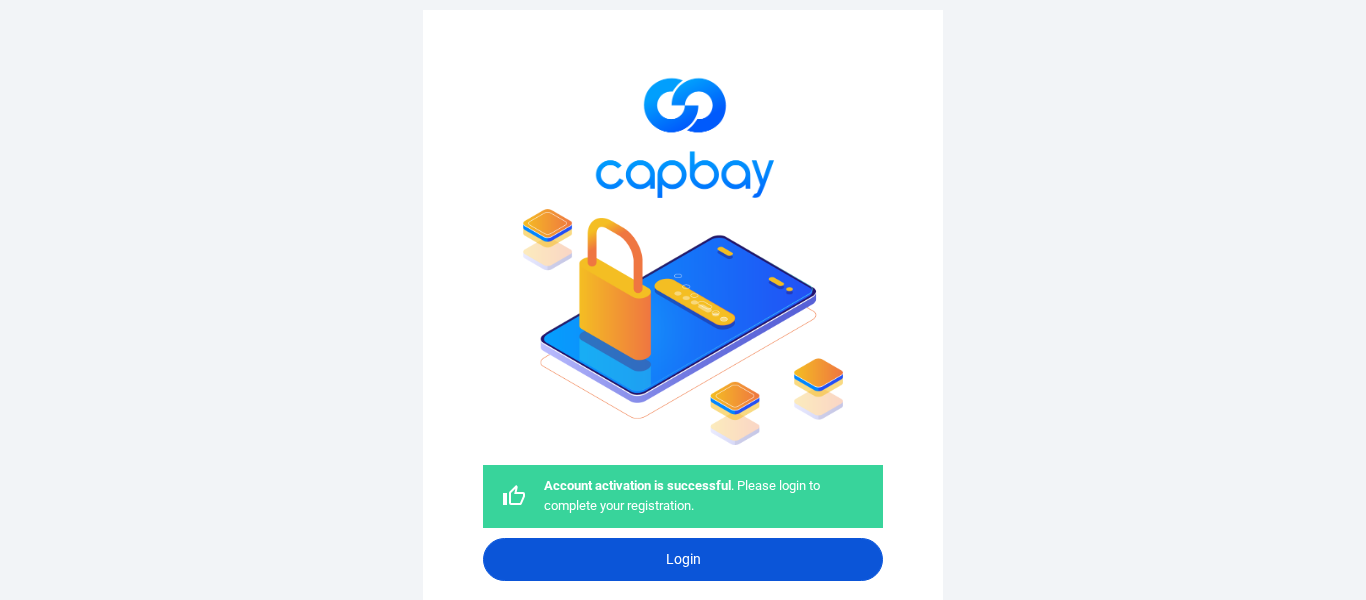 click on "Login" at bounding box center [683, 559] 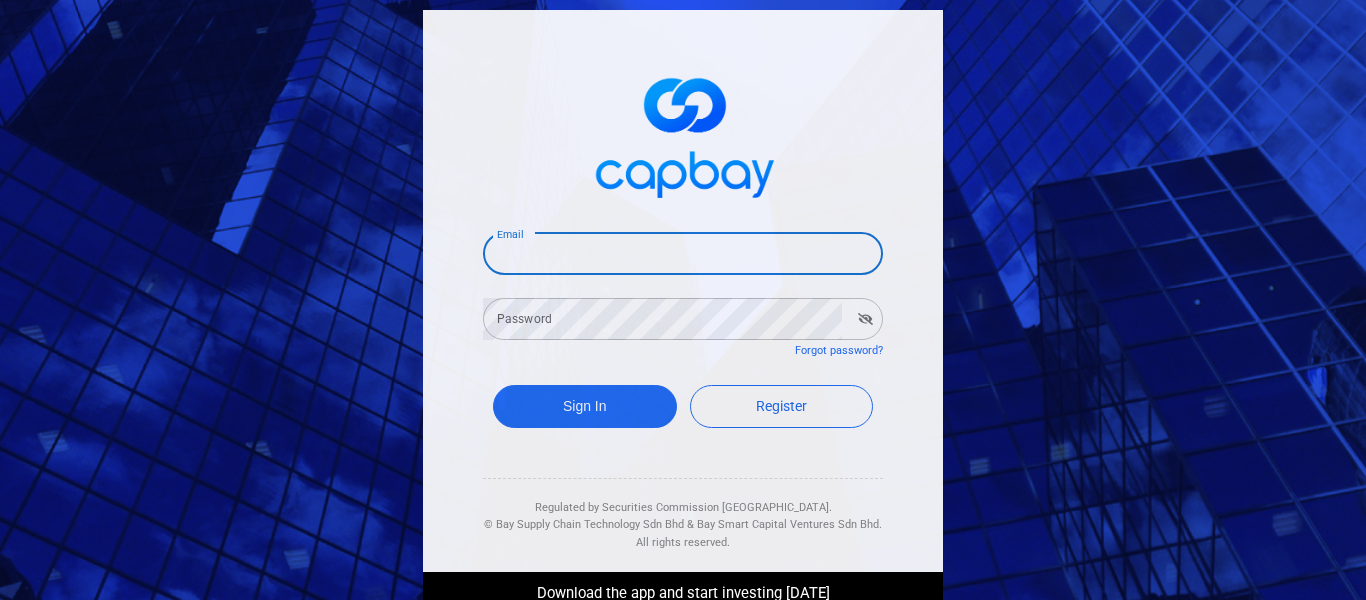 click on "Email" at bounding box center [683, 254] 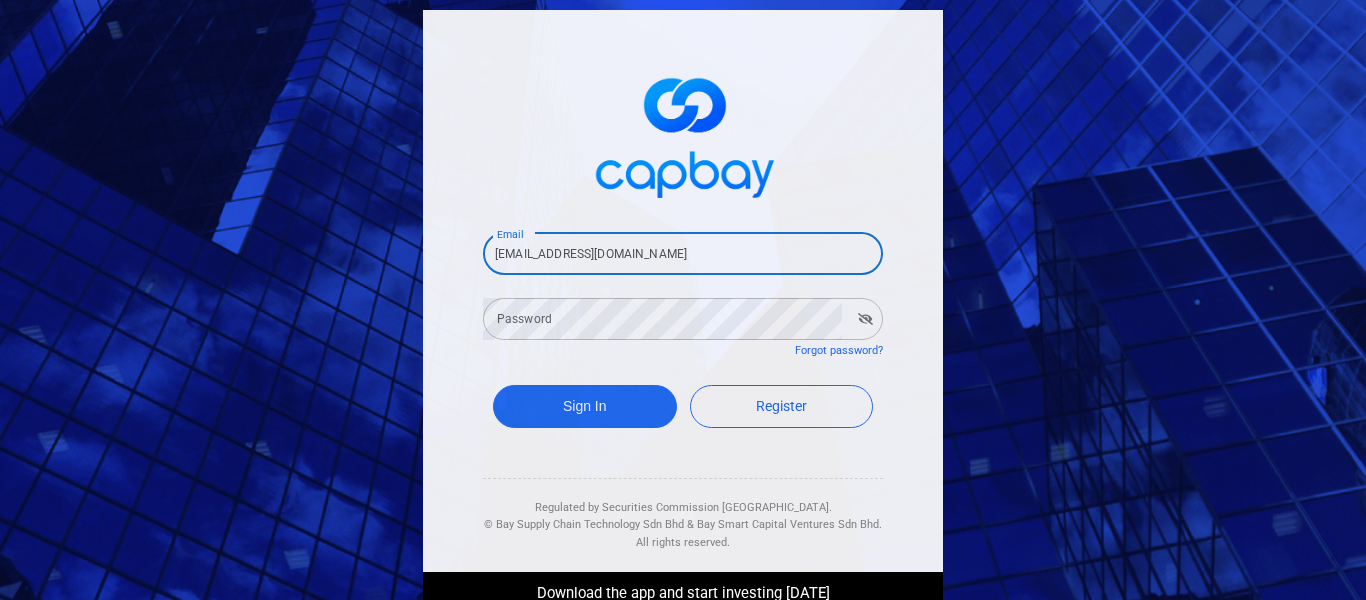 type on "[EMAIL_ADDRESS][DOMAIN_NAME]" 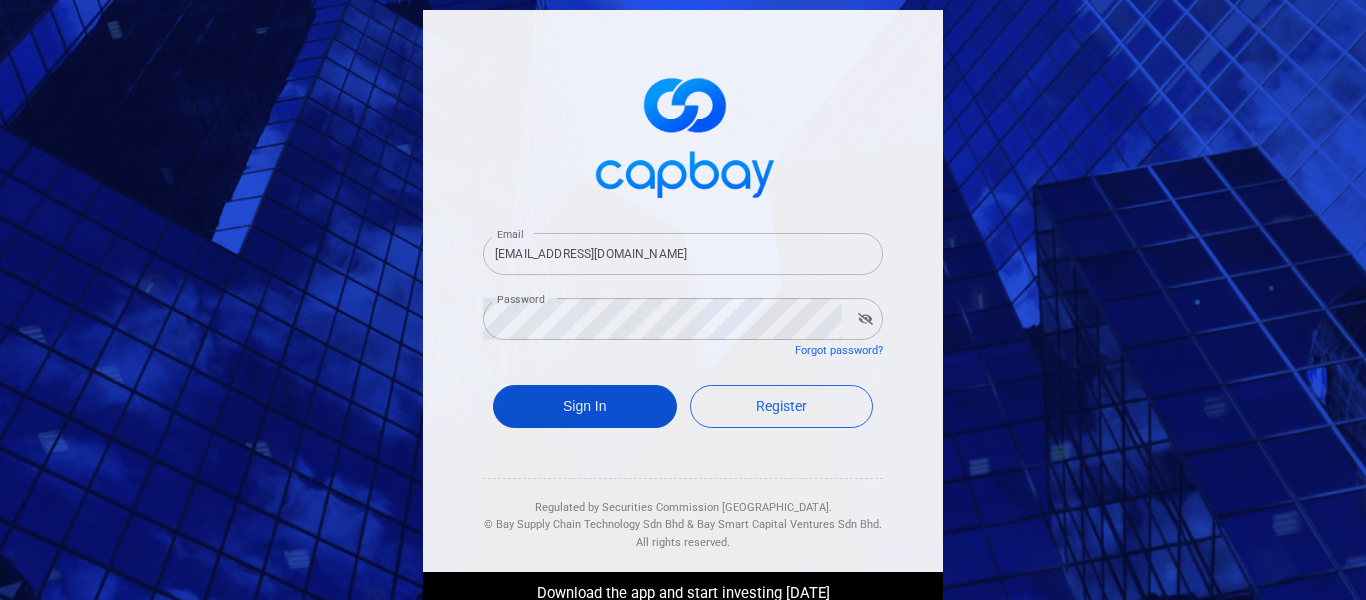 click on "Sign In" at bounding box center [585, 406] 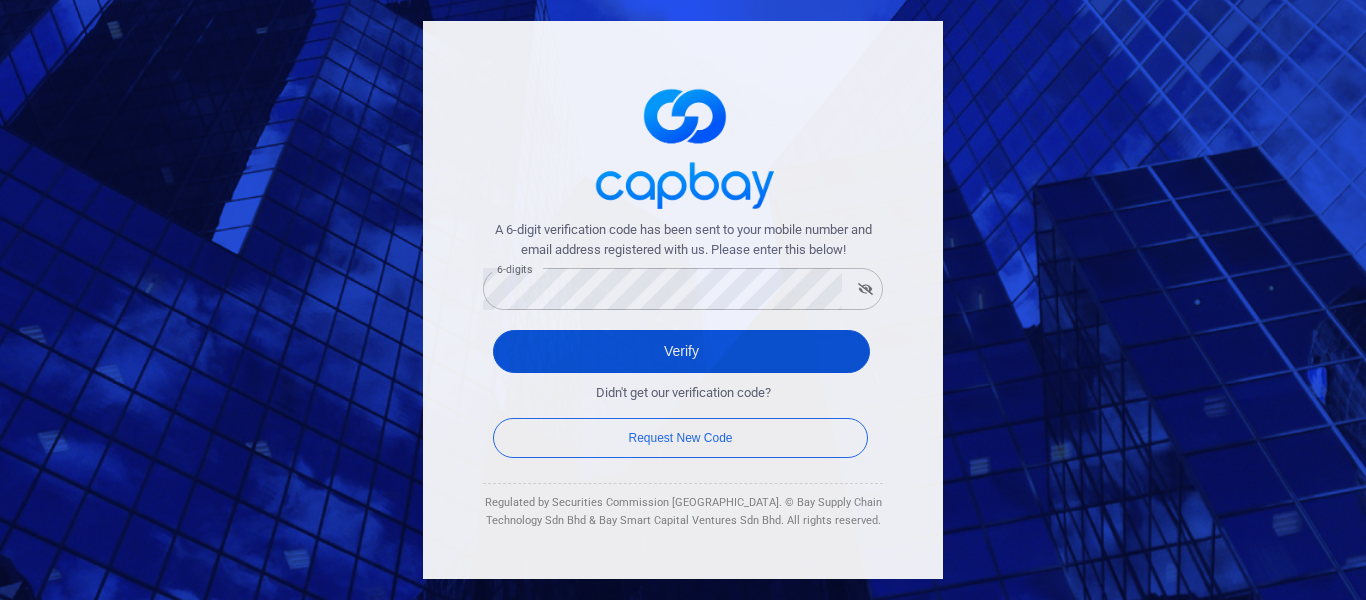 click on "Verify" at bounding box center (681, 351) 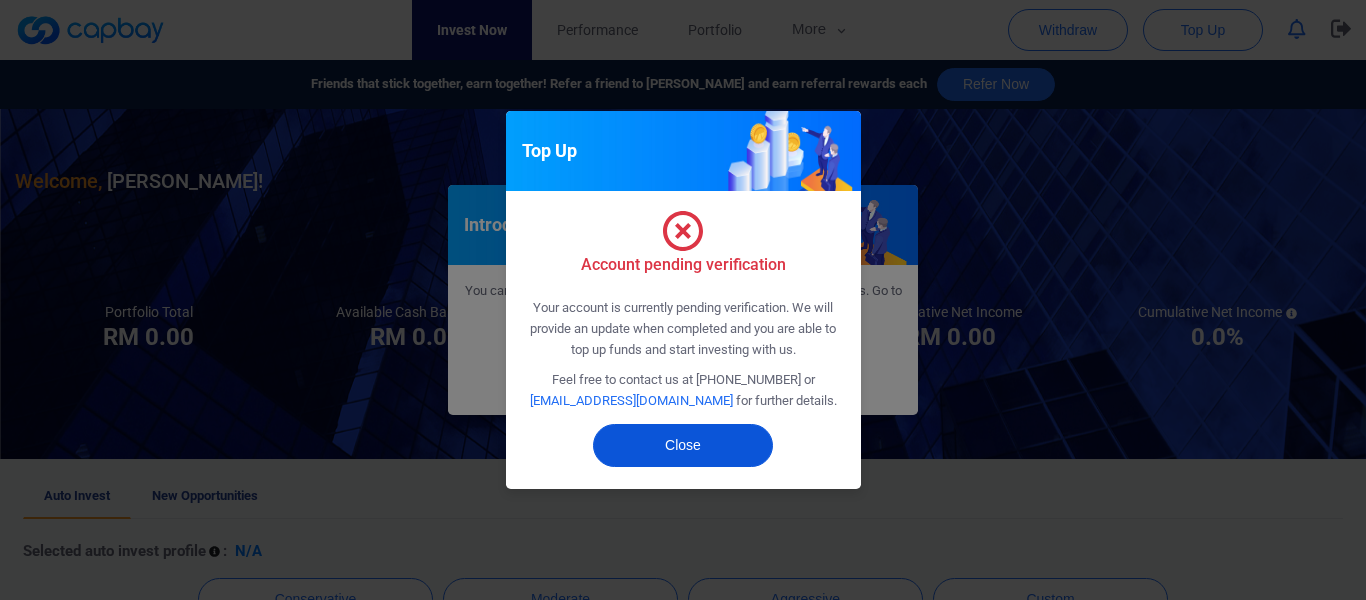 click on "Close" at bounding box center [683, 445] 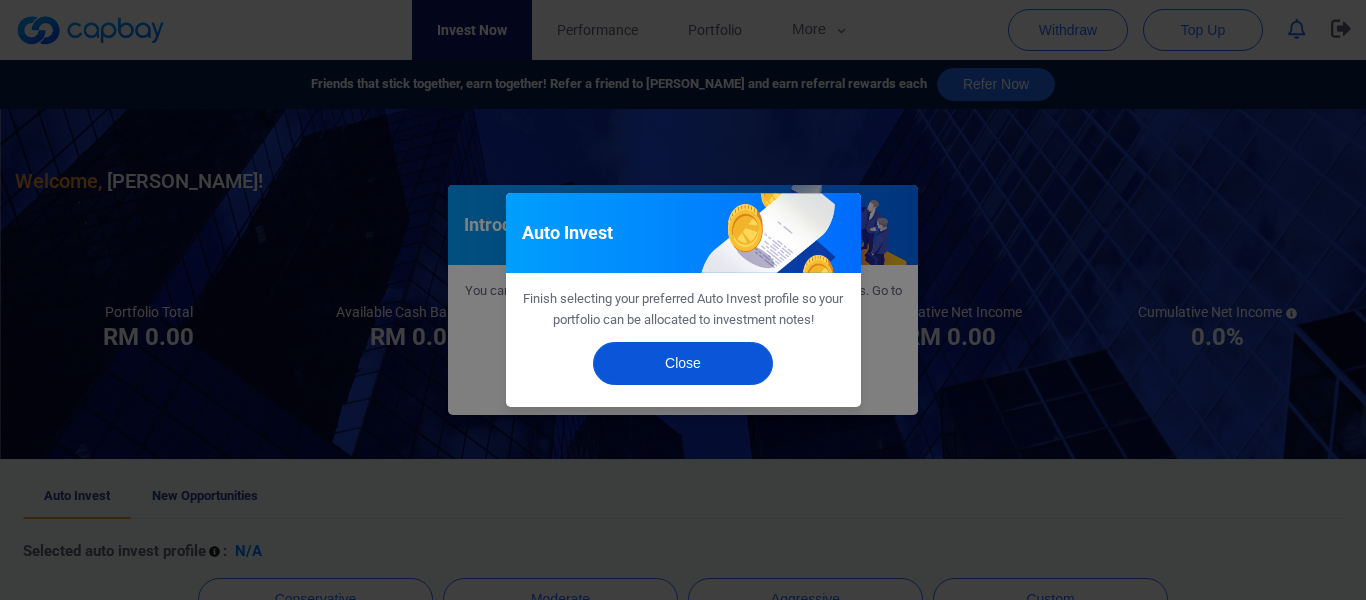 click on "Close" at bounding box center (683, 363) 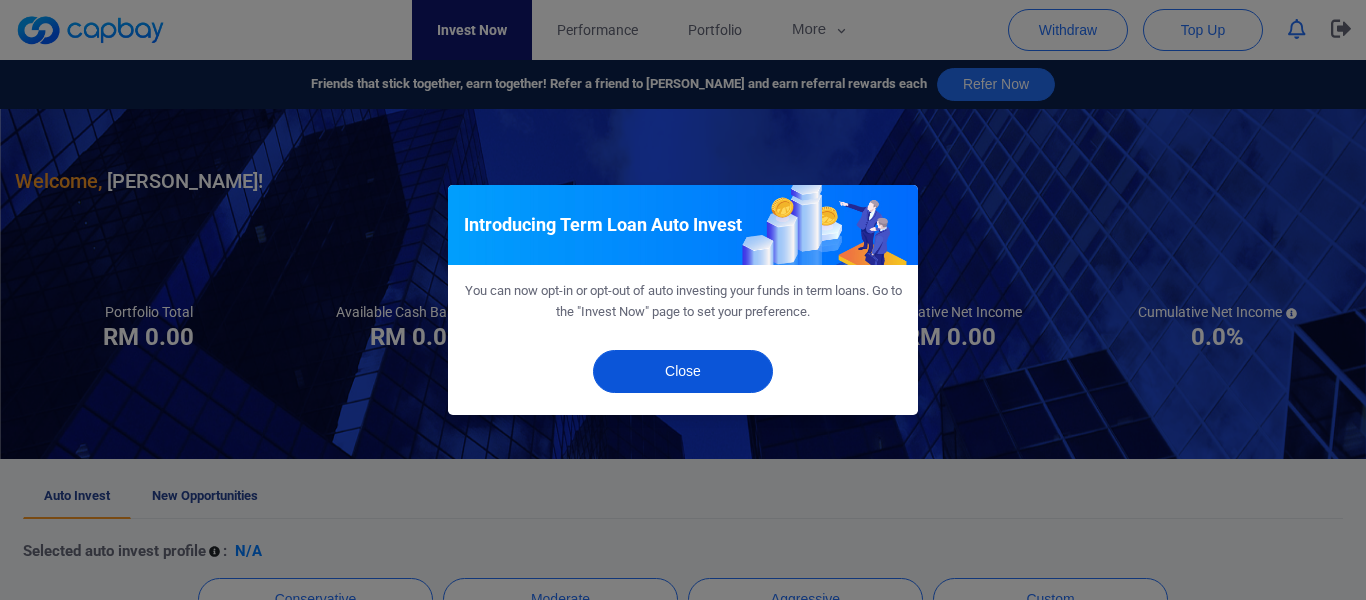 click on "Close" at bounding box center (683, 371) 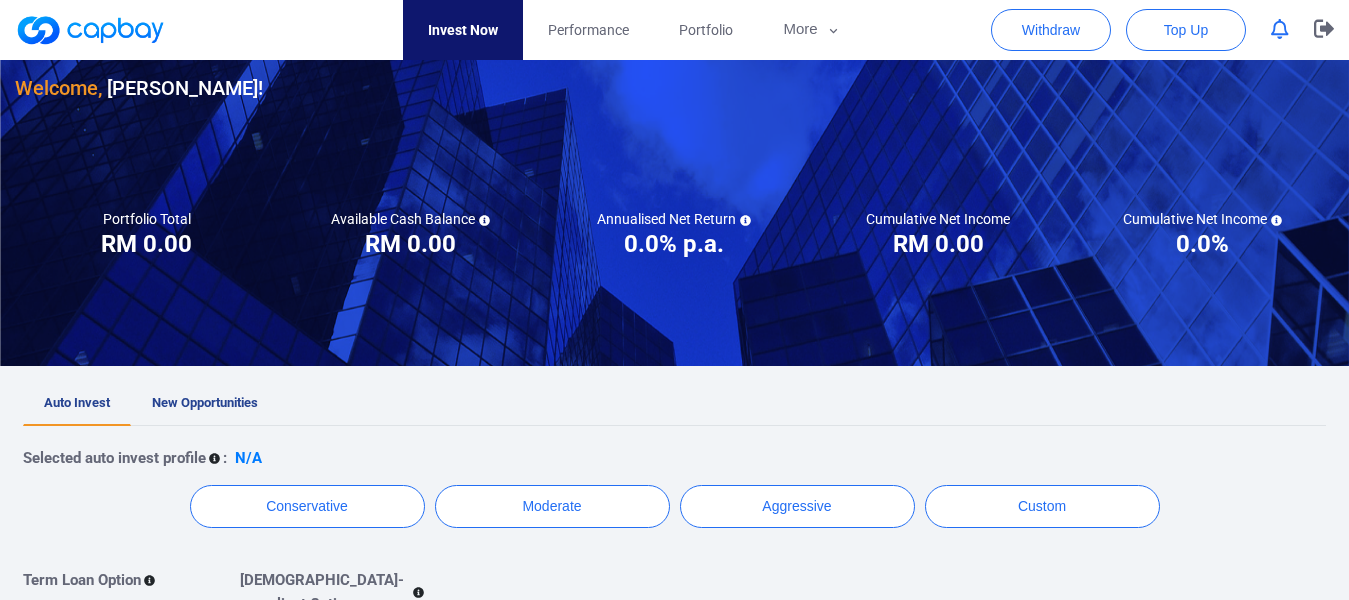 scroll, scrollTop: 0, scrollLeft: 0, axis: both 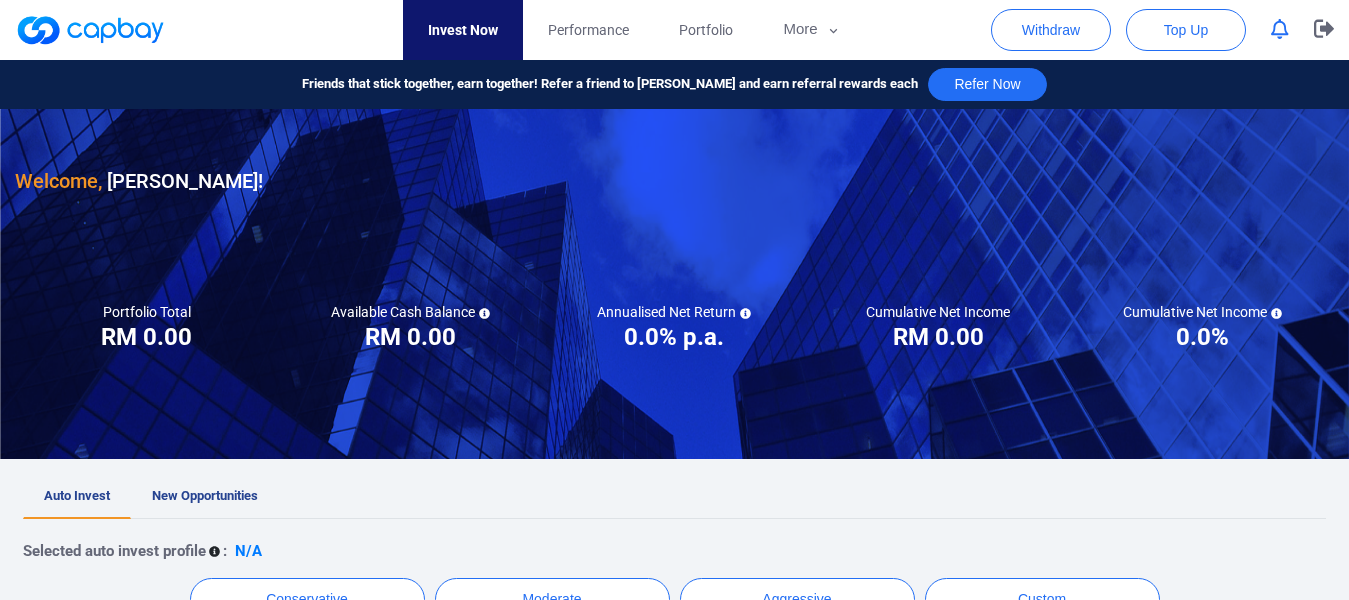 click on "Invest Now" at bounding box center [463, 30] 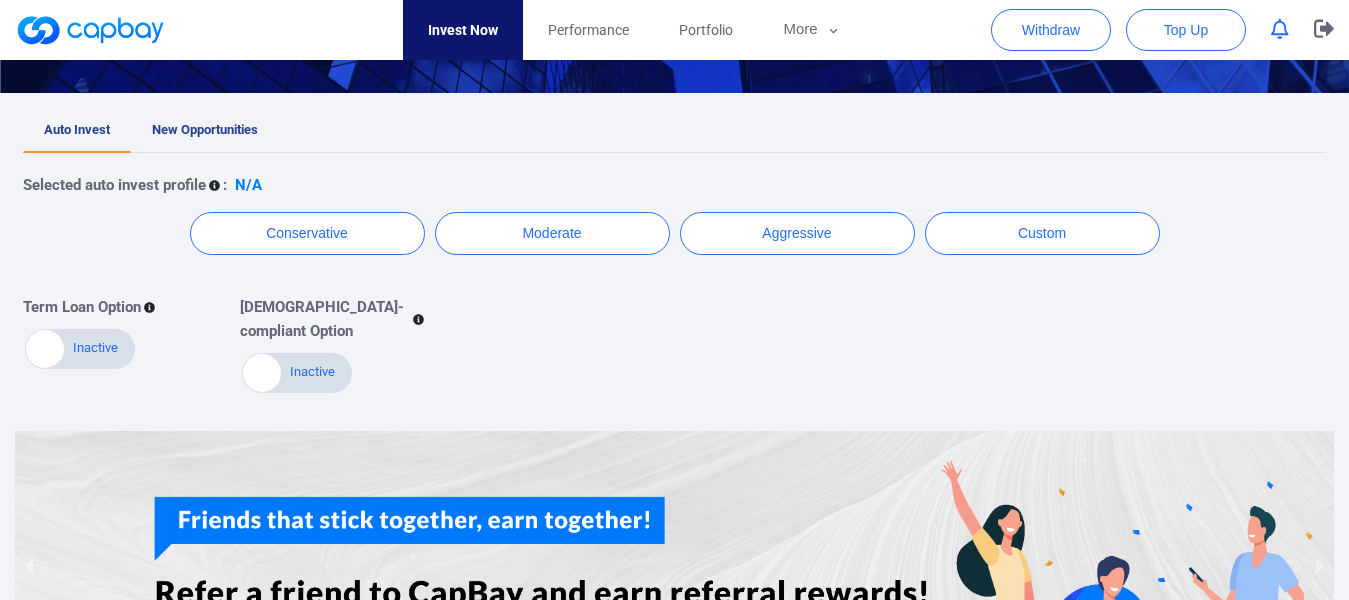scroll, scrollTop: 500, scrollLeft: 0, axis: vertical 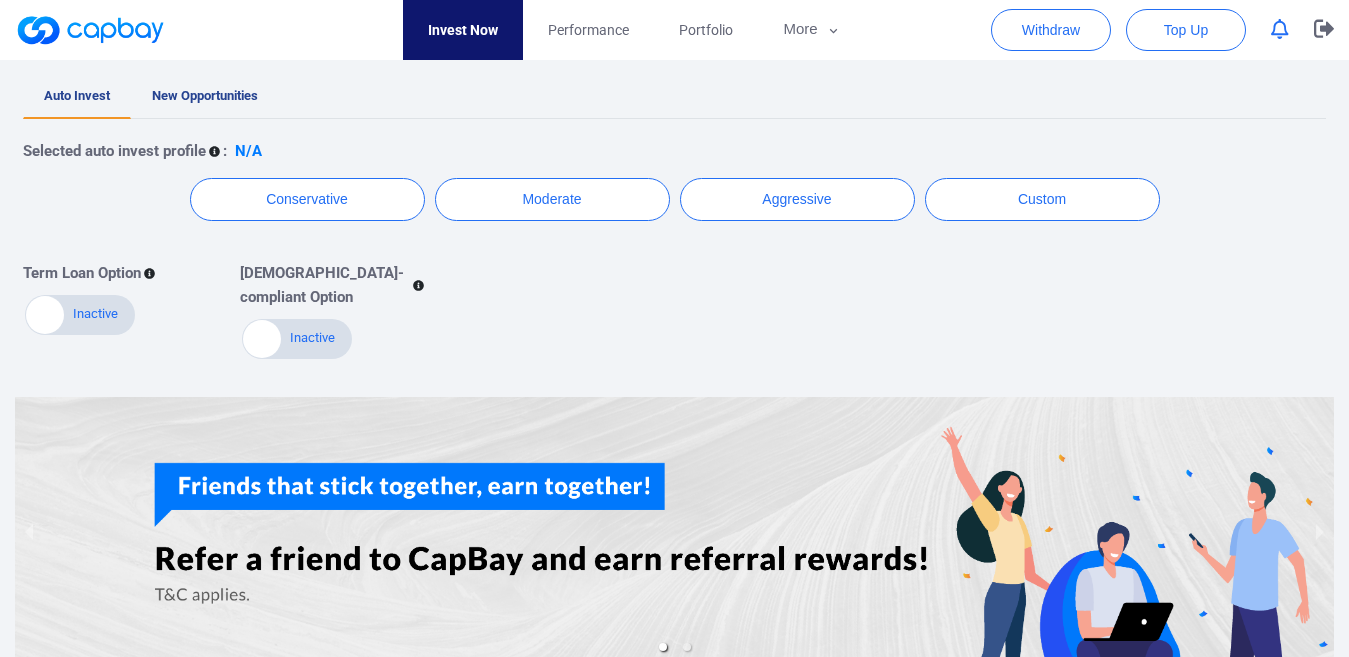 click on "Active Inactive" at bounding box center (297, 339) 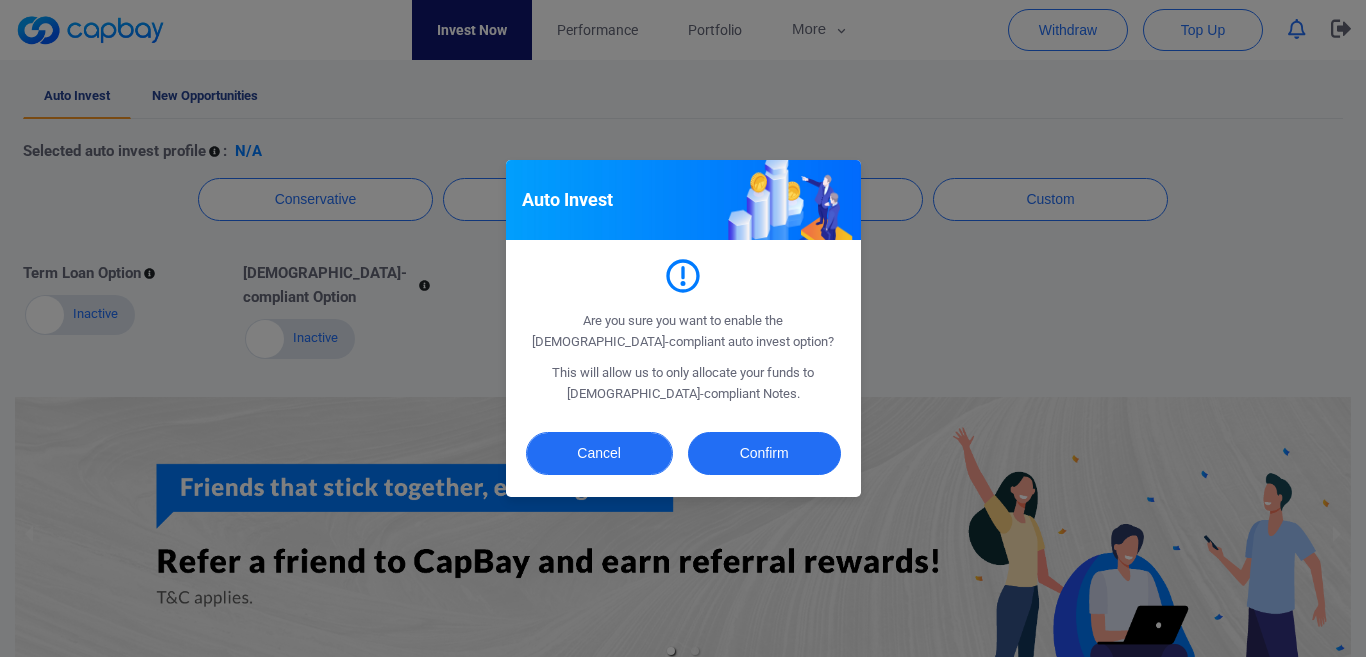click on "Cancel" at bounding box center (599, 453) 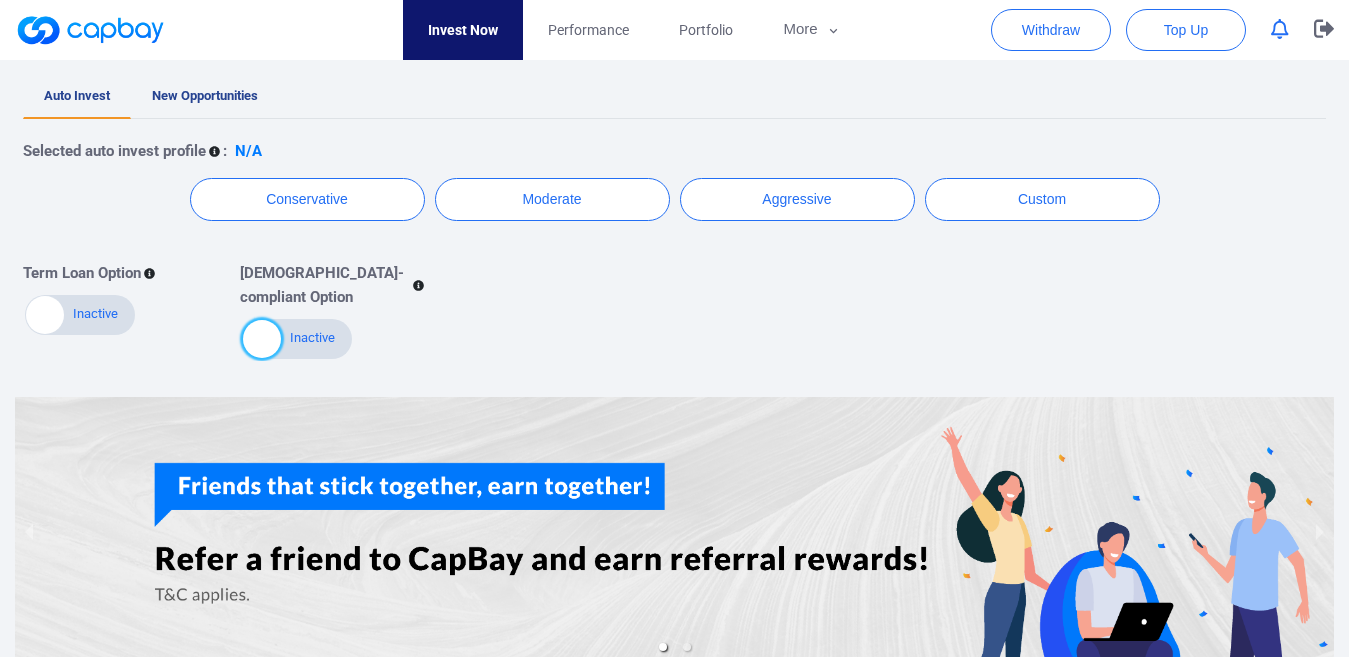 click on "Active Inactive" at bounding box center (80, 315) 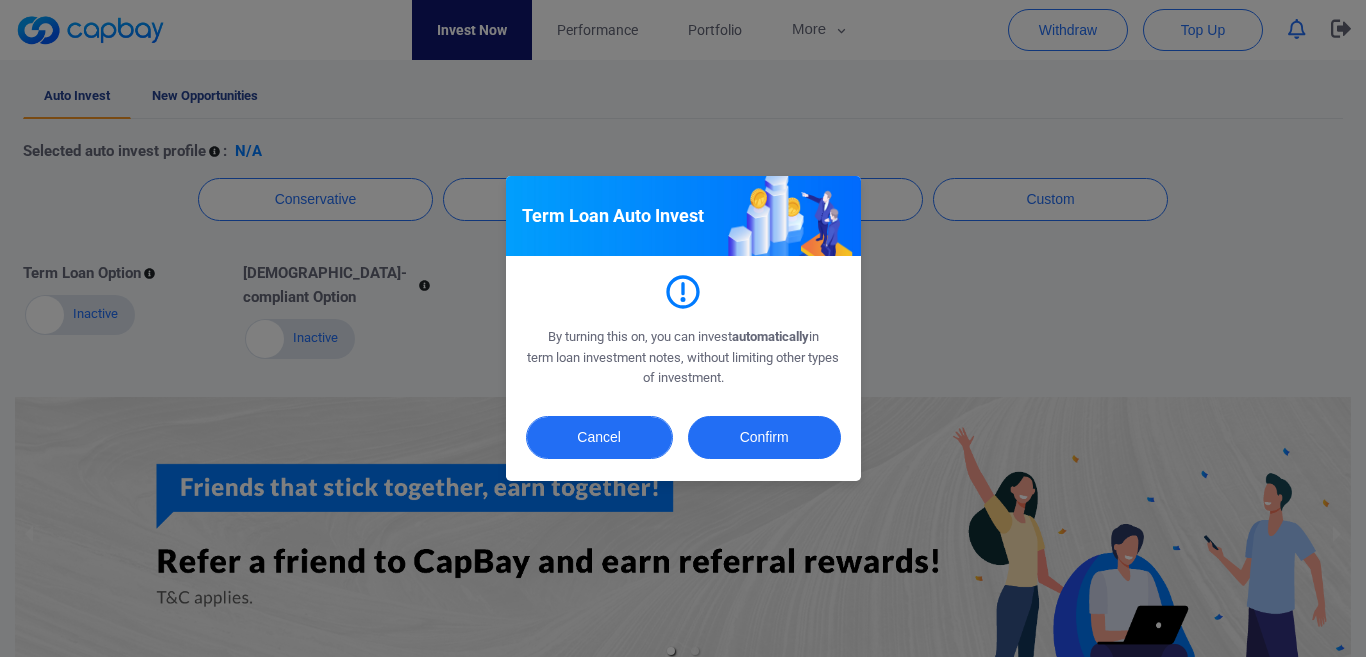 click on "Cancel" at bounding box center (599, 437) 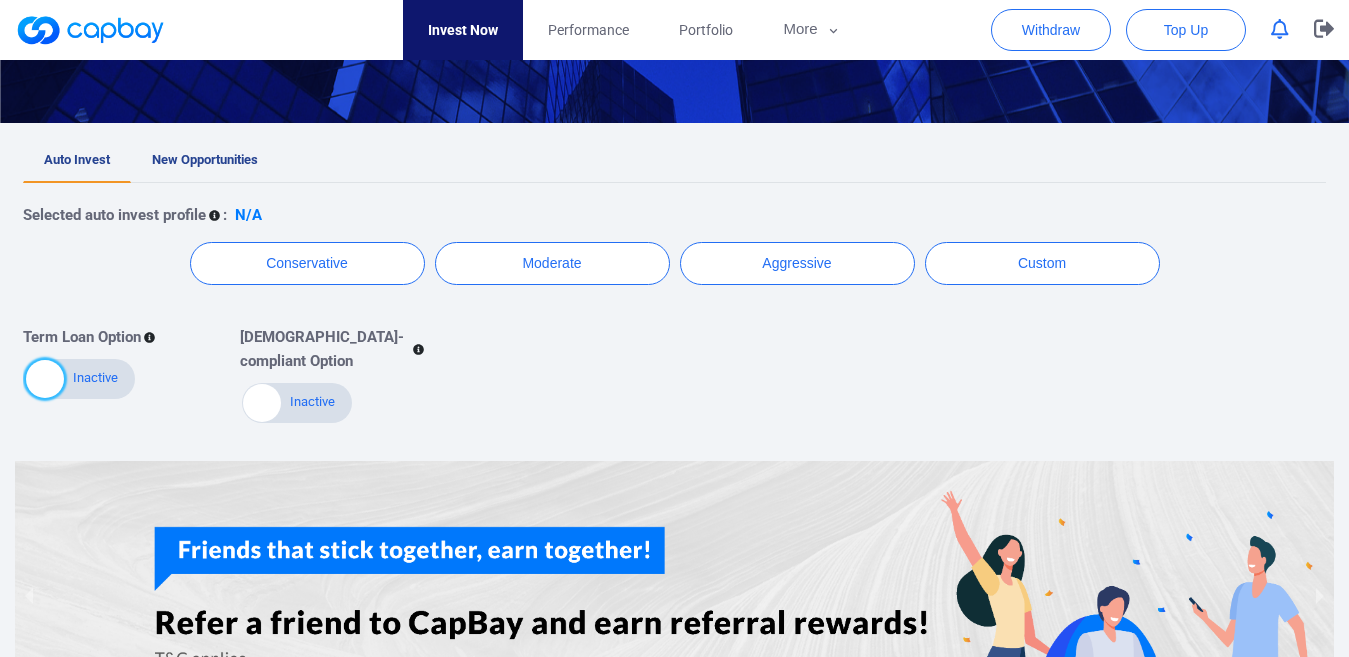 scroll, scrollTop: 300, scrollLeft: 0, axis: vertical 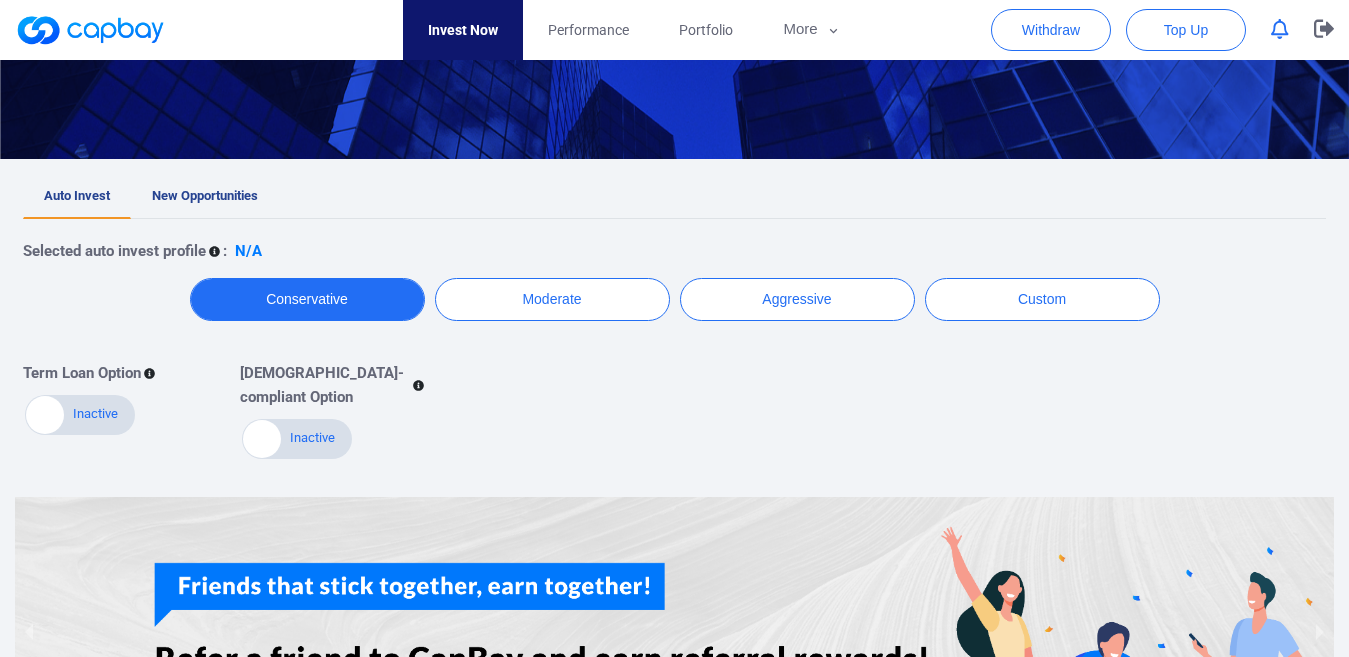click on "Conservative" at bounding box center [307, 299] 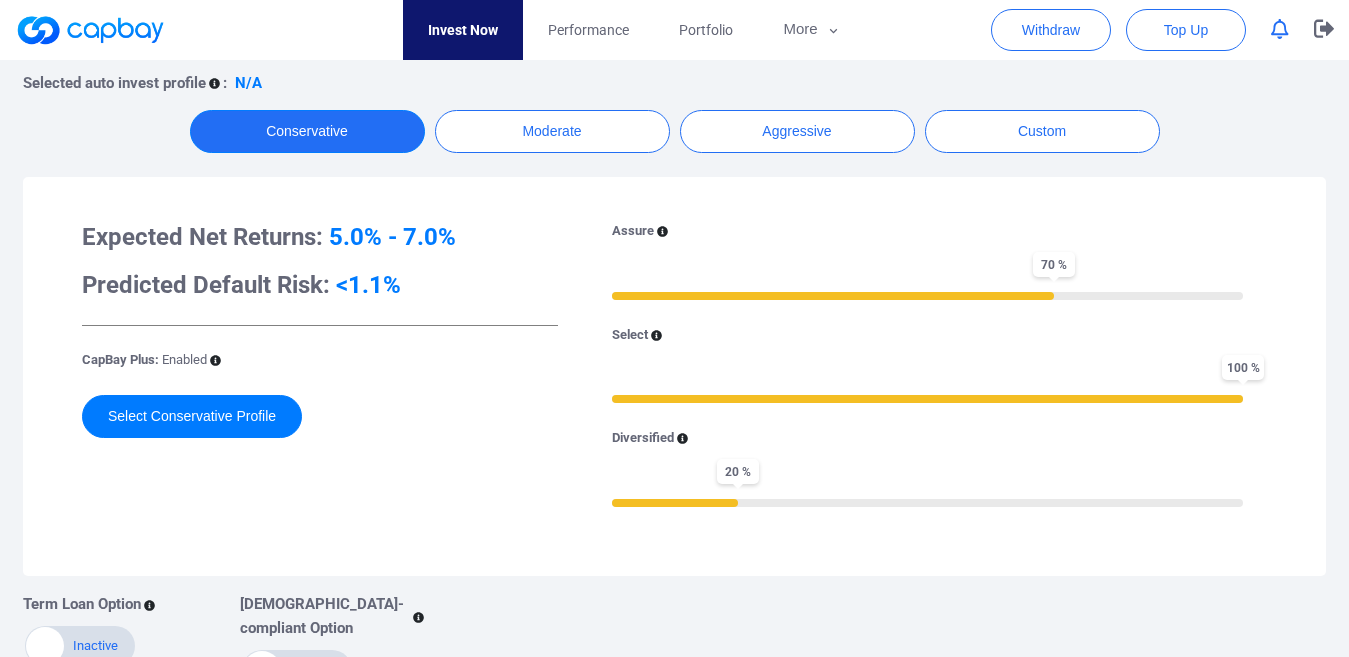 scroll, scrollTop: 413, scrollLeft: 0, axis: vertical 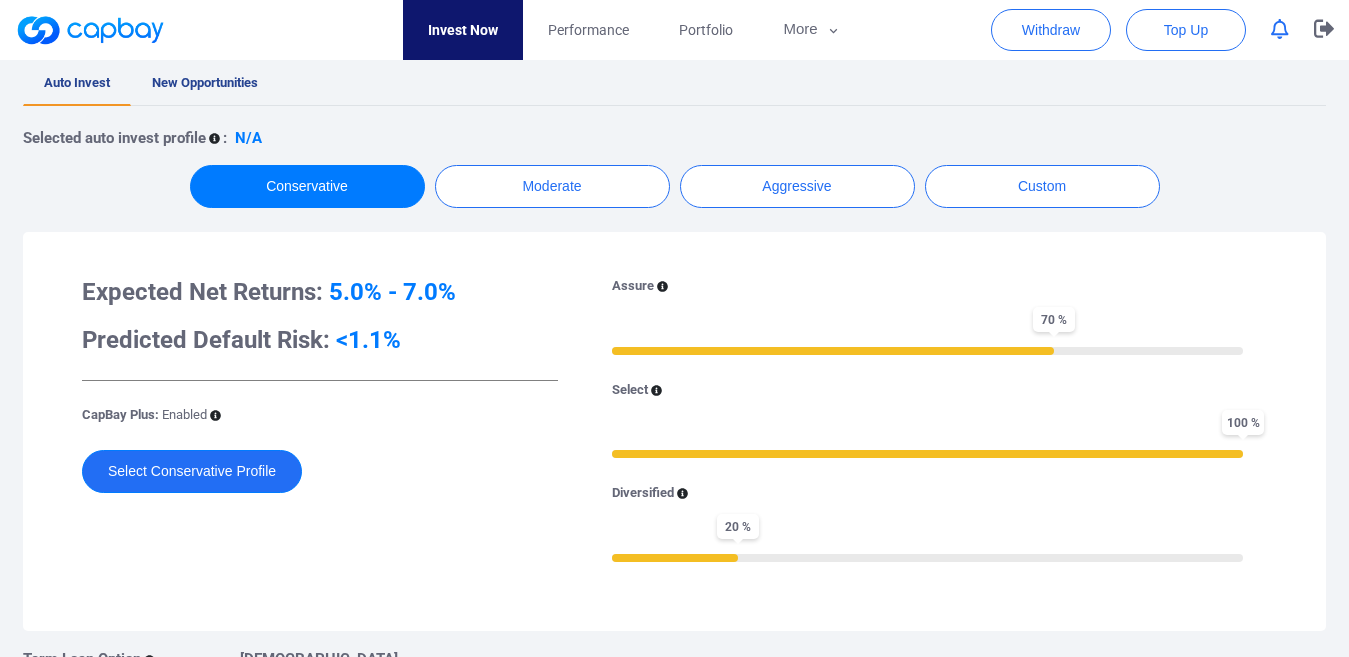 click on "Select
Conservative Profile" at bounding box center (192, 471) 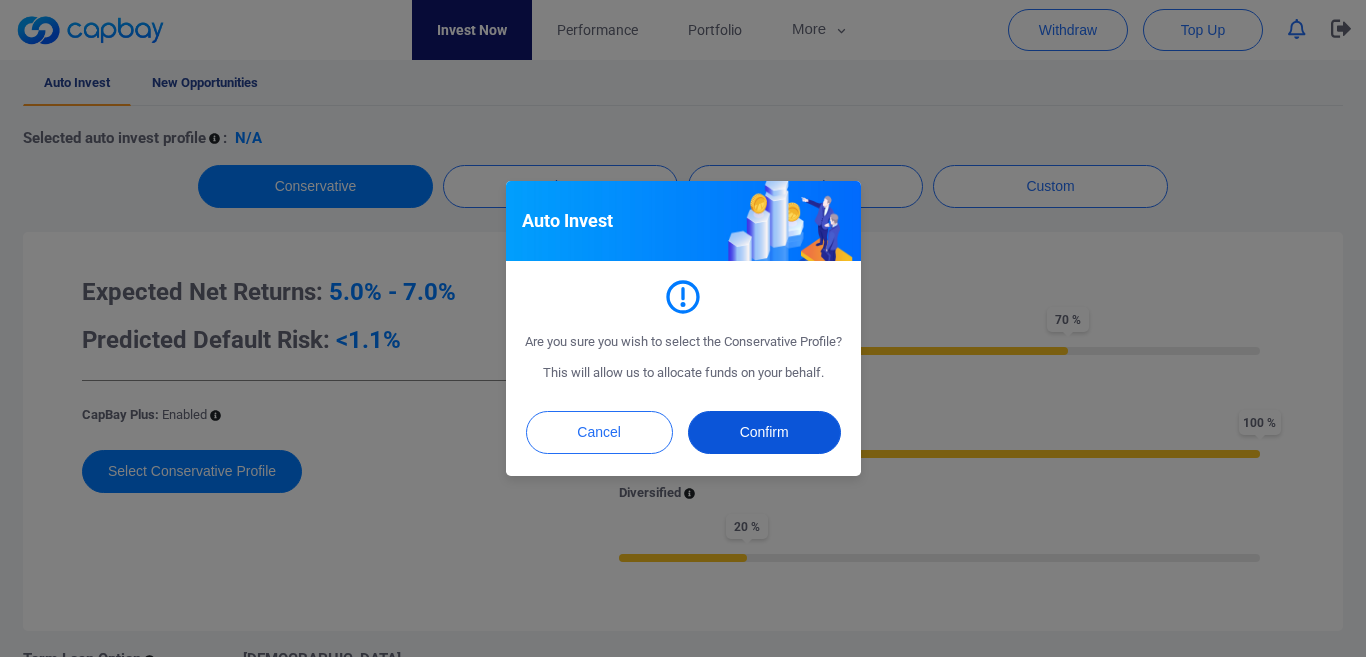 click on "Confirm" at bounding box center [764, 432] 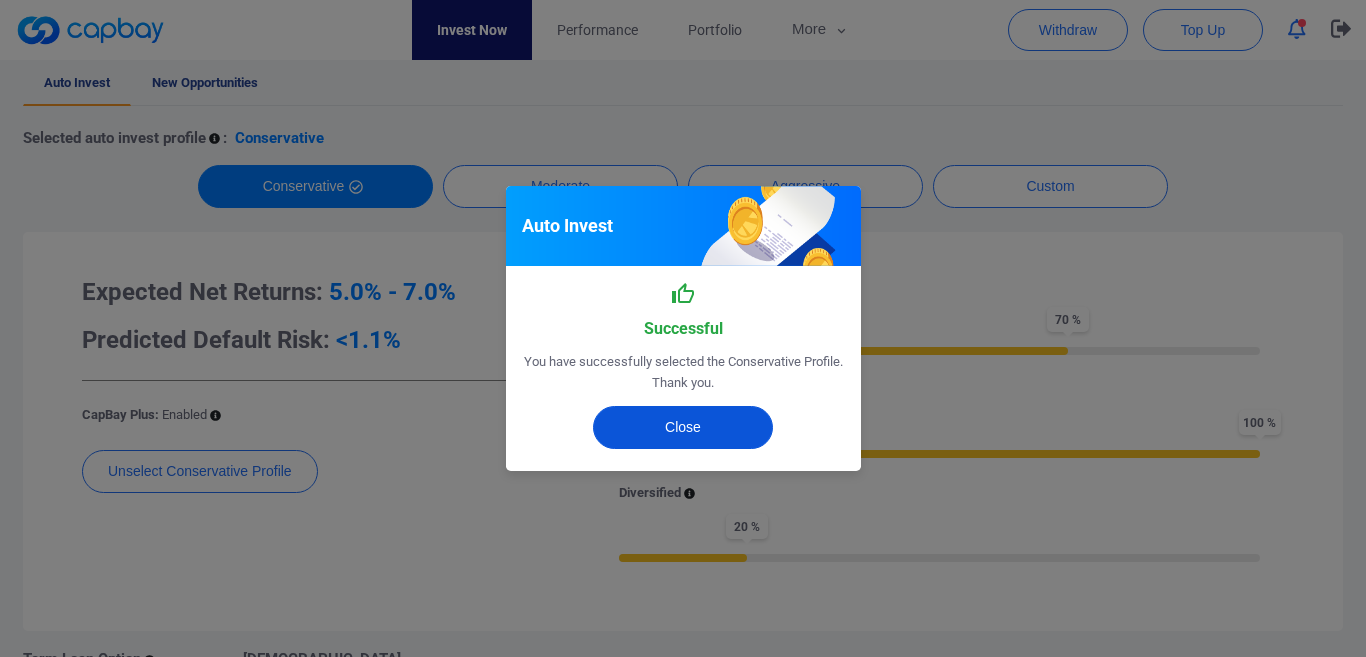 click on "Close" at bounding box center [683, 427] 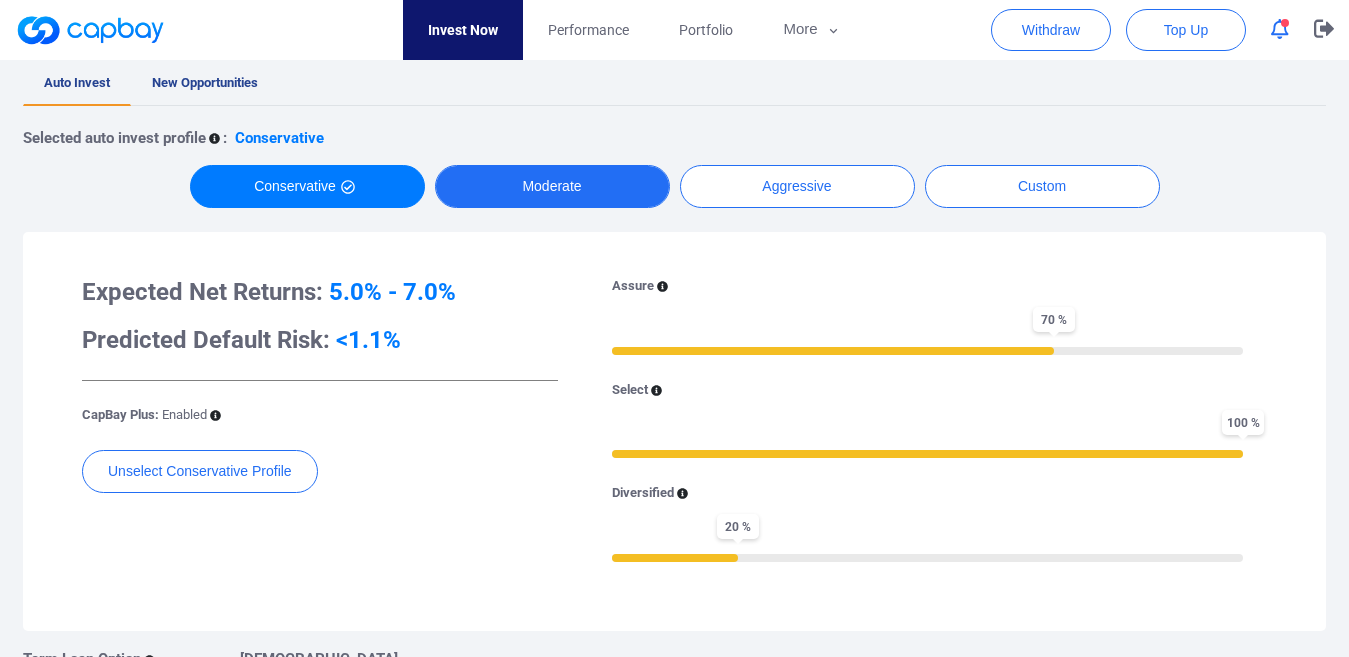 click on "Moderate" at bounding box center (552, 186) 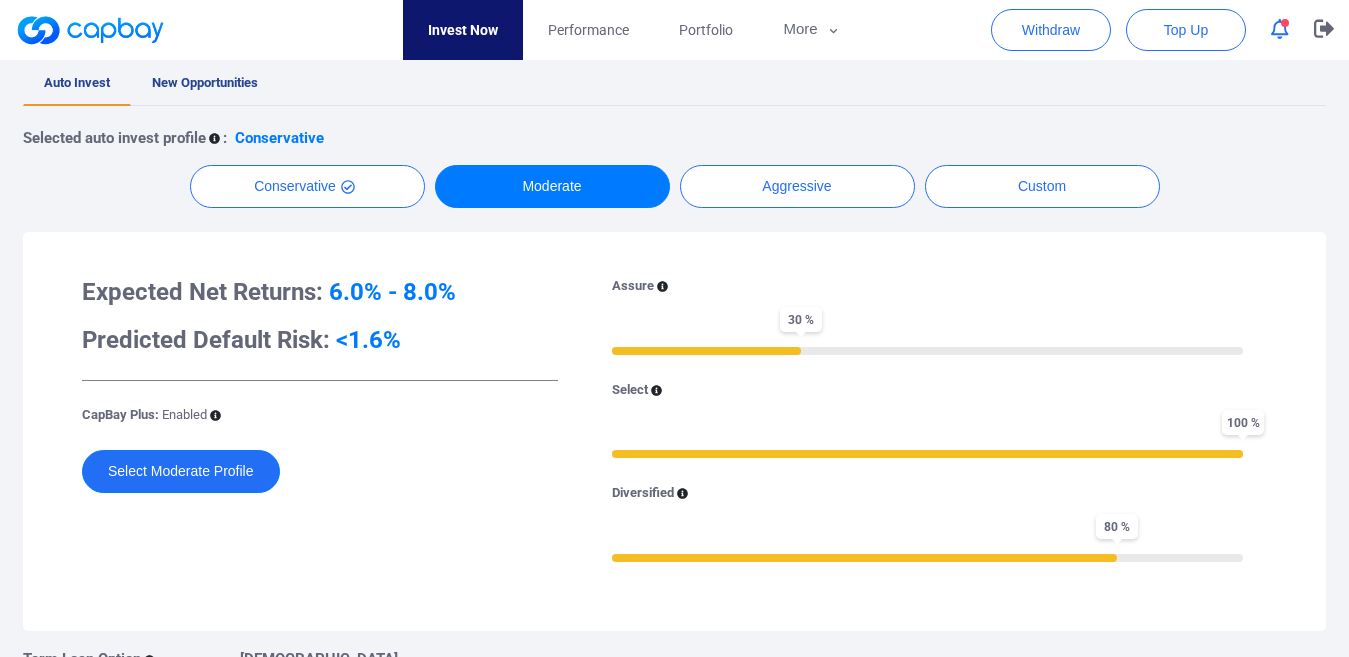 click on "Select
Moderate Profile" at bounding box center (181, 471) 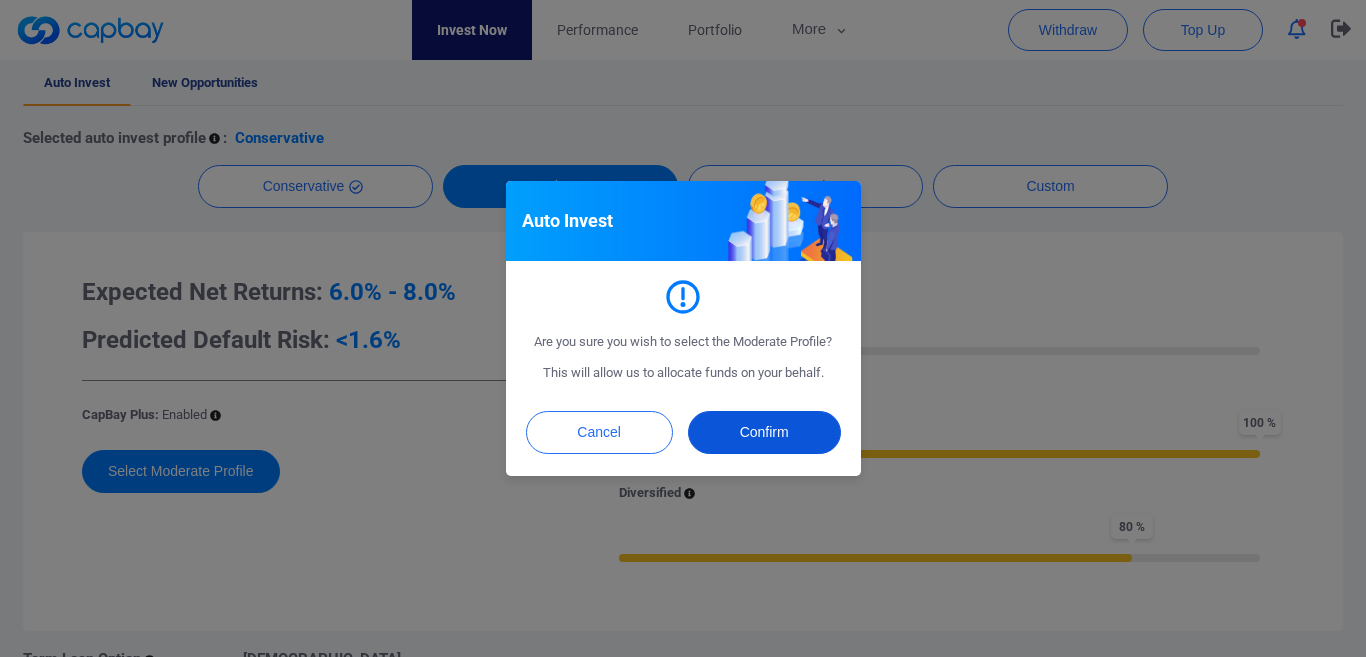 click on "Confirm" at bounding box center [764, 432] 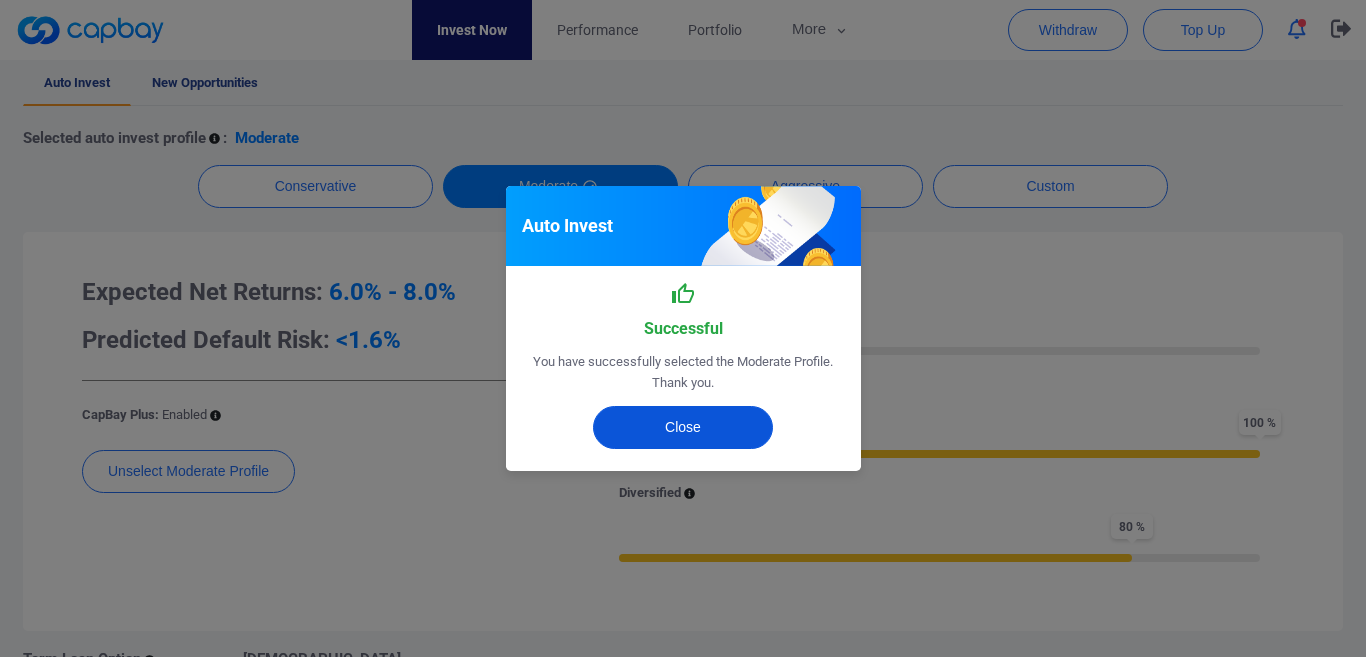 click on "Close" at bounding box center [683, 427] 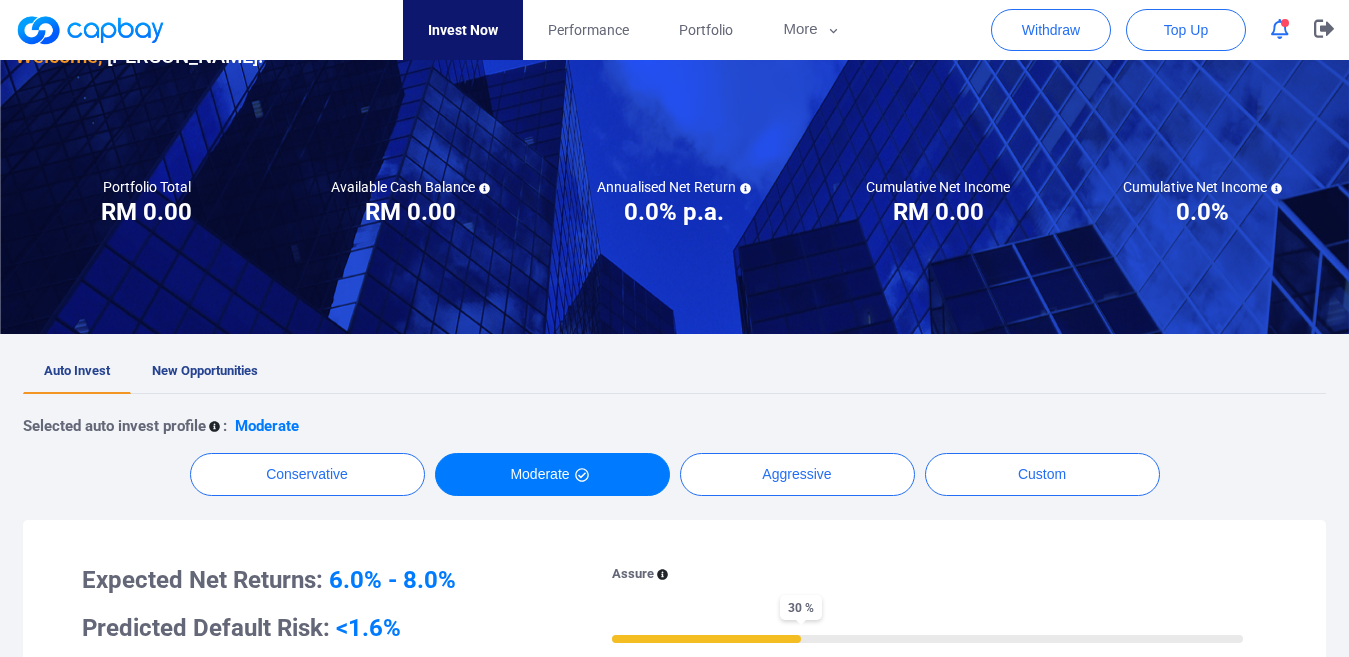 scroll, scrollTop: 113, scrollLeft: 0, axis: vertical 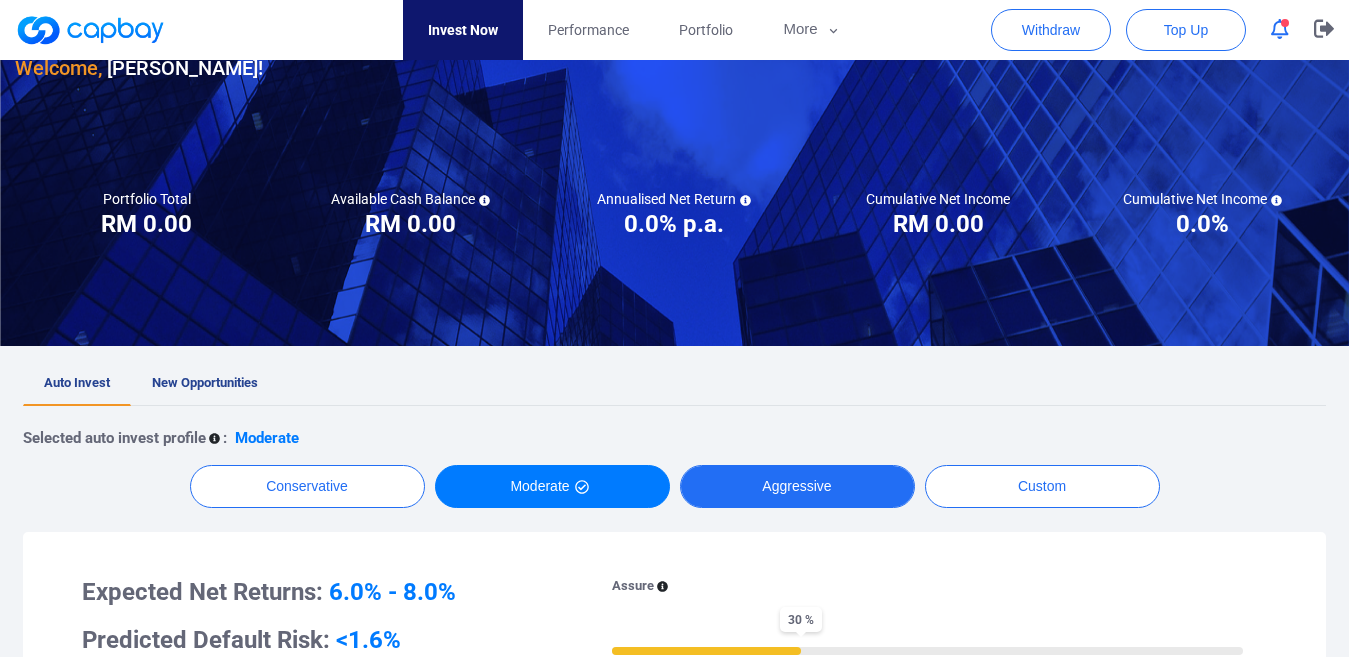 click on "Aggressive" at bounding box center (797, 486) 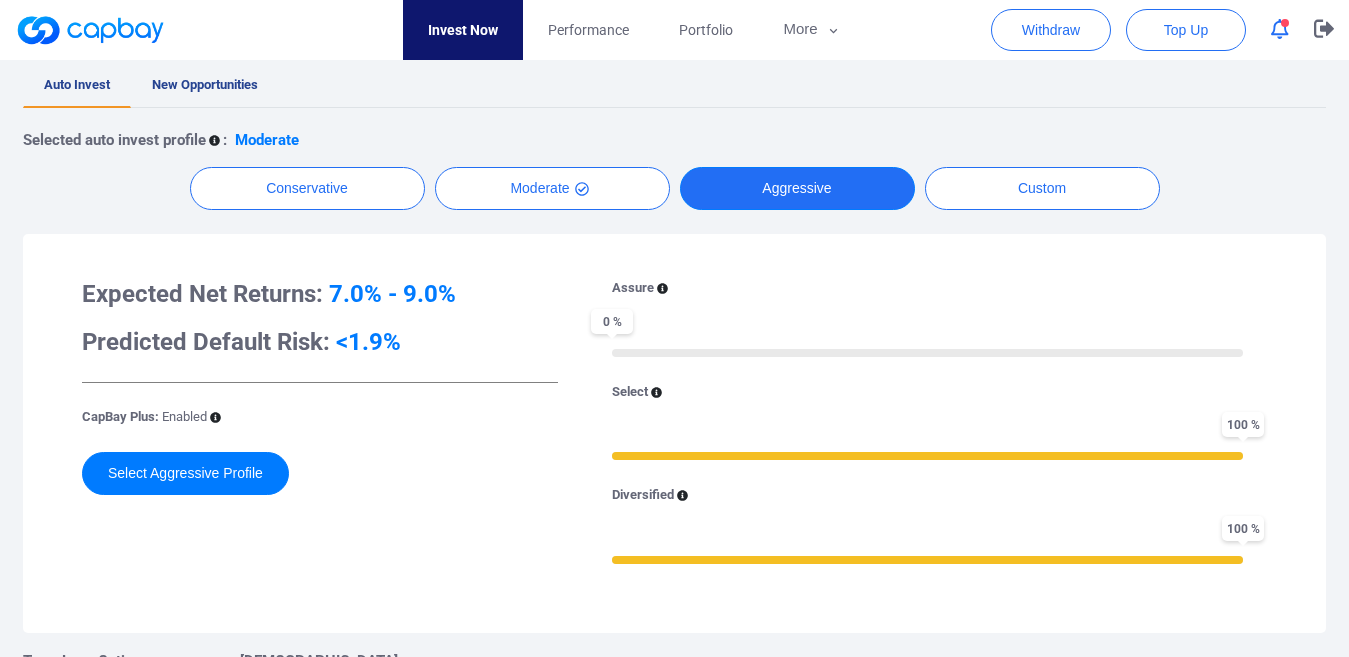 scroll, scrollTop: 413, scrollLeft: 0, axis: vertical 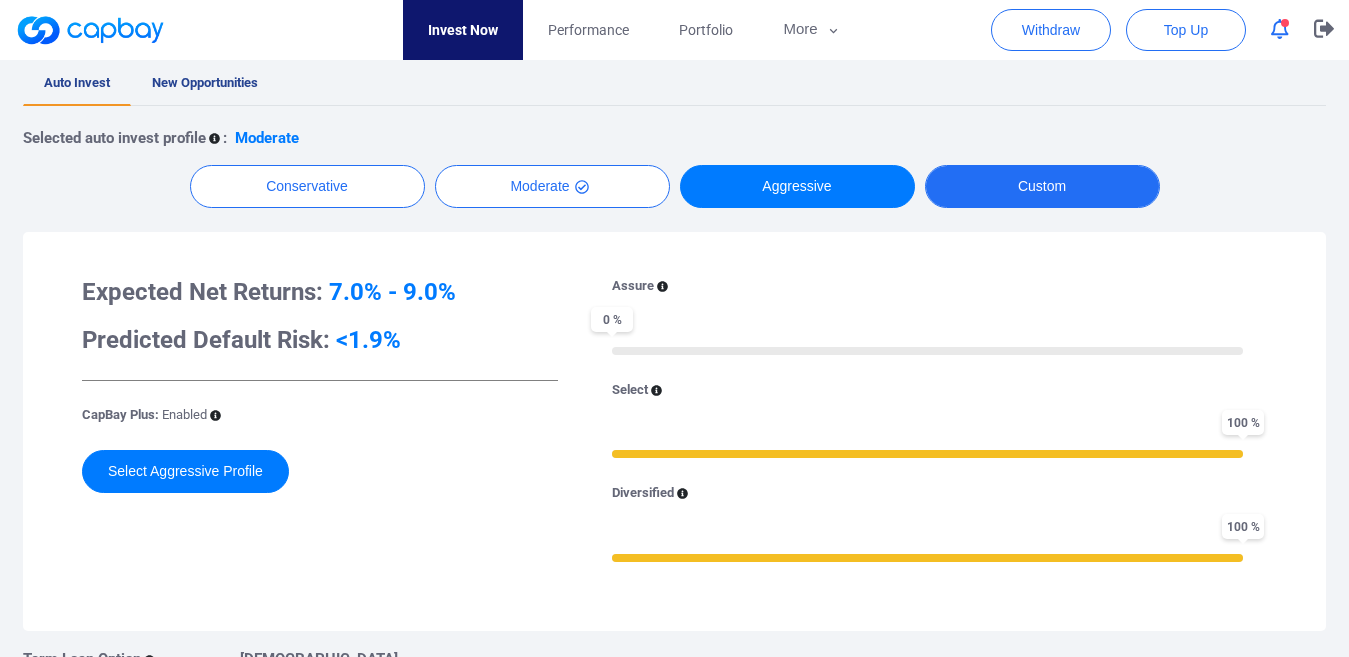 click on "Custom" at bounding box center [1042, 186] 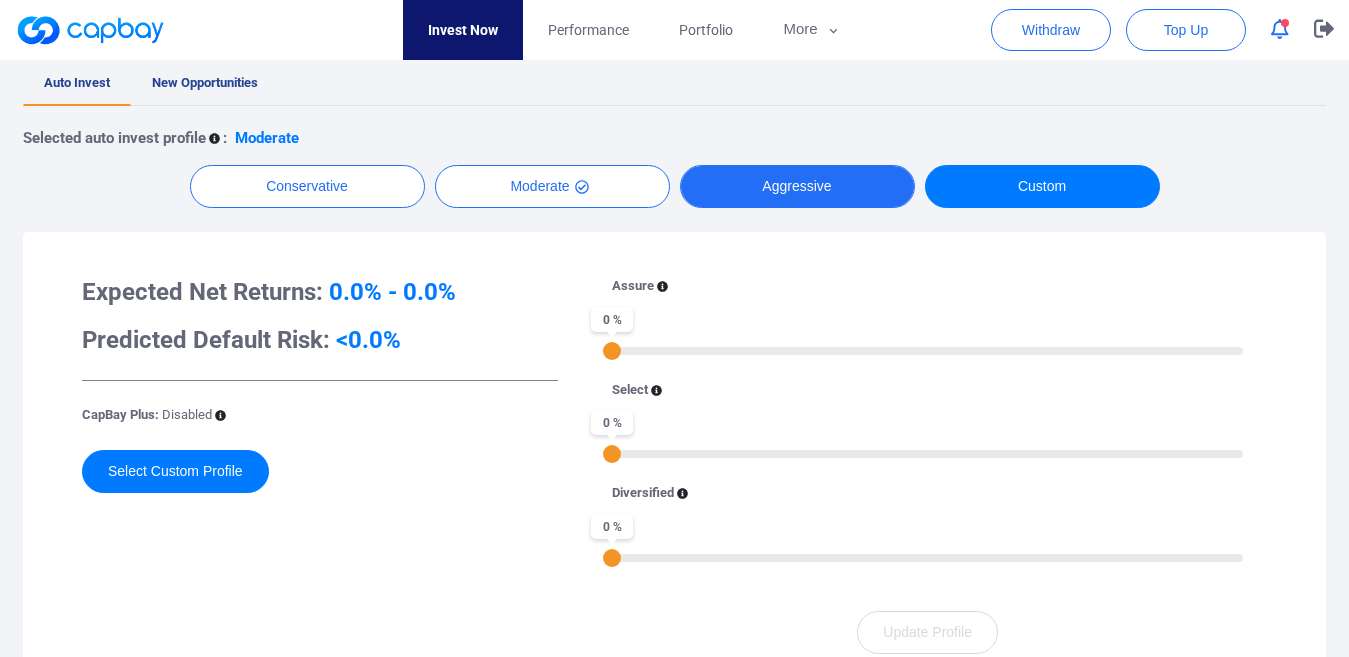 click on "Aggressive" at bounding box center (797, 186) 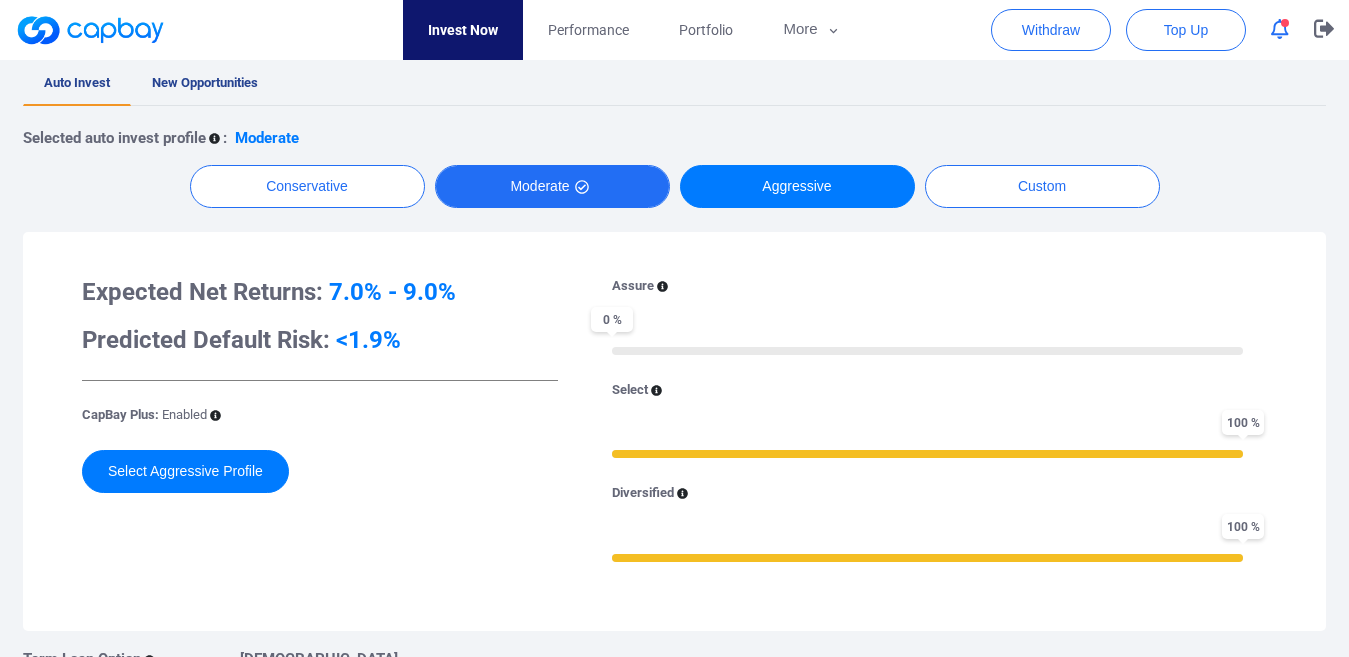 click on "Moderate" at bounding box center [552, 186] 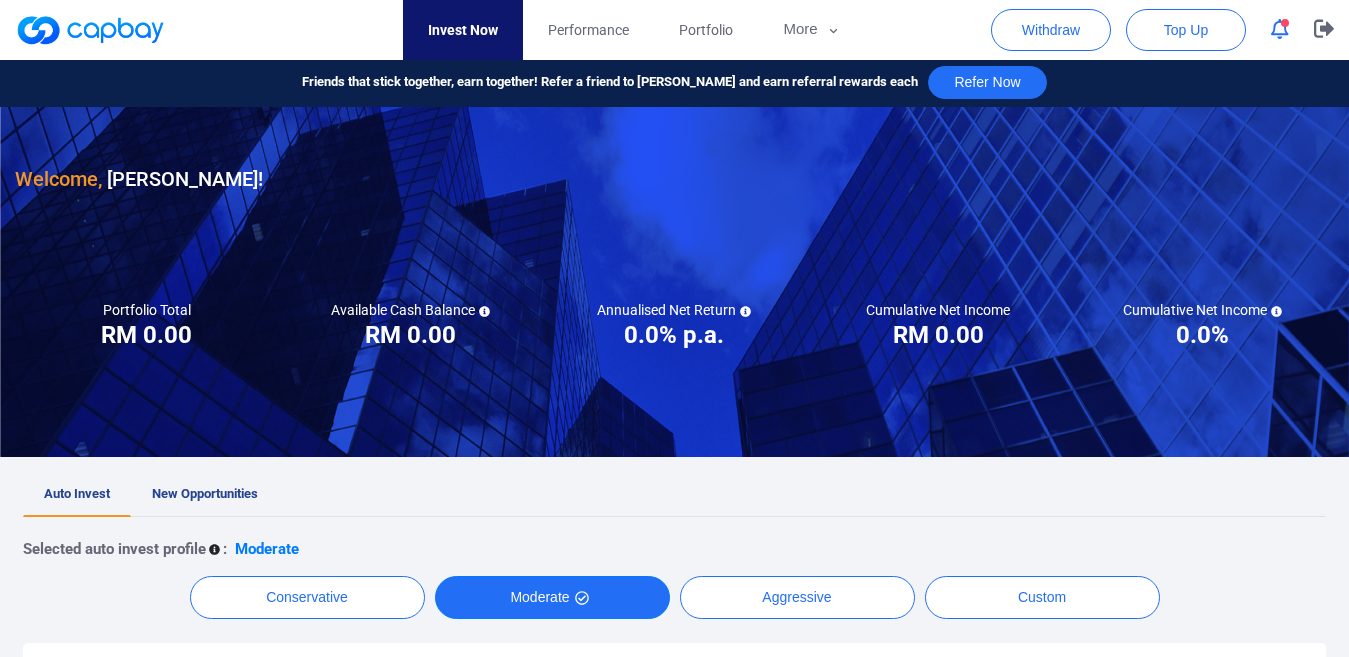 scroll, scrollTop: 0, scrollLeft: 0, axis: both 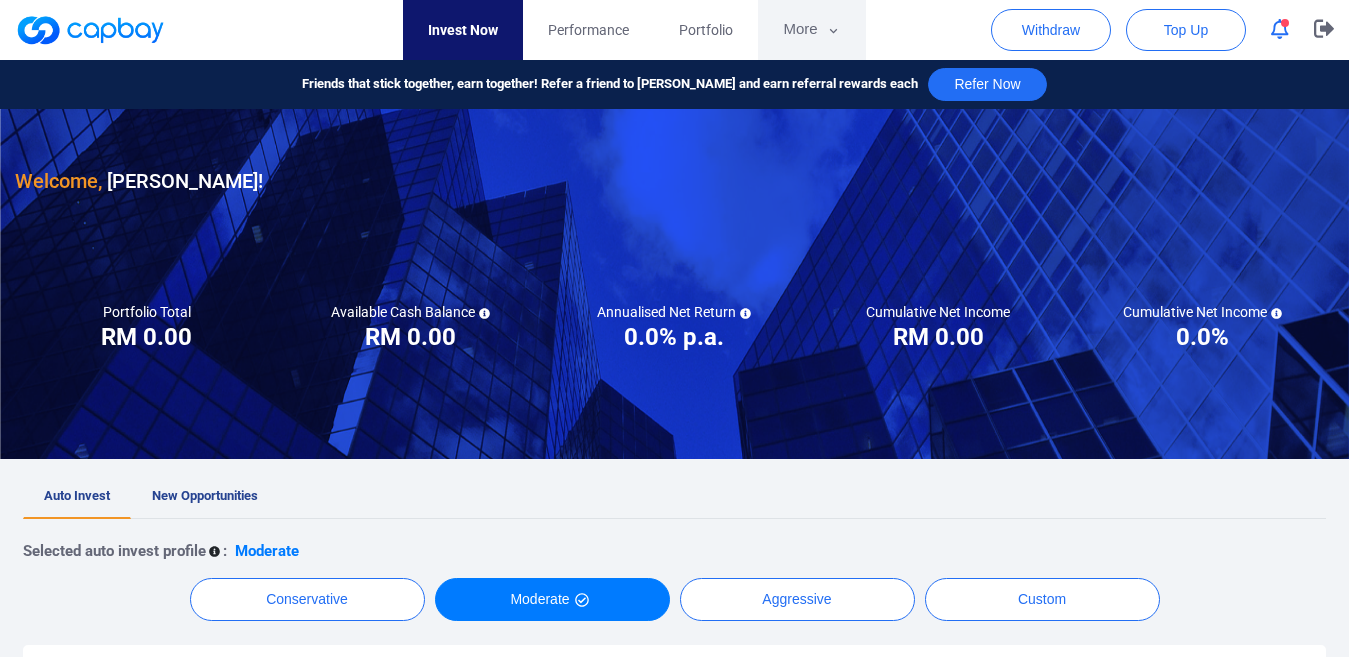 click 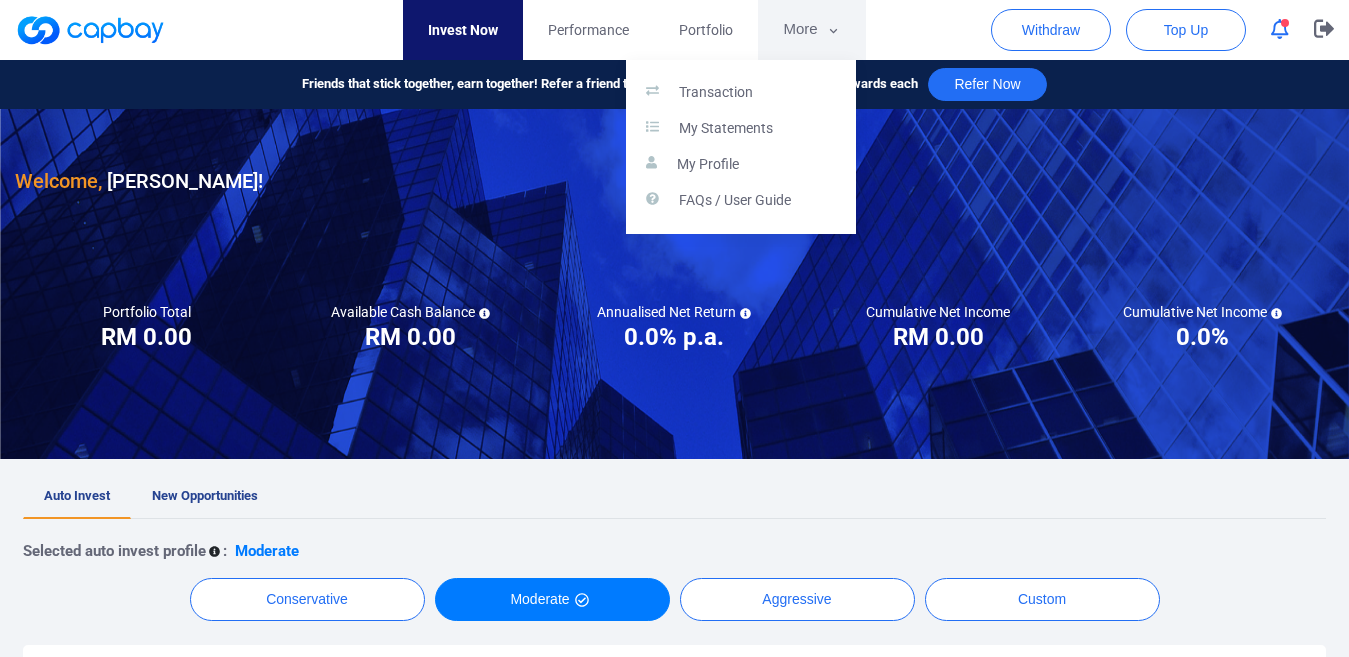click at bounding box center [674, 328] 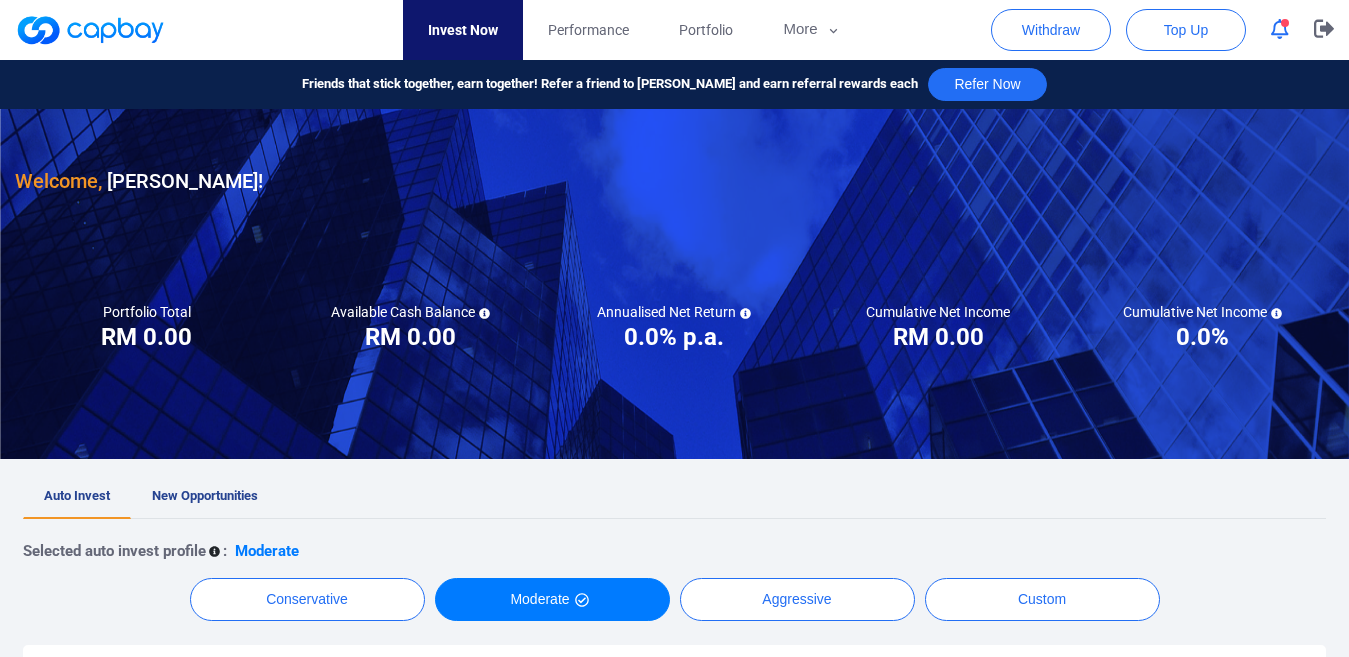 click 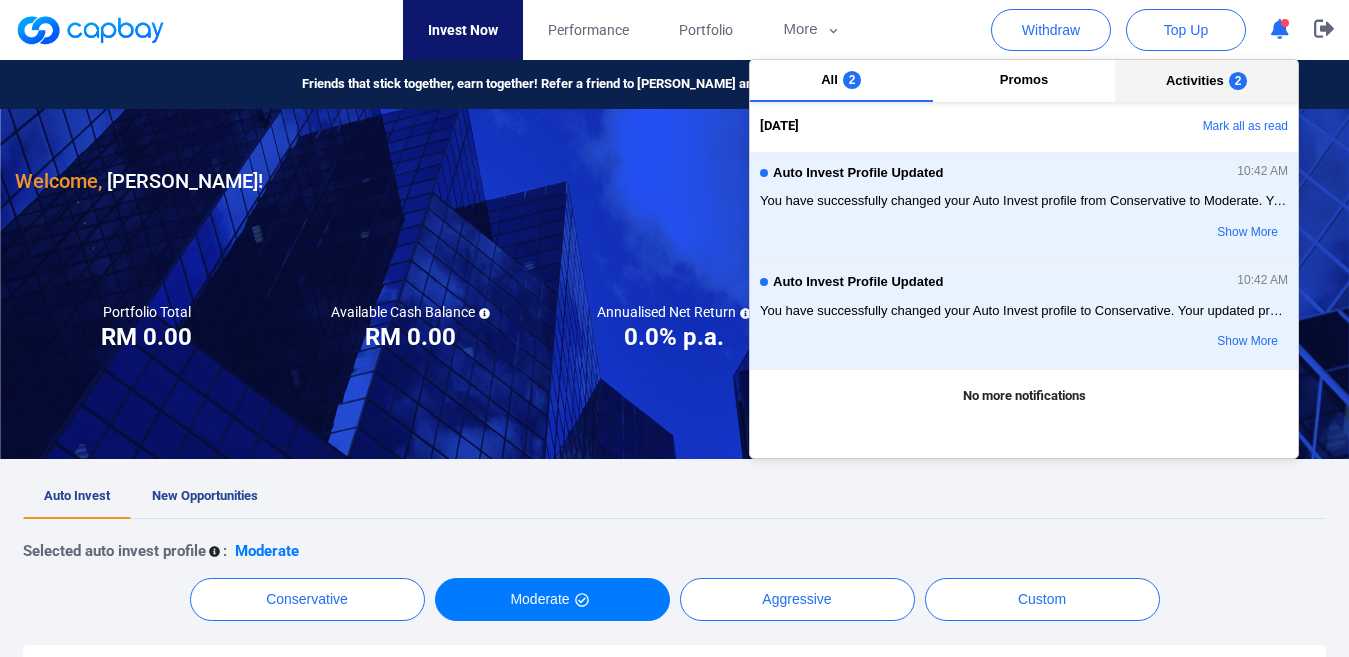 click on "Activities" at bounding box center [1195, 80] 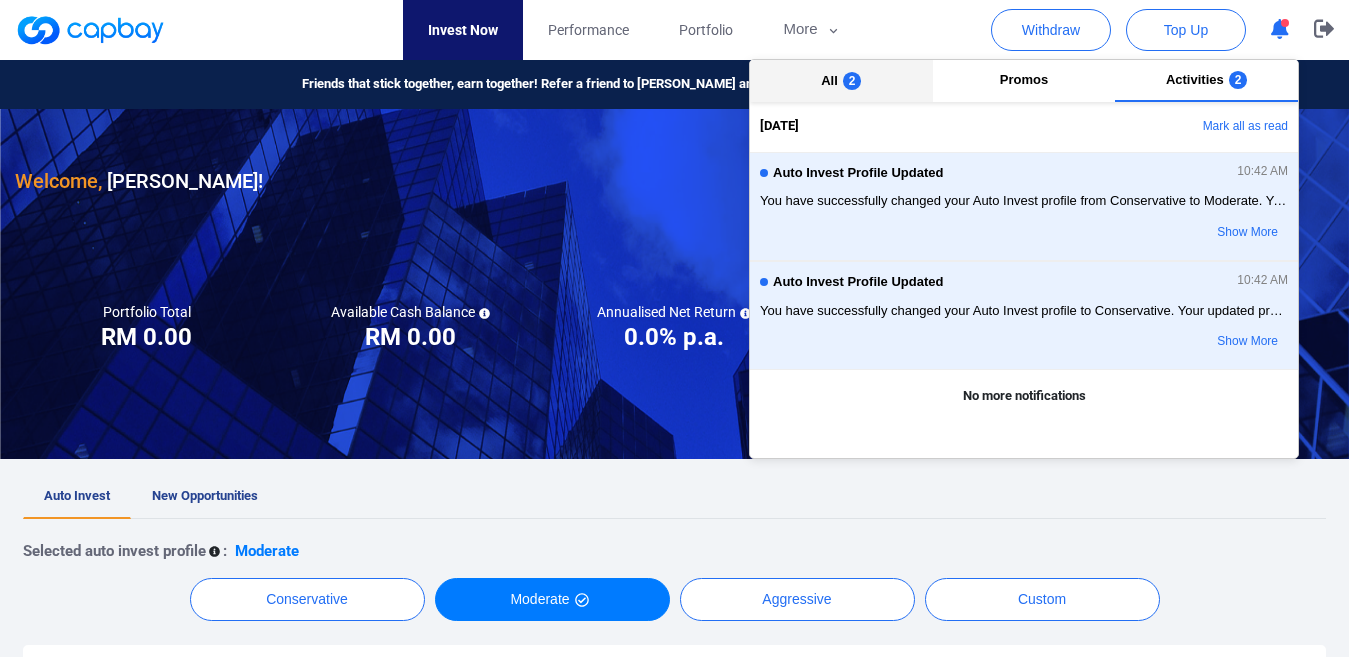 click on "2" at bounding box center [852, 81] 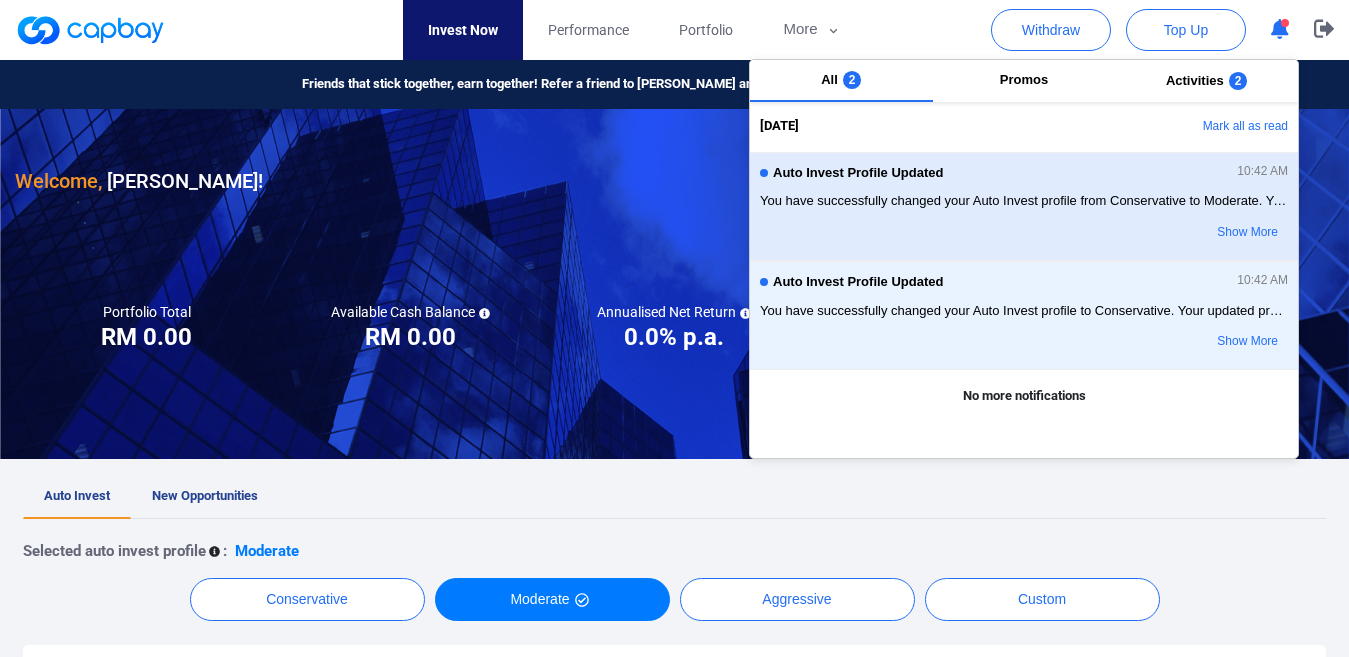 click on "You have successfully changed your Auto Invest profile from Conservative to Moderate. Your updated p" at bounding box center [1024, 201] 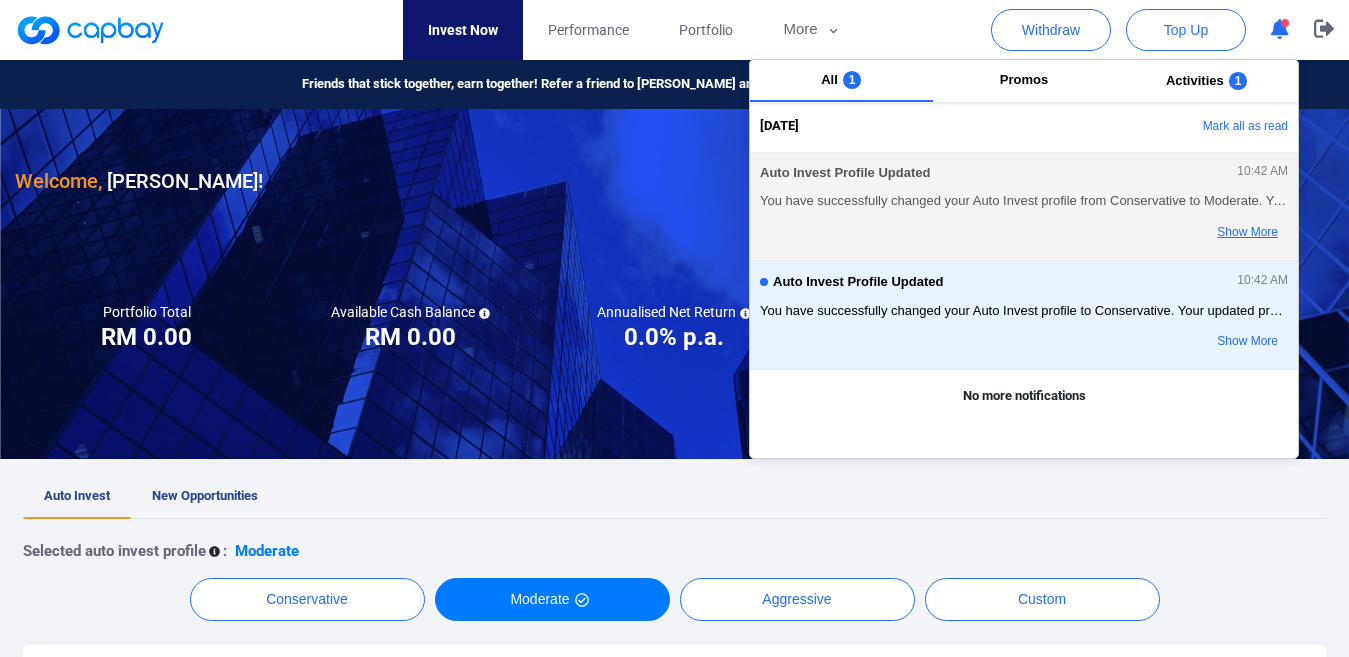 click on "Show More" at bounding box center [1209, 233] 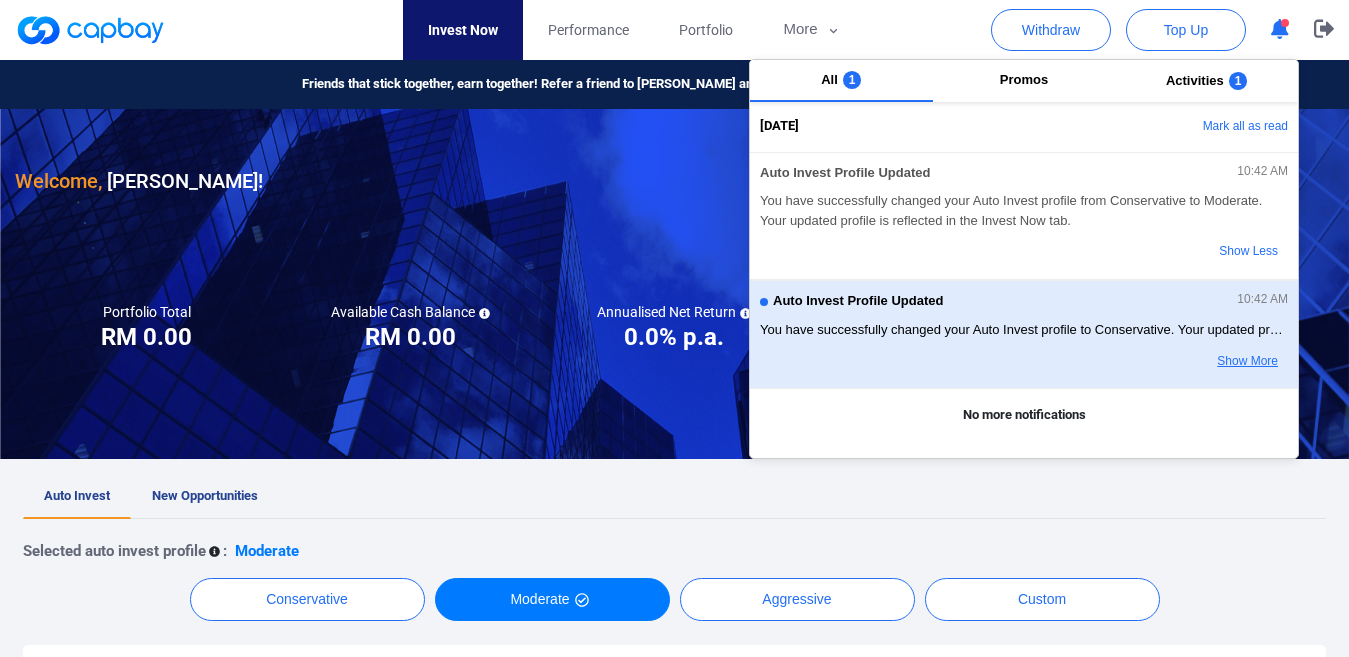 click on "Show More" at bounding box center (1209, 362) 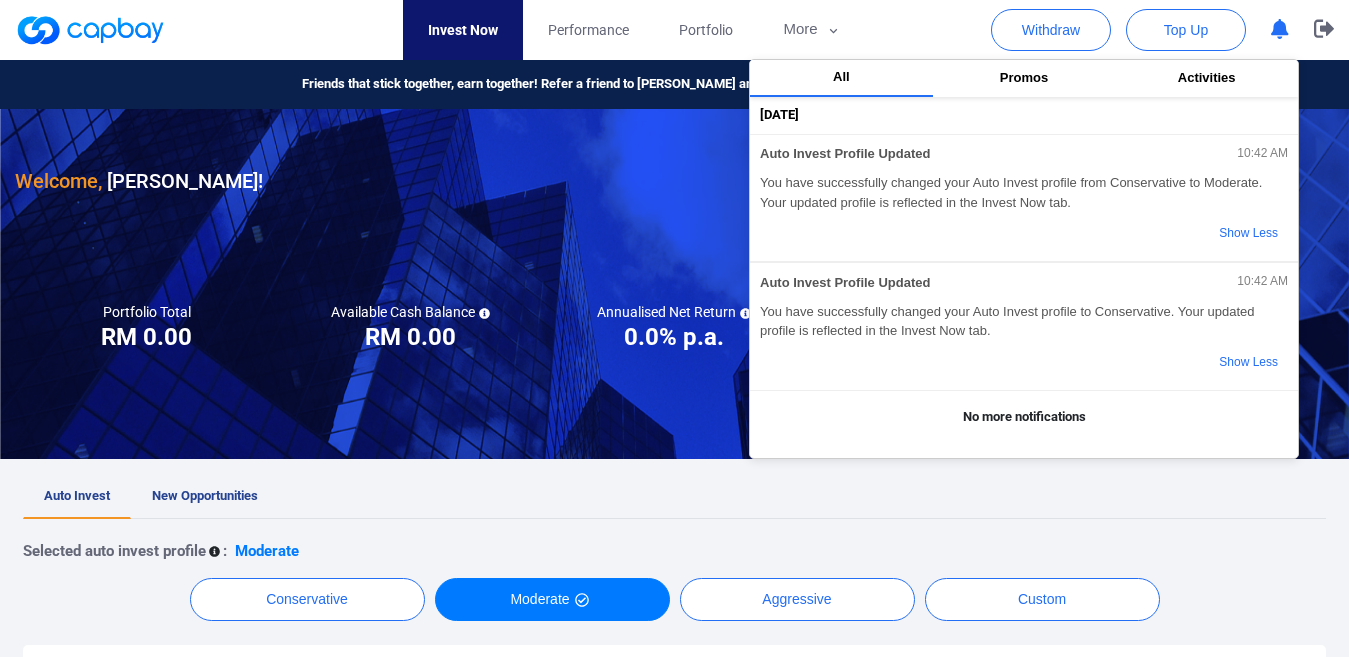 click on "Welcome,   [PERSON_NAME] !" at bounding box center [674, 153] 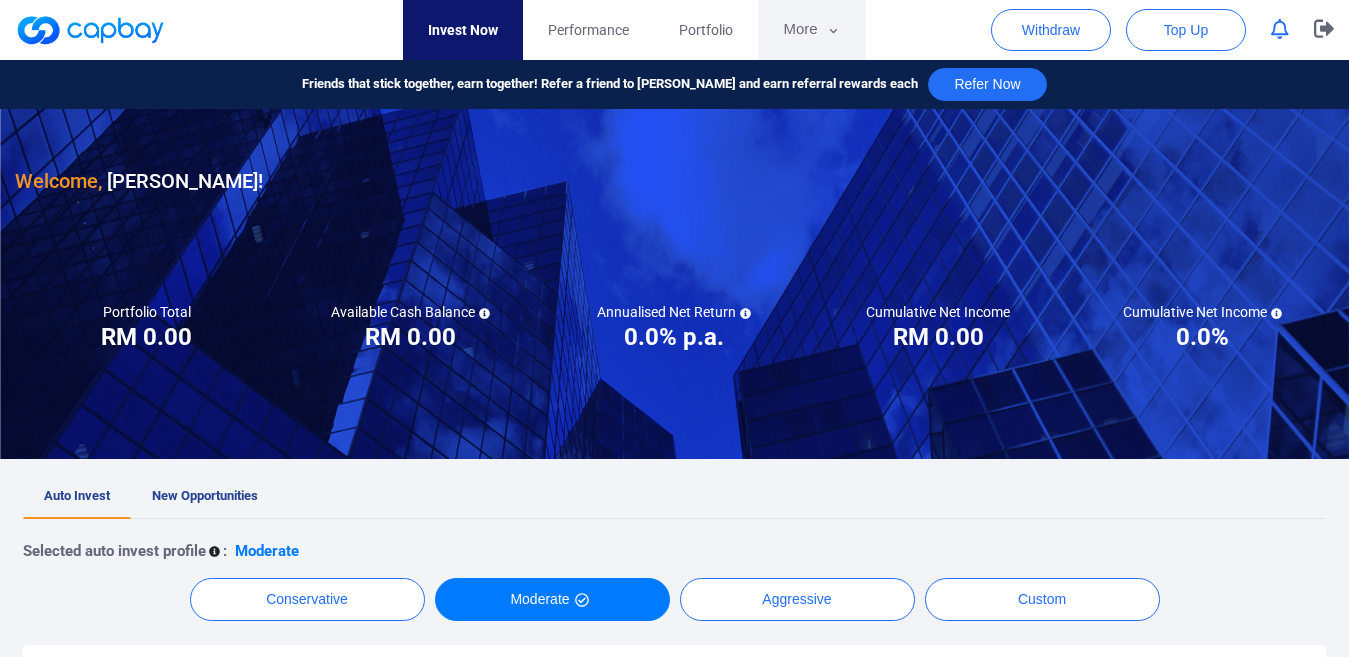 click on "More" at bounding box center (811, 30) 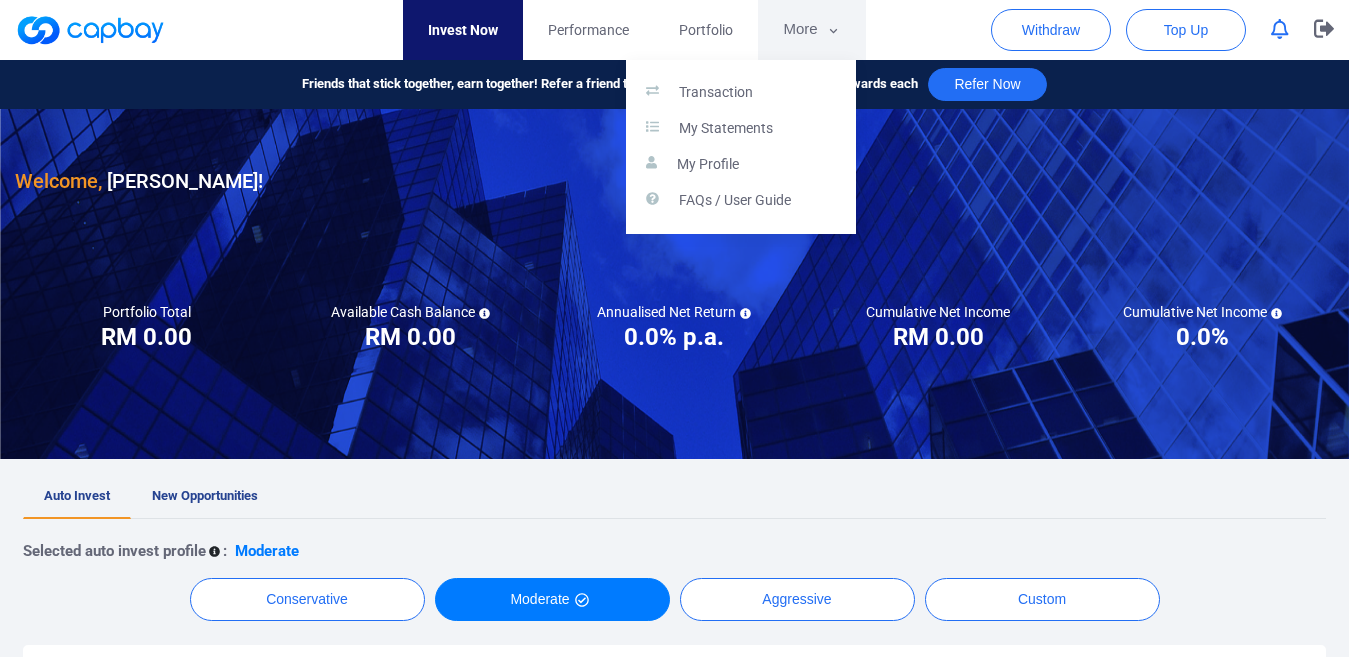click at bounding box center (674, 328) 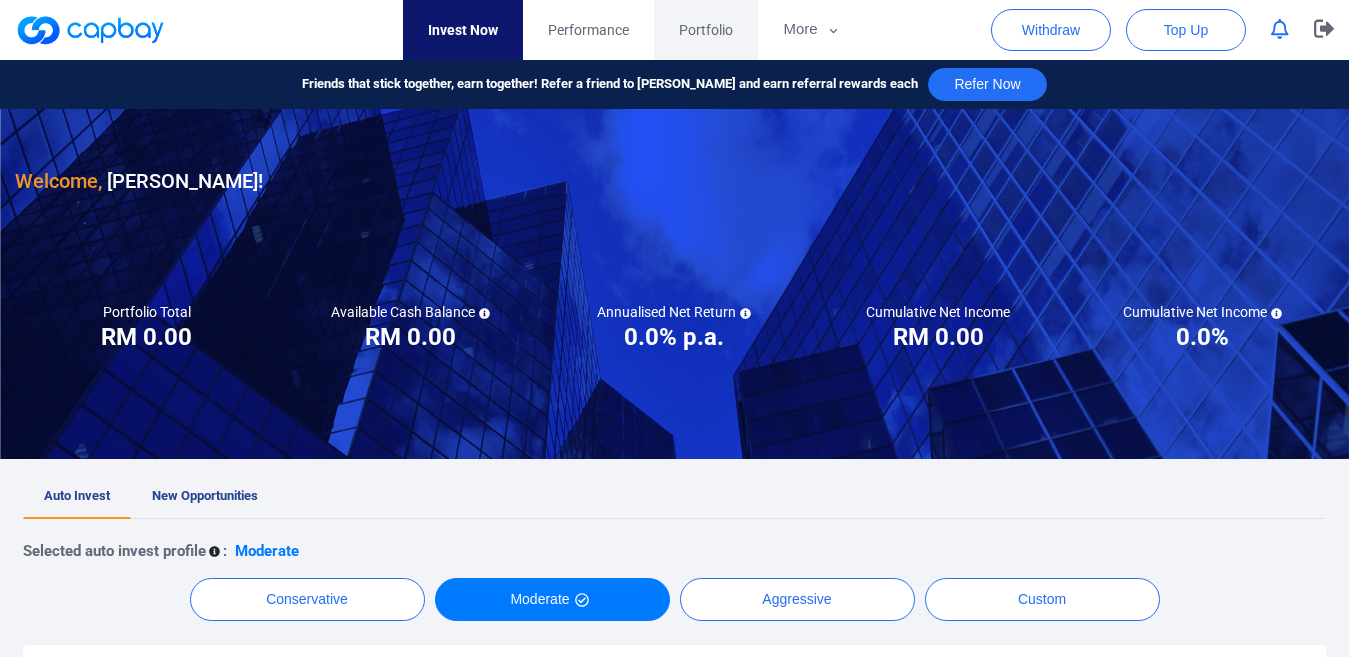 click on "Portfolio" at bounding box center (706, 30) 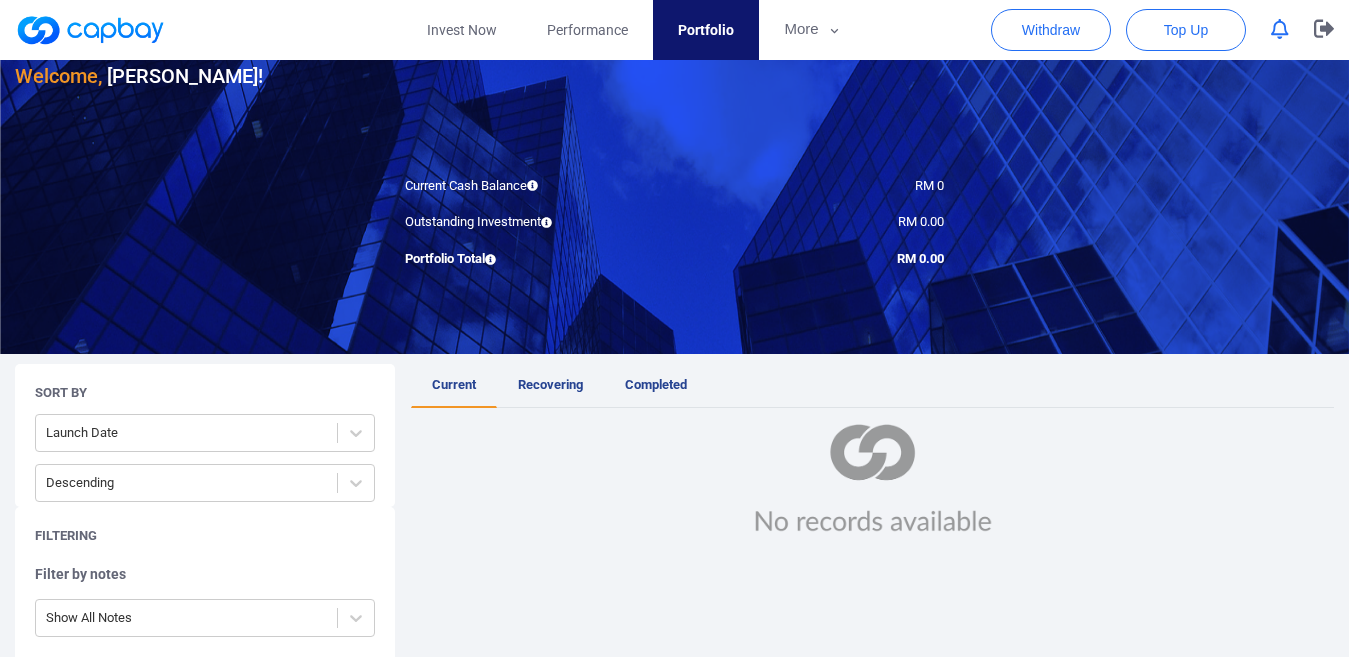 scroll, scrollTop: 0, scrollLeft: 0, axis: both 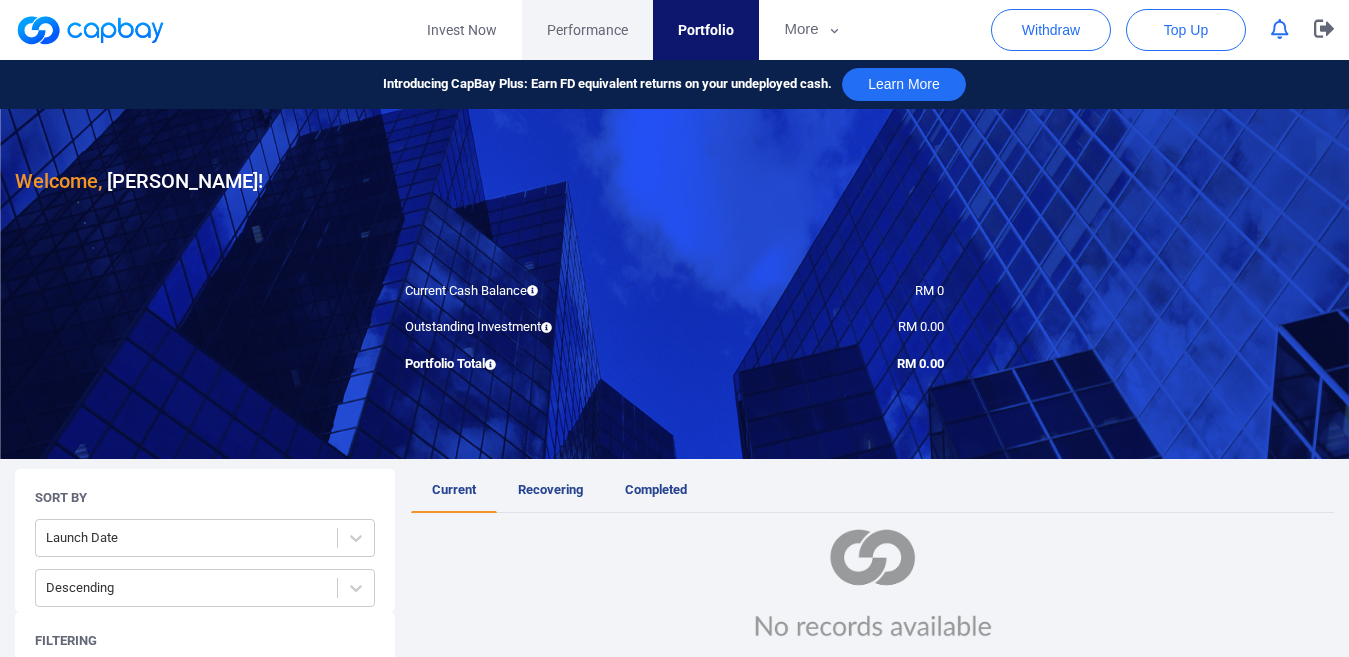 click on "Performance" at bounding box center [587, 30] 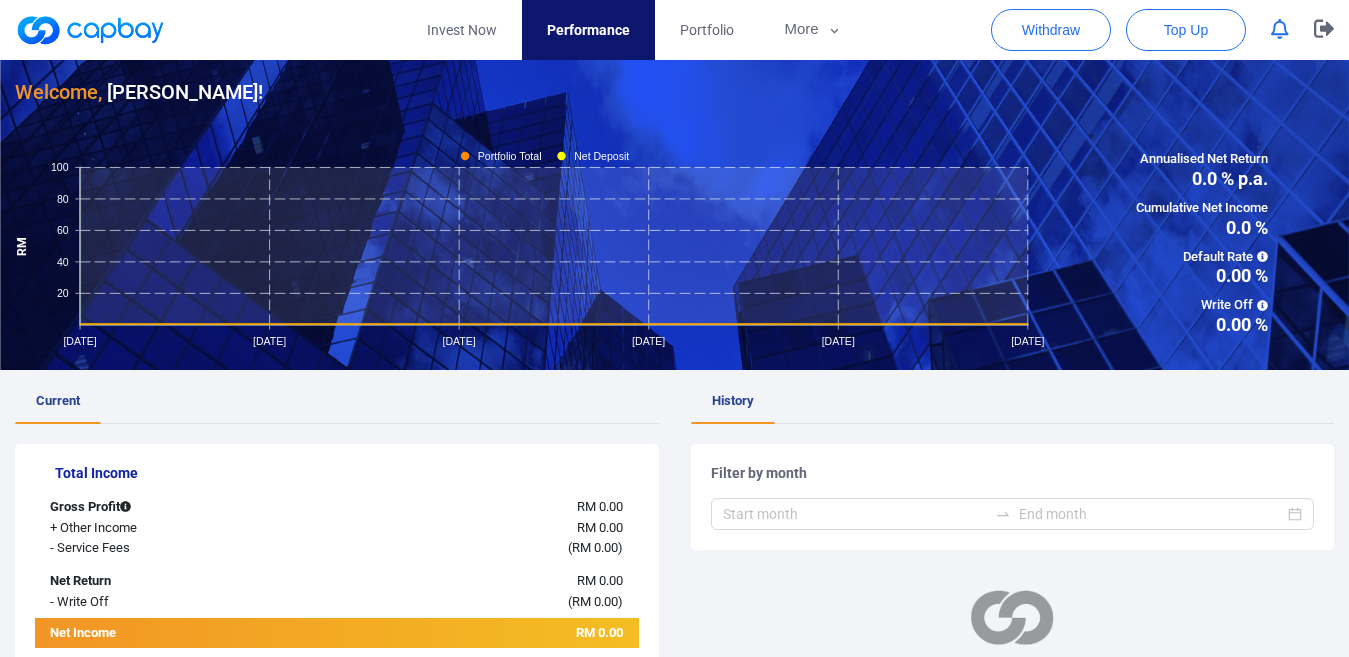 scroll, scrollTop: 0, scrollLeft: 0, axis: both 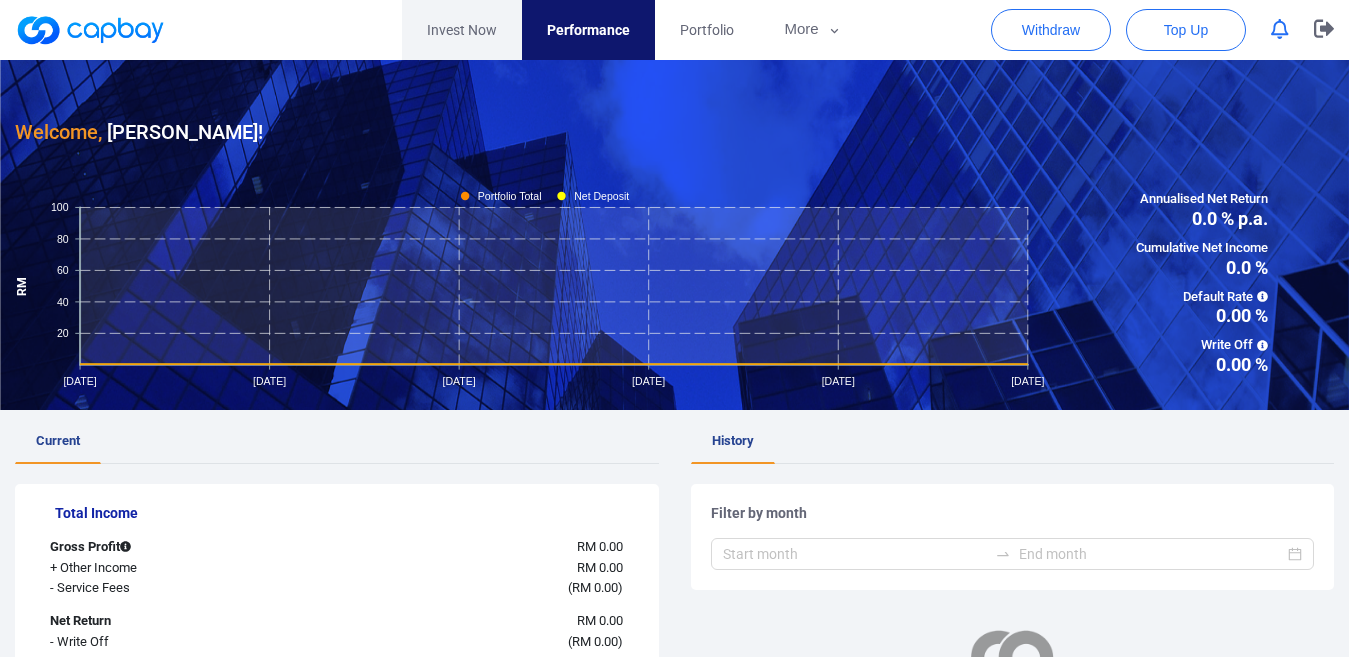 click on "Invest Now" at bounding box center [462, 30] 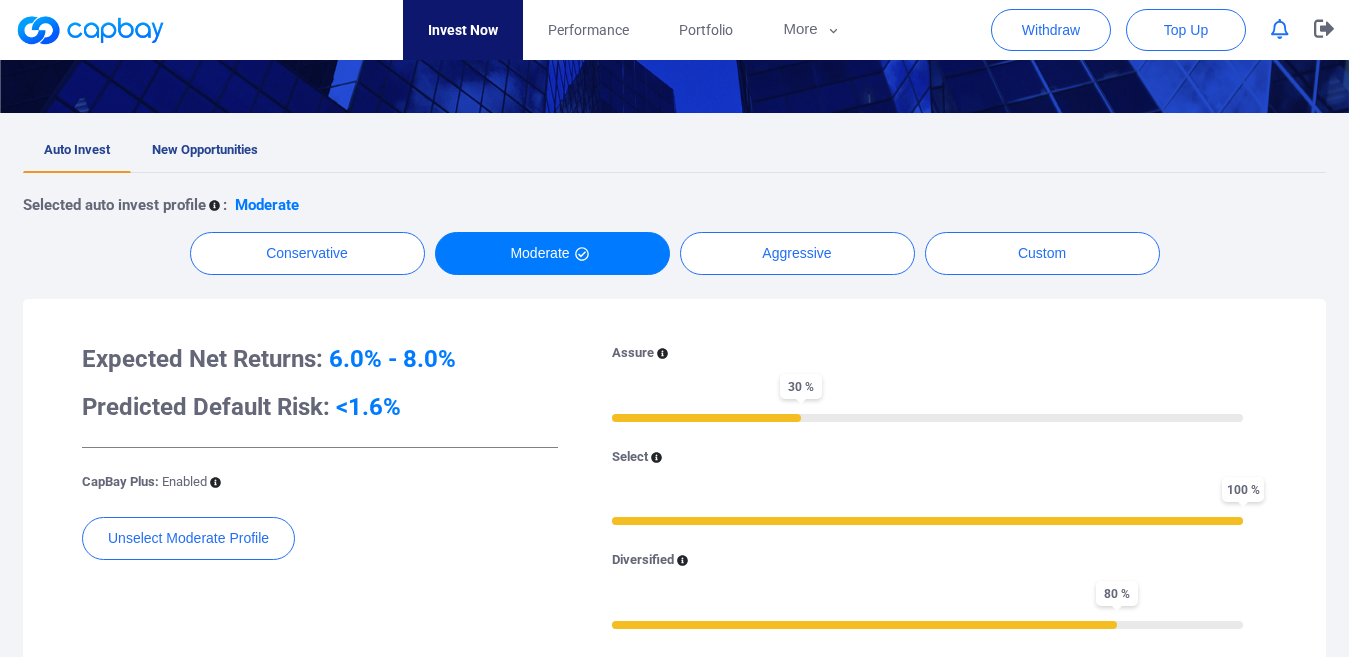 scroll, scrollTop: 400, scrollLeft: 0, axis: vertical 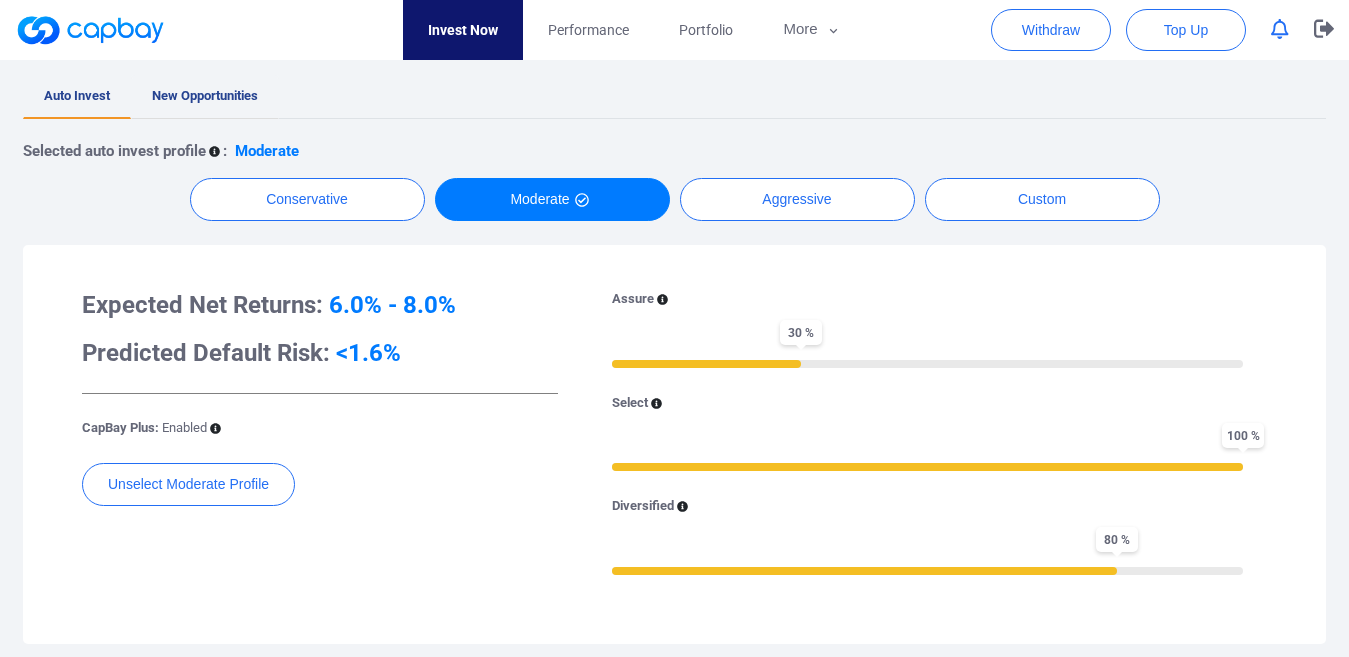 click on "New Opportunities" at bounding box center [205, 97] 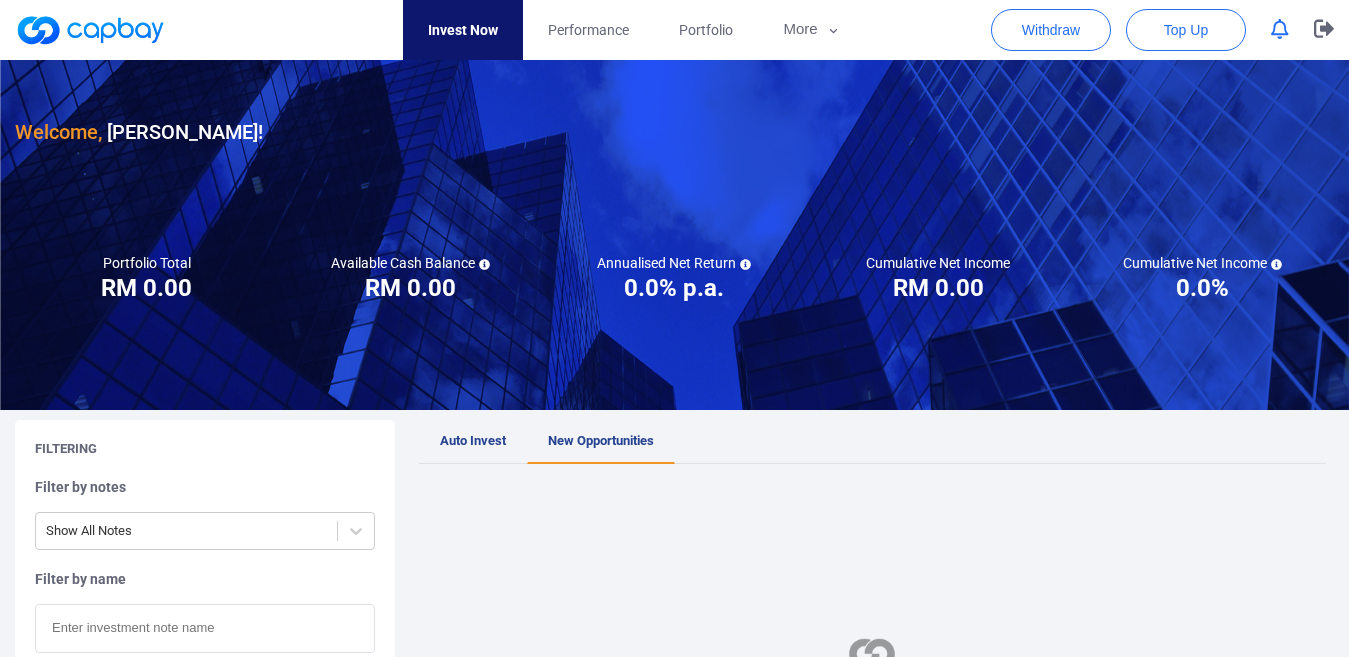 scroll, scrollTop: 300, scrollLeft: 0, axis: vertical 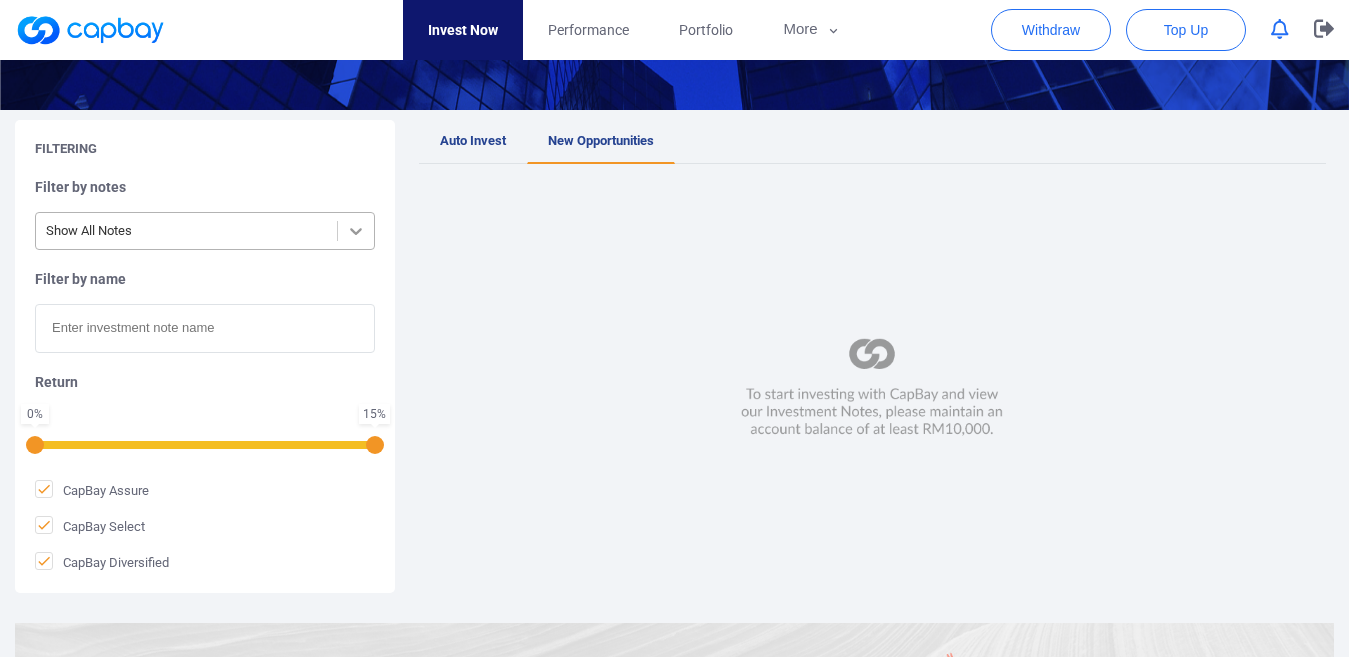 click 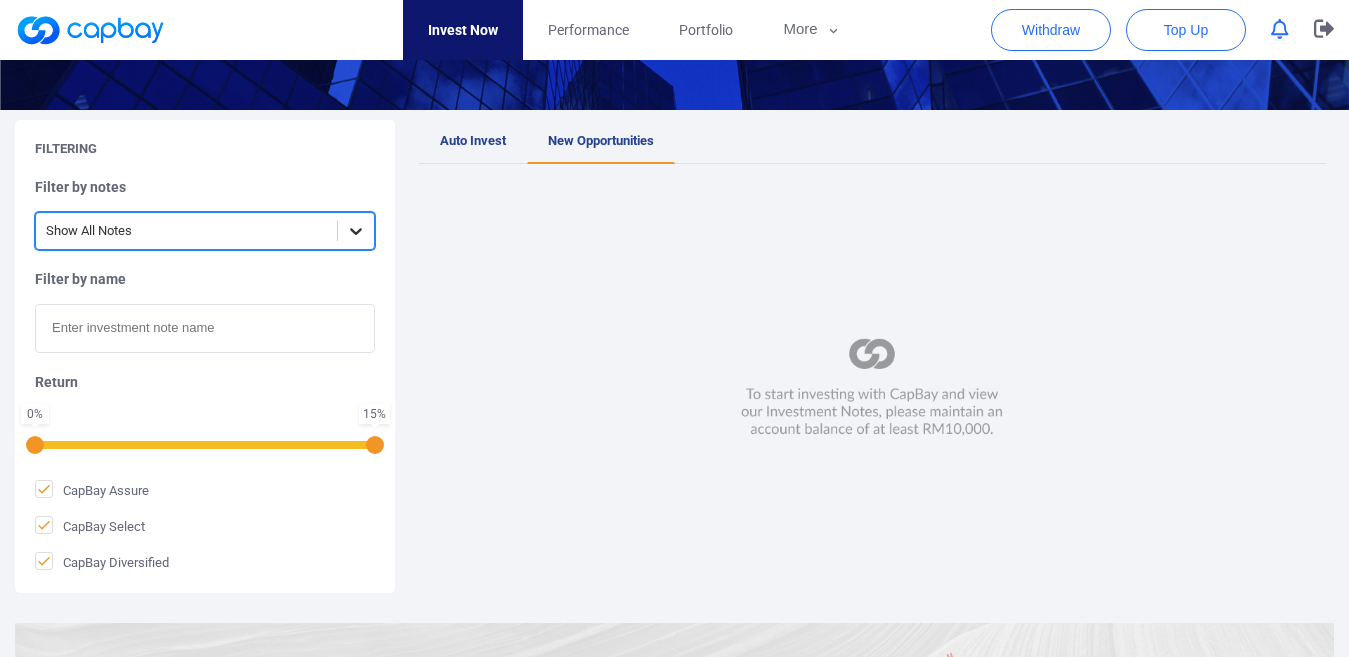 click 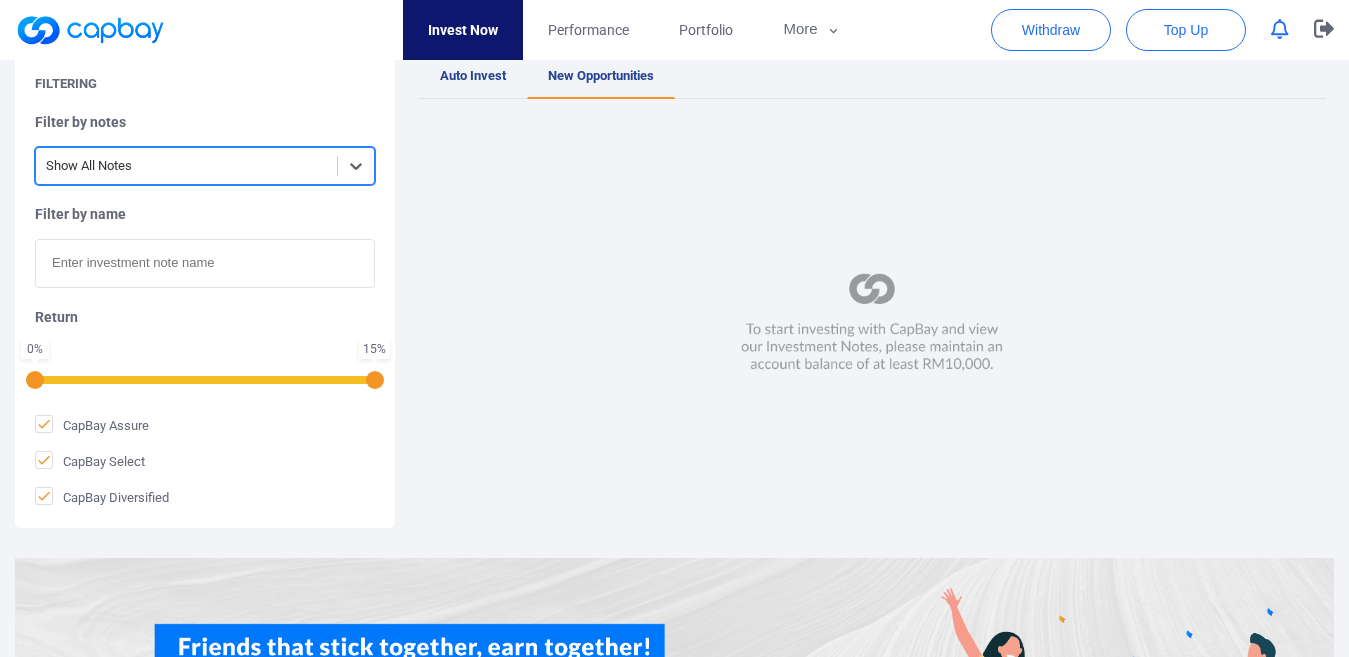 scroll, scrollTop: 400, scrollLeft: 0, axis: vertical 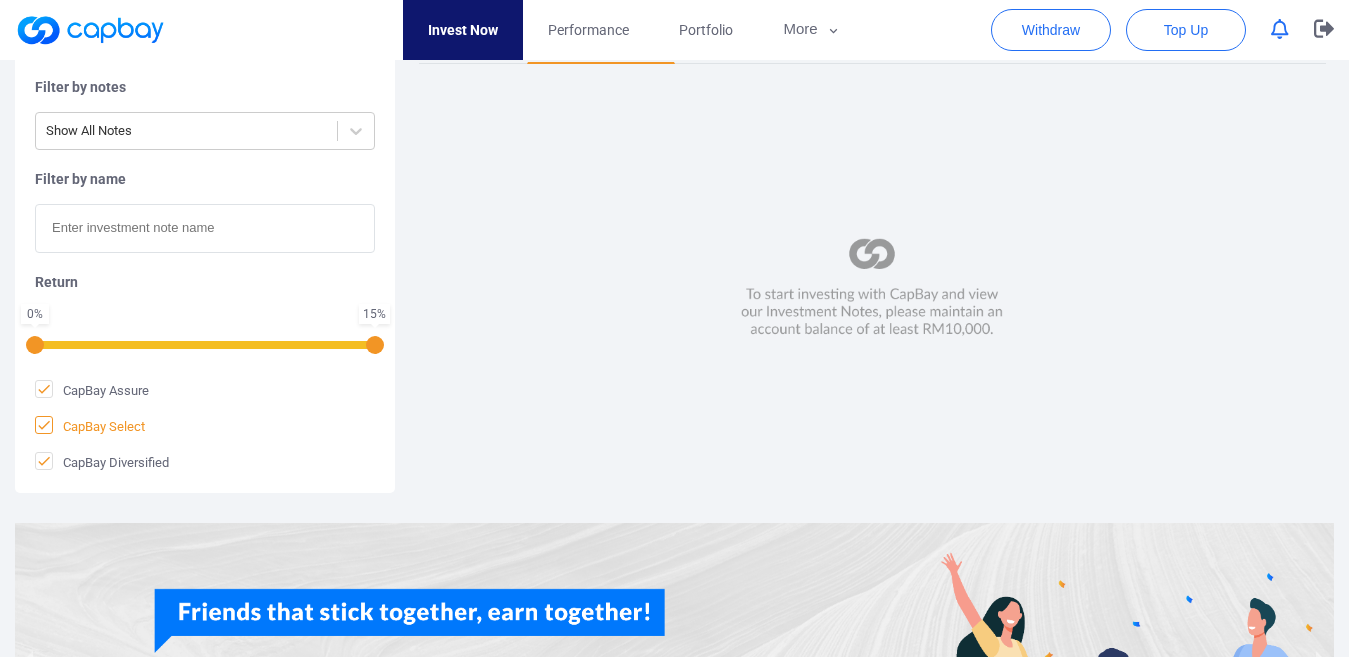 click 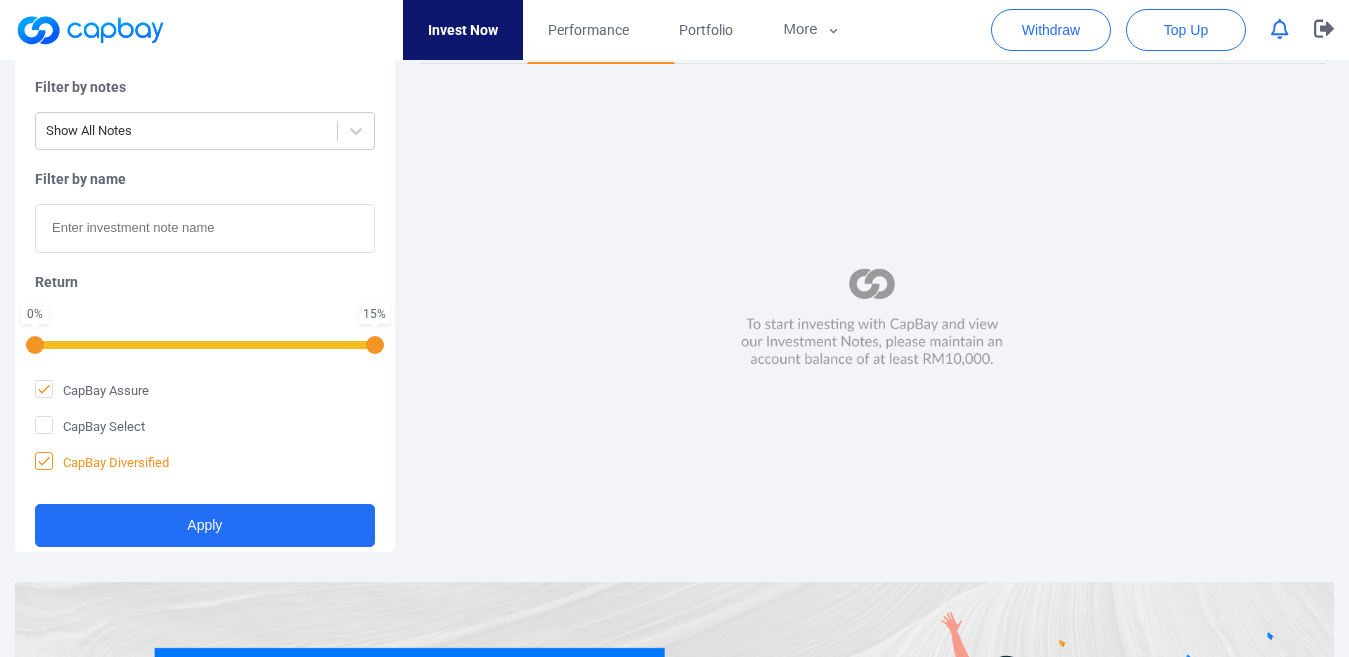 click 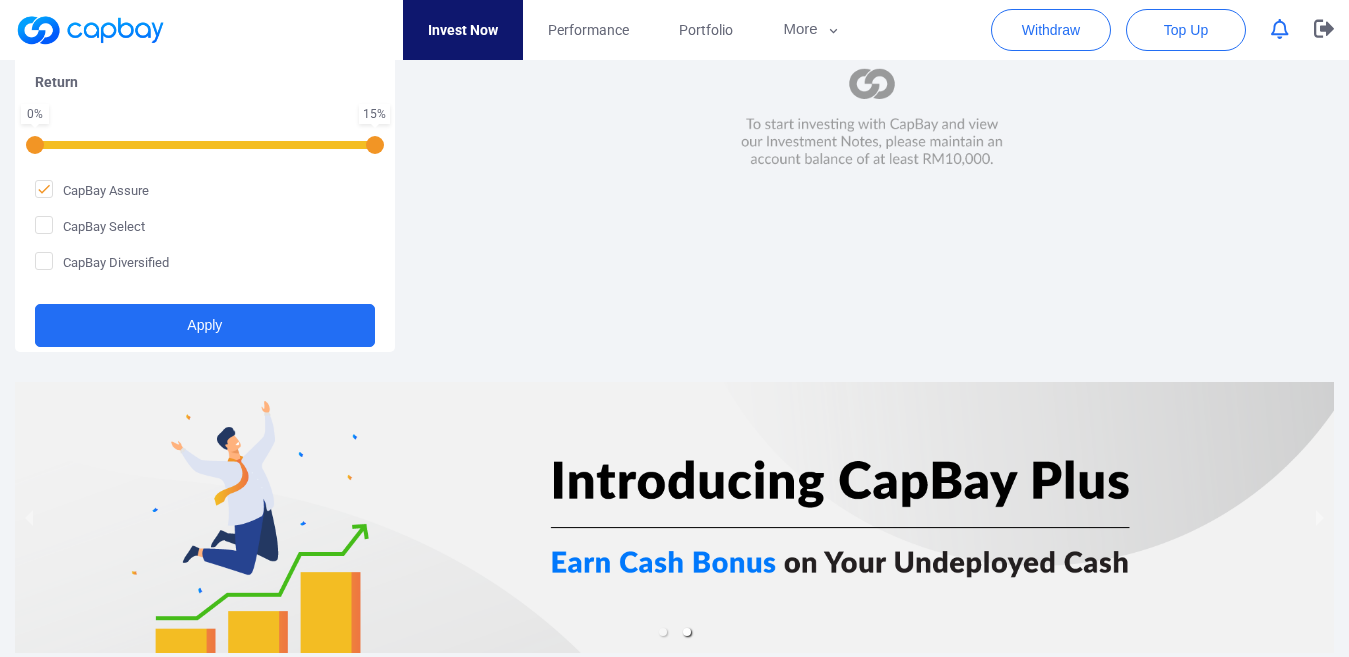 scroll, scrollTop: 500, scrollLeft: 0, axis: vertical 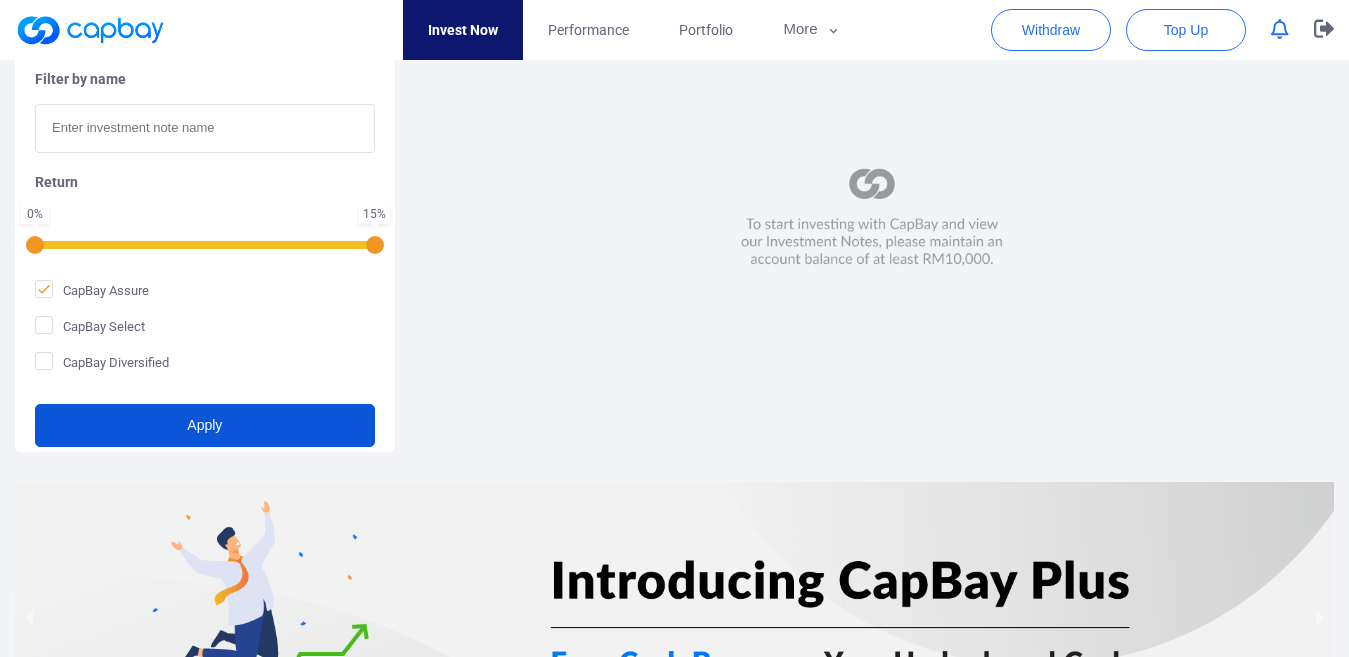 click on "Apply" at bounding box center [205, 425] 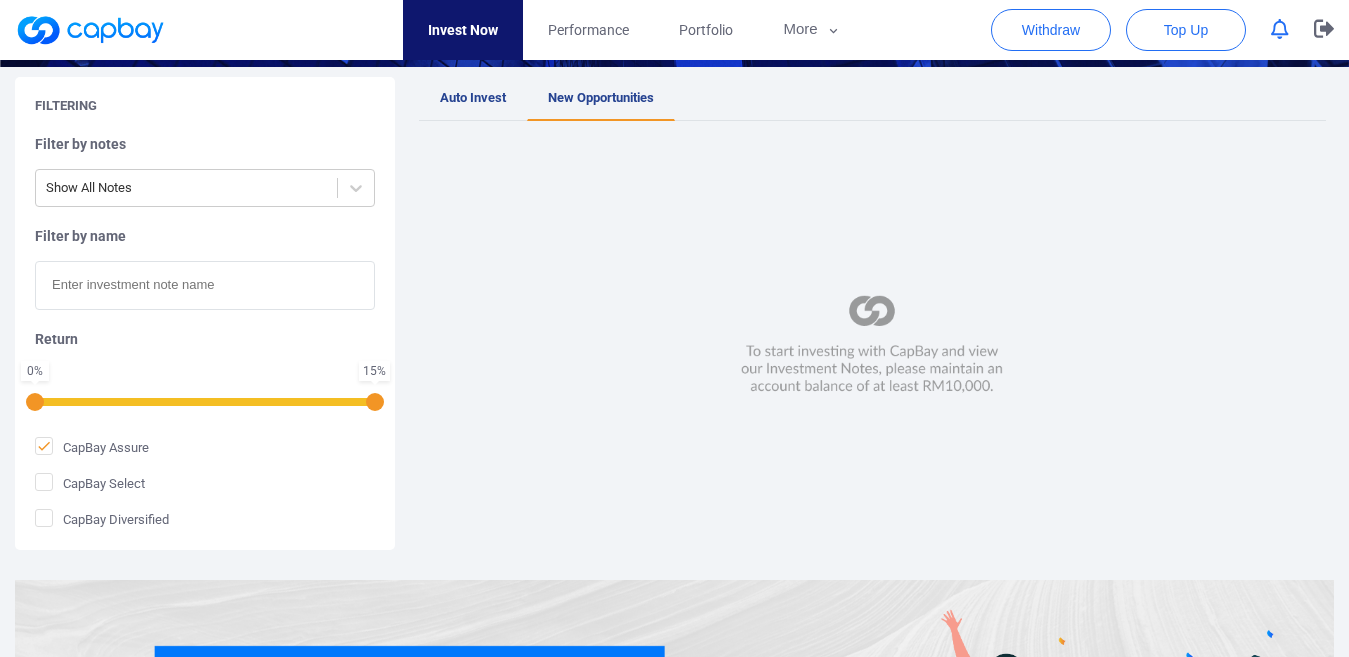 scroll, scrollTop: 43, scrollLeft: 0, axis: vertical 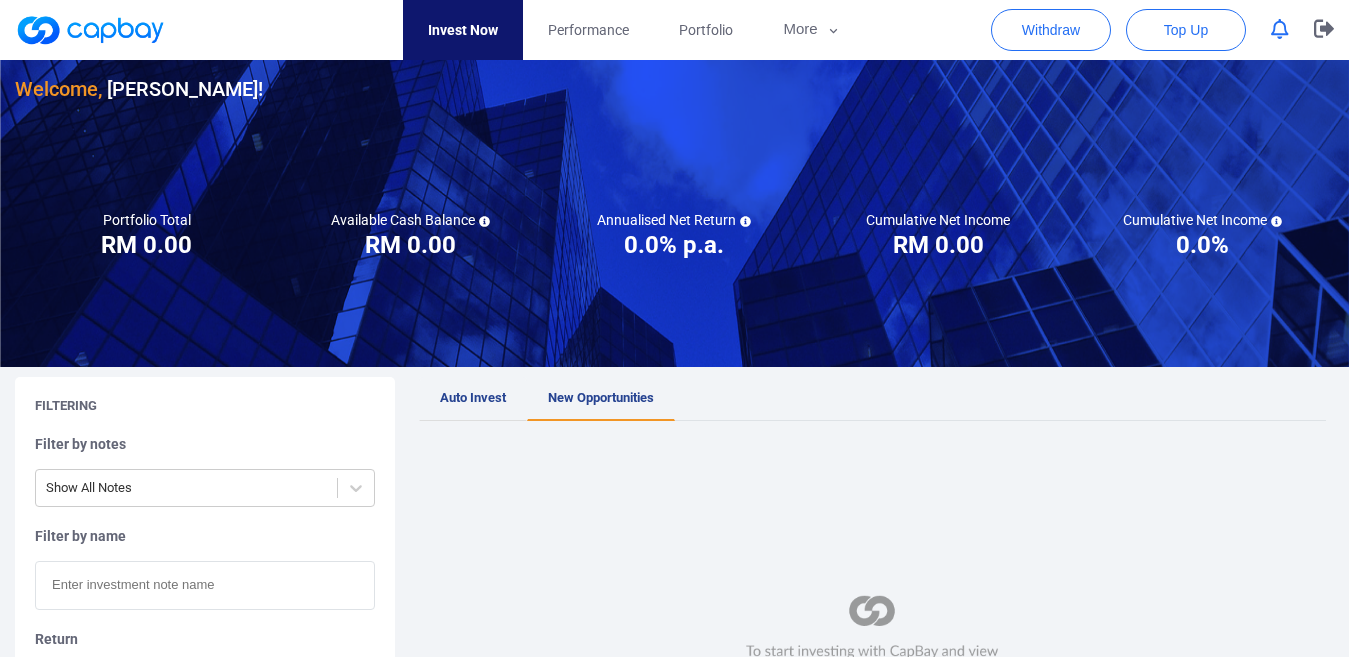 click on "Auto Invest" at bounding box center (473, 399) 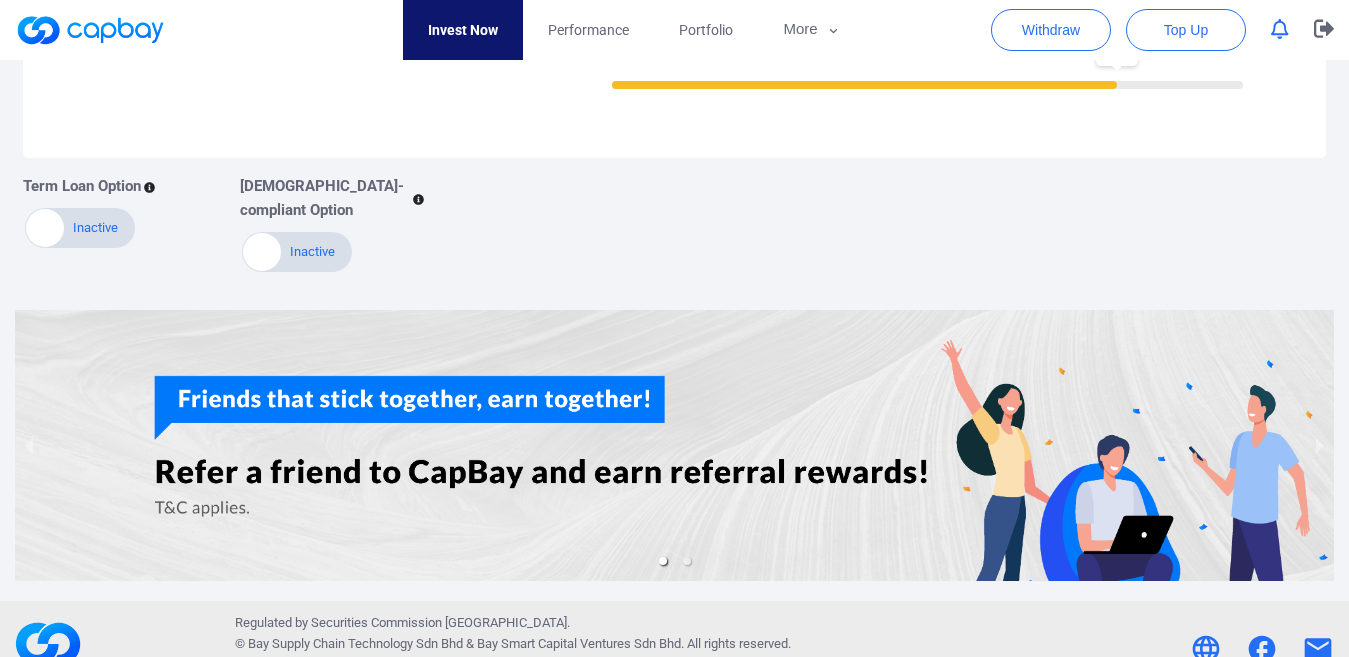 scroll, scrollTop: 892, scrollLeft: 0, axis: vertical 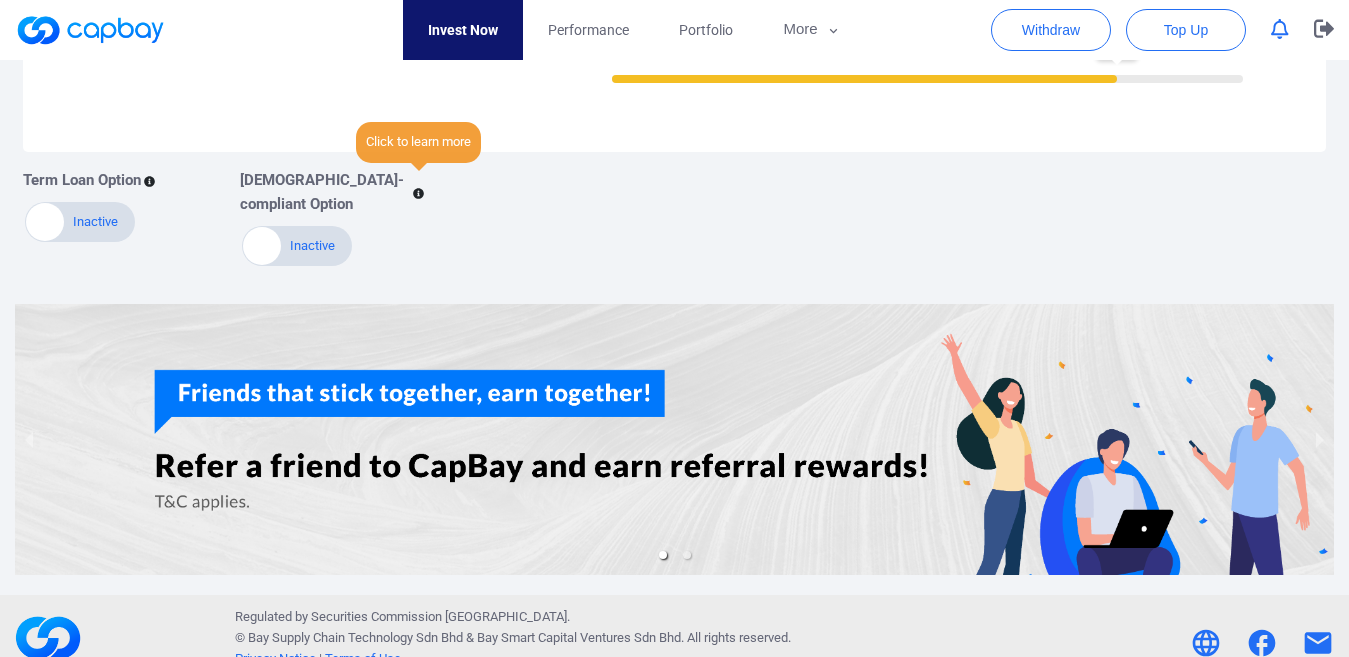 click 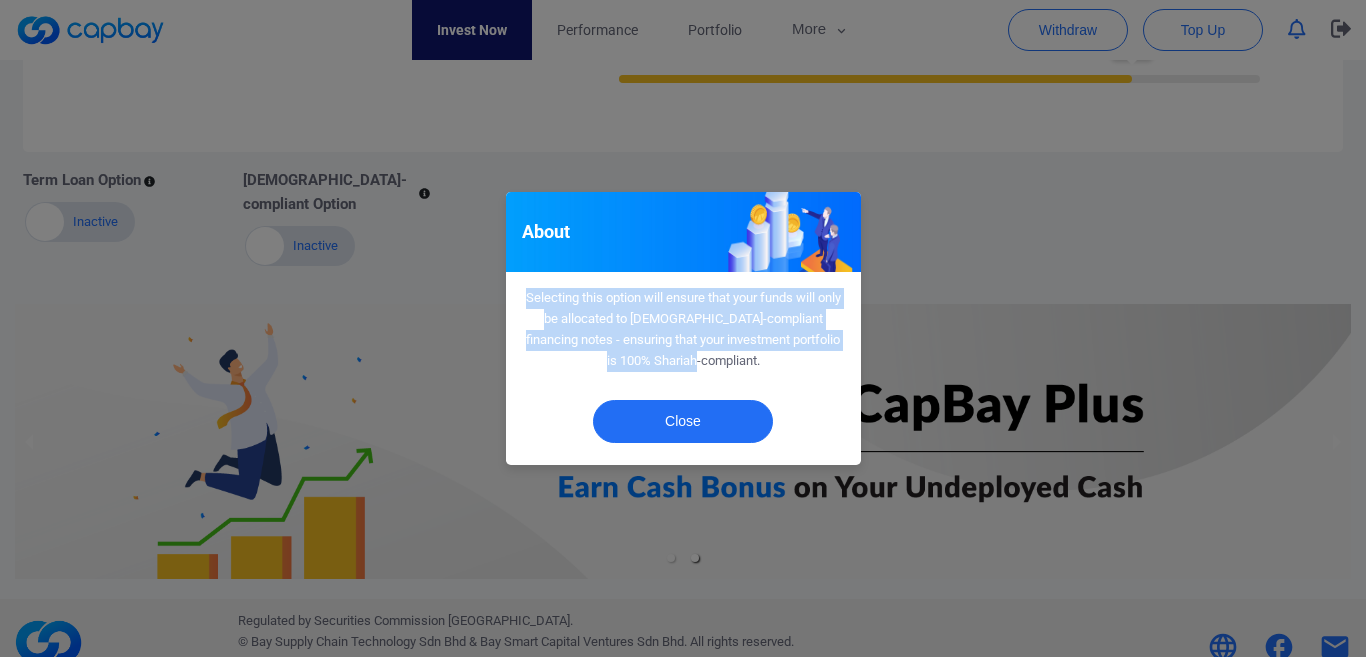 drag, startPoint x: 726, startPoint y: 358, endPoint x: 528, endPoint y: 296, distance: 207.48012 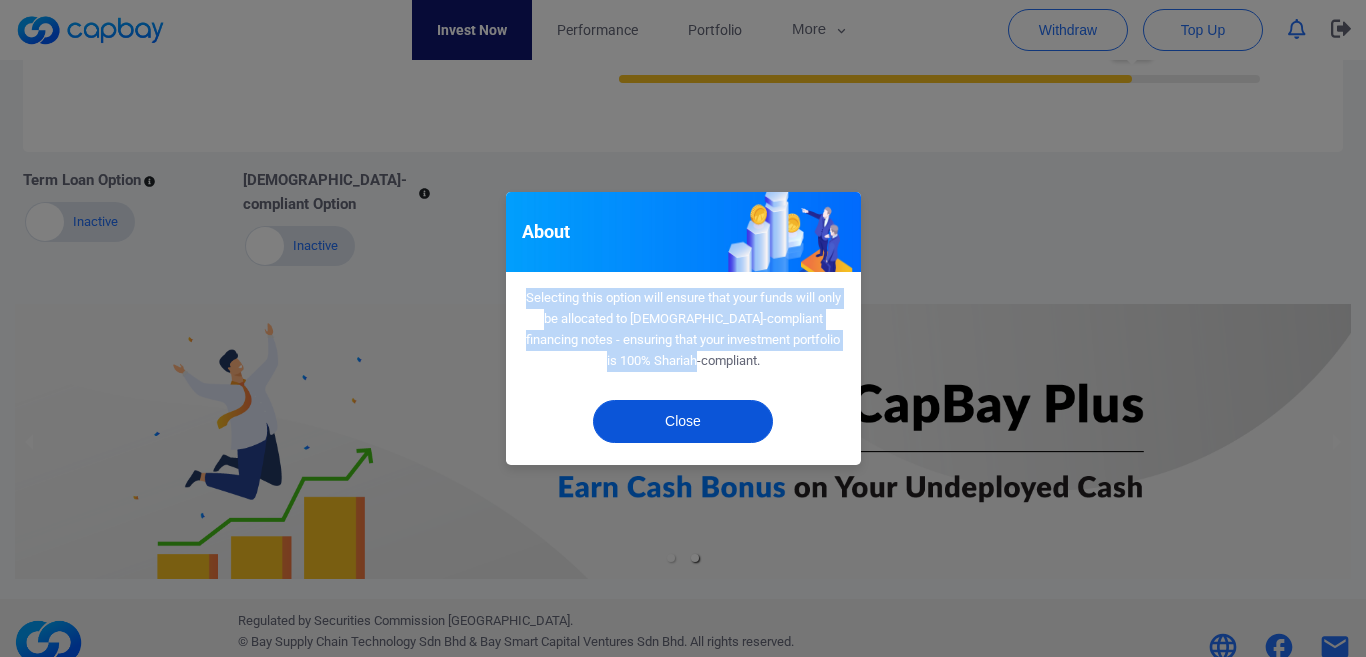 click on "Close" at bounding box center [683, 421] 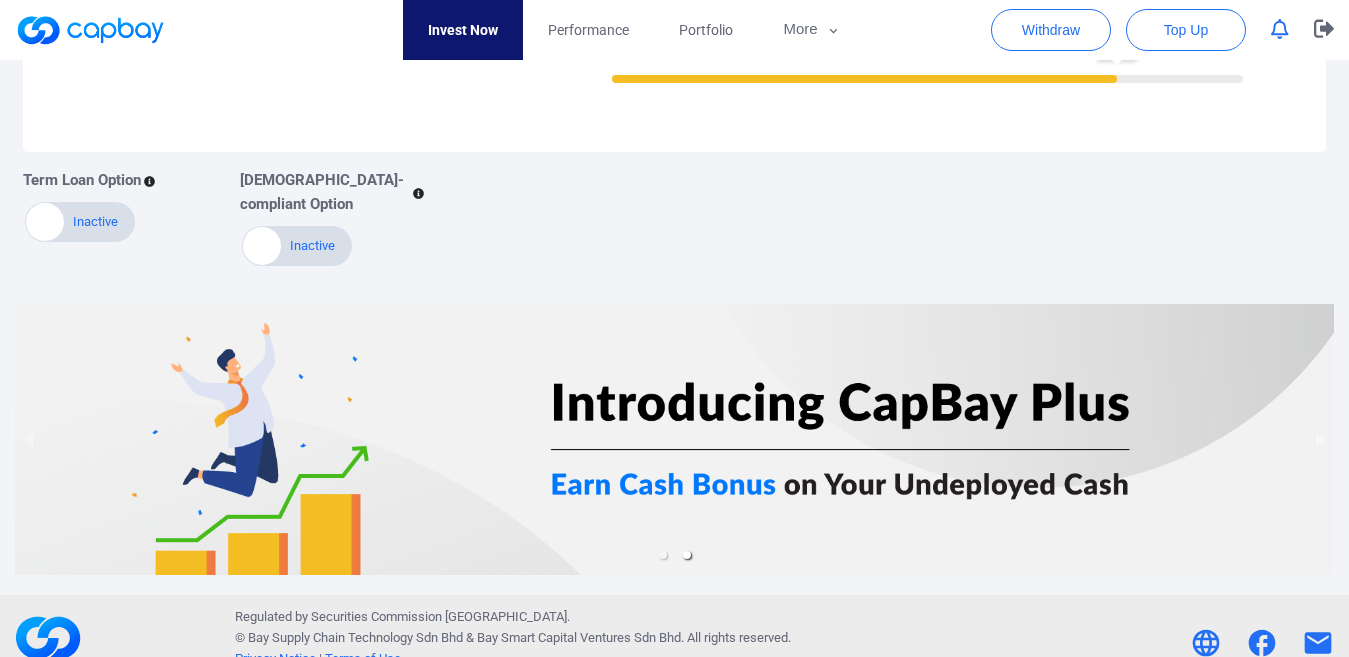 click 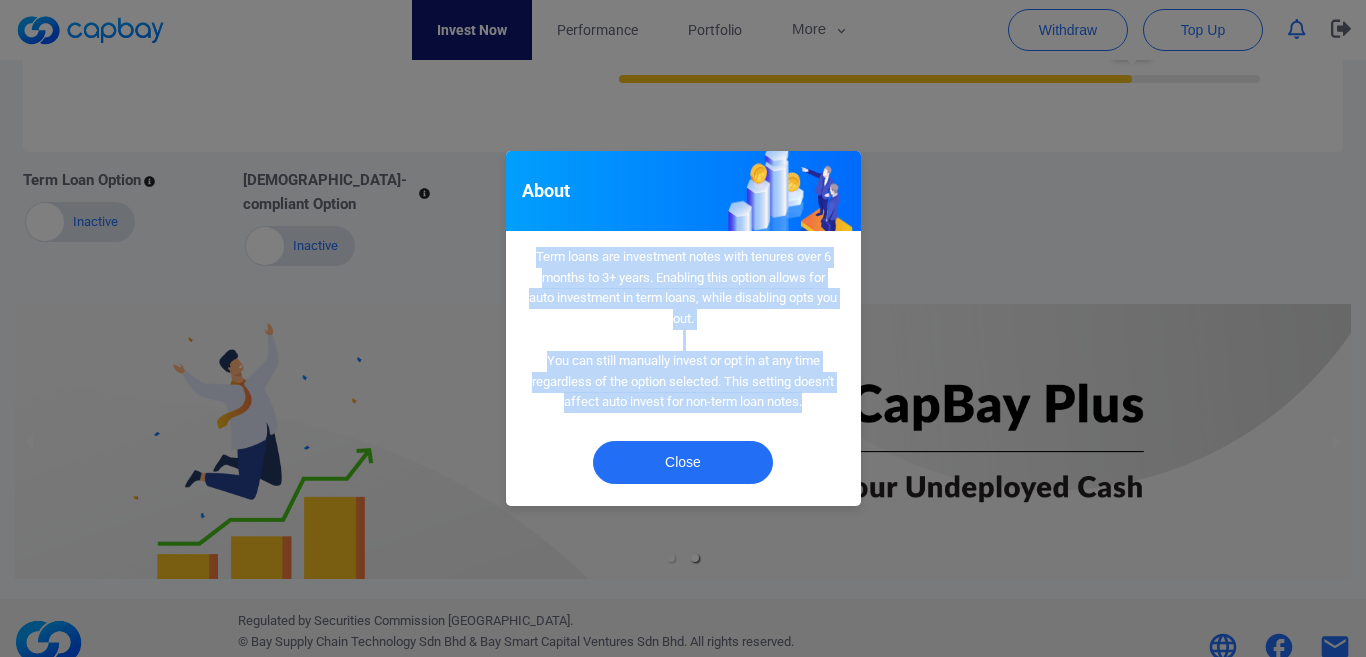 drag, startPoint x: 801, startPoint y: 397, endPoint x: 534, endPoint y: 254, distance: 302.8828 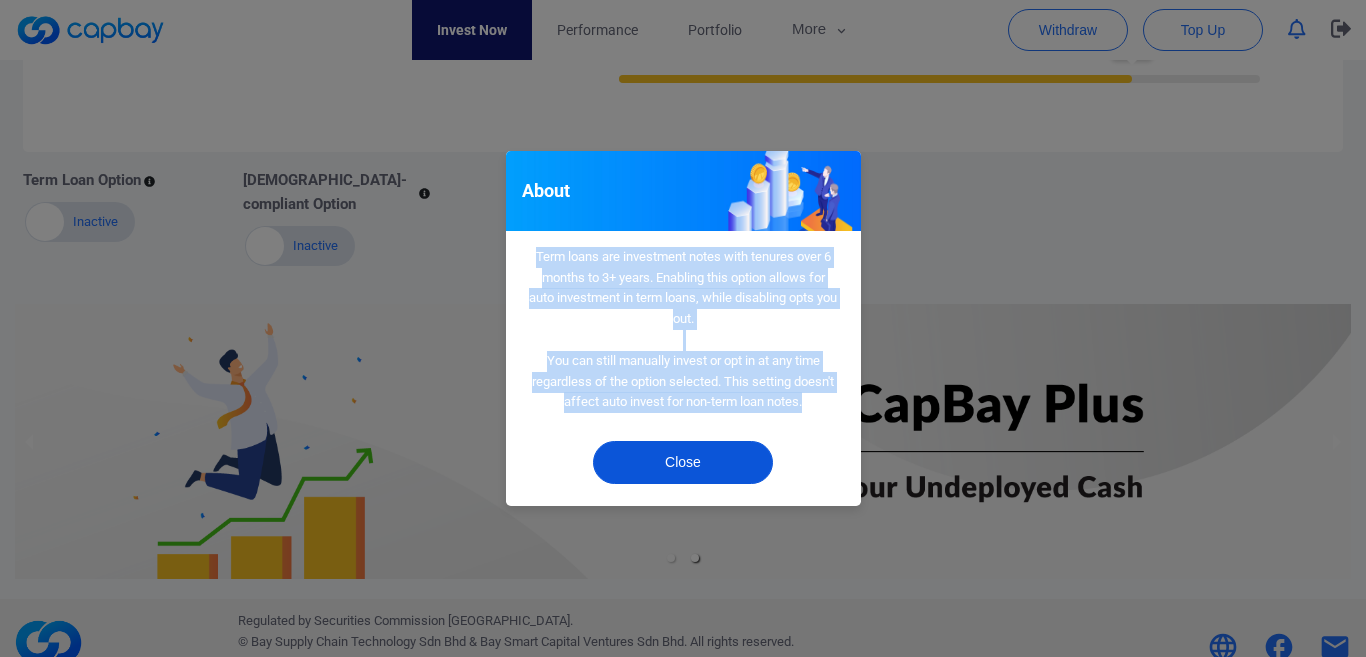 click on "Close" at bounding box center [683, 462] 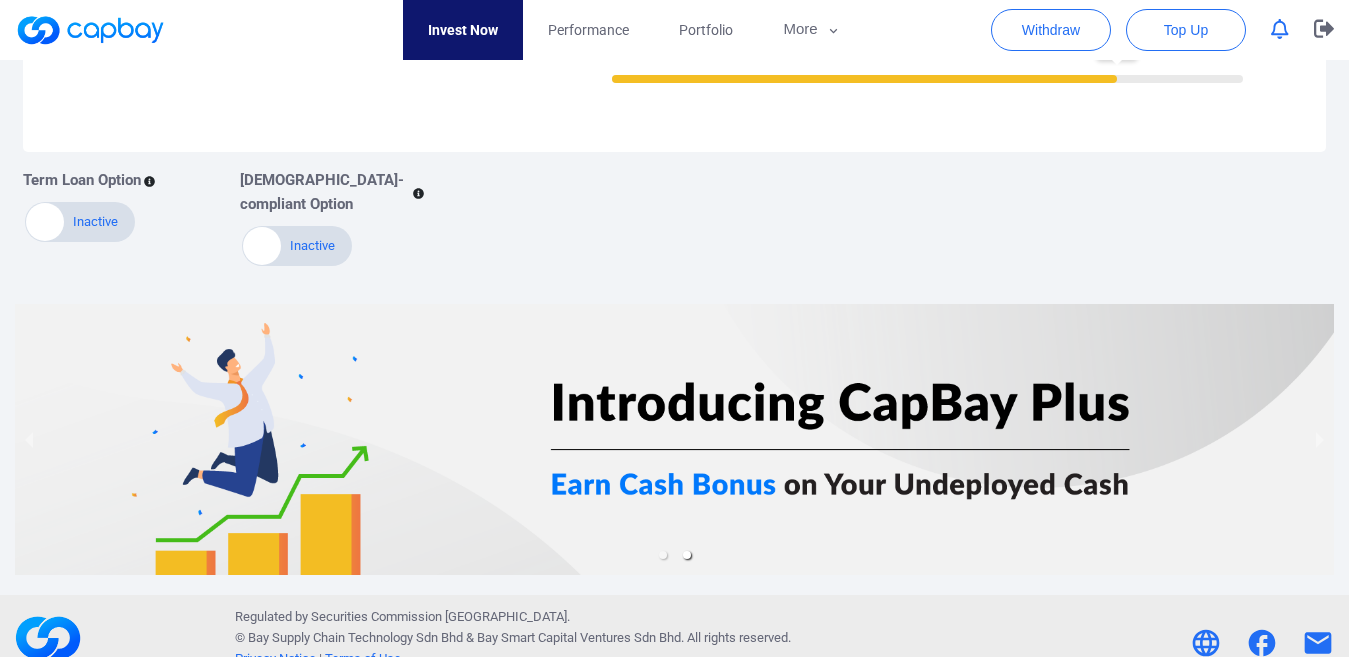 click on "Active Inactive" at bounding box center [80, 222] 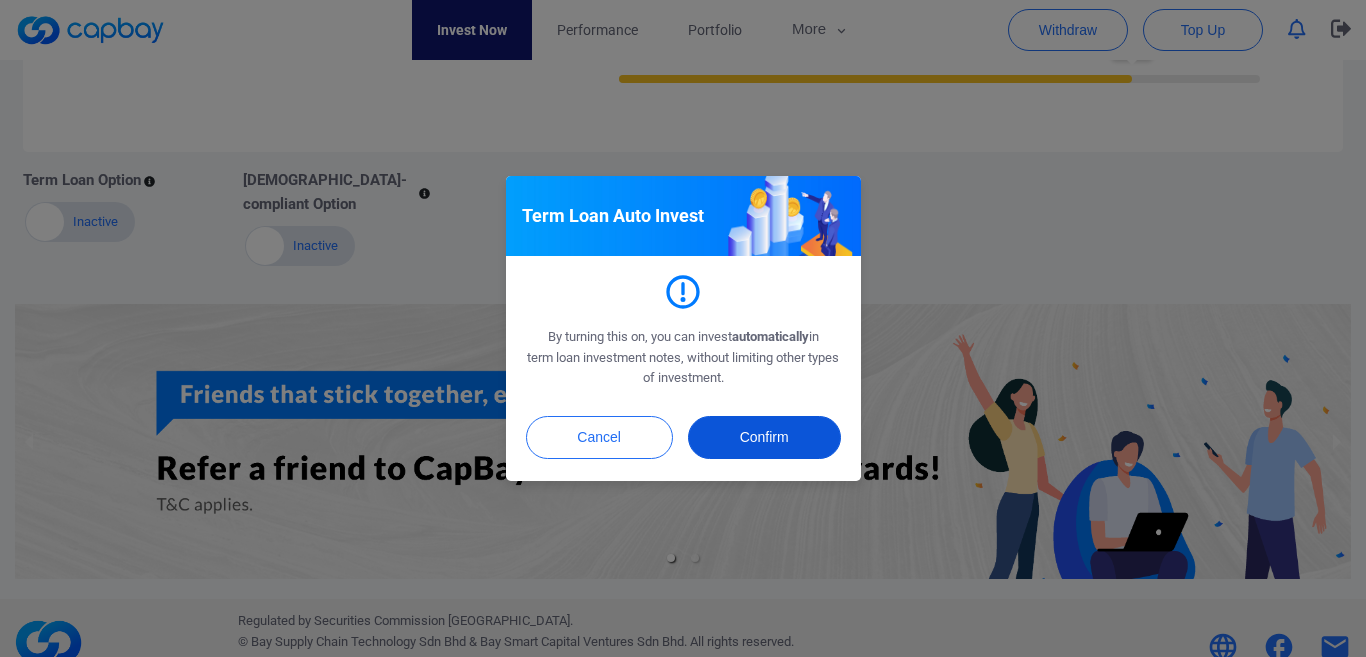 click on "Confirm" at bounding box center [764, 437] 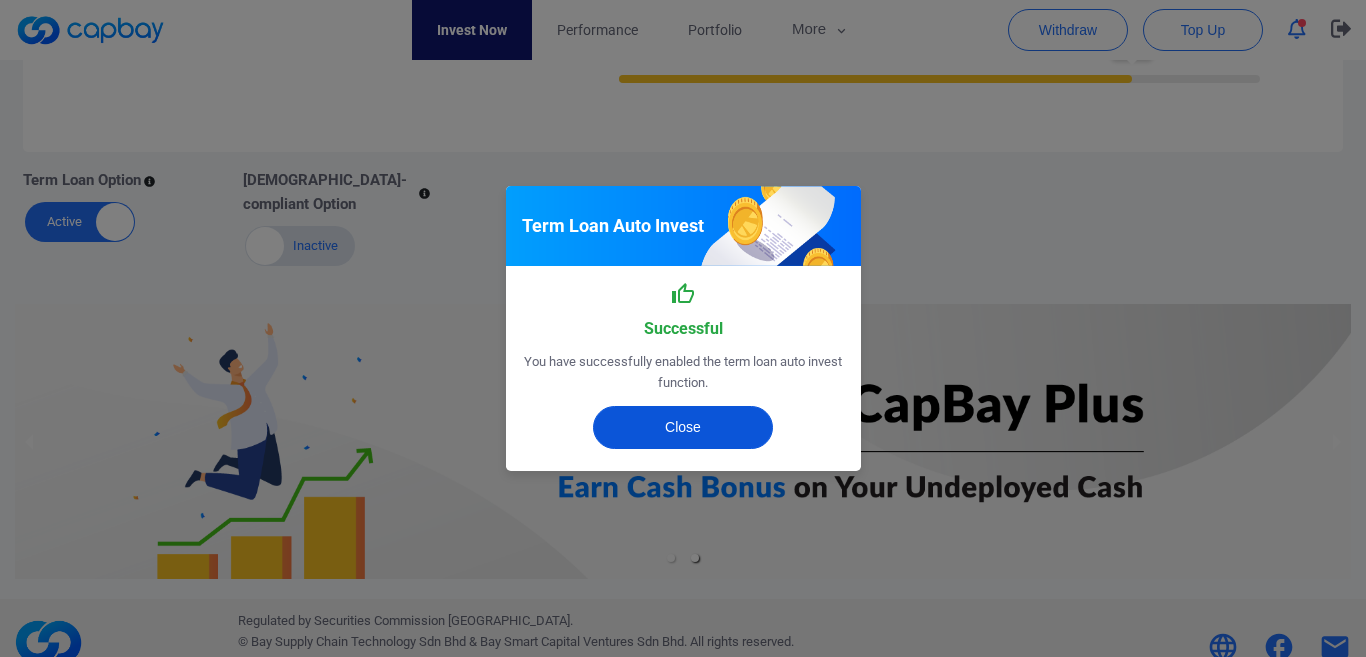 click on "Close" at bounding box center (683, 427) 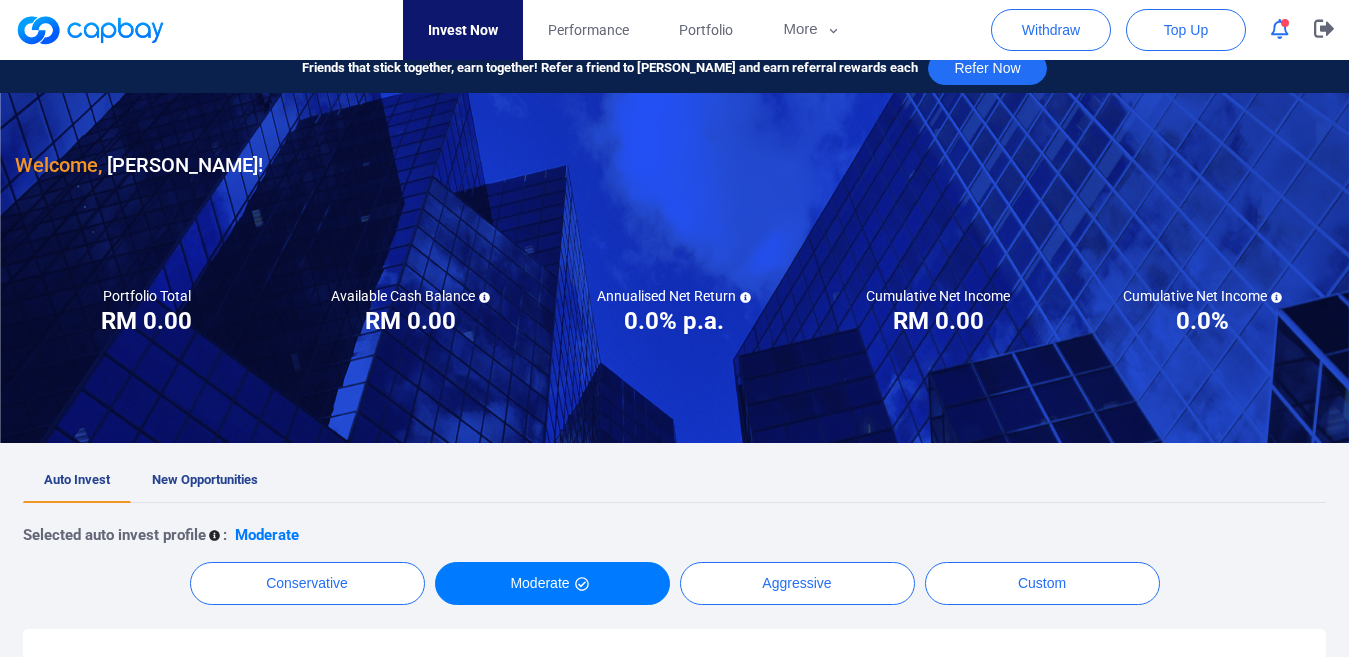 scroll, scrollTop: 0, scrollLeft: 0, axis: both 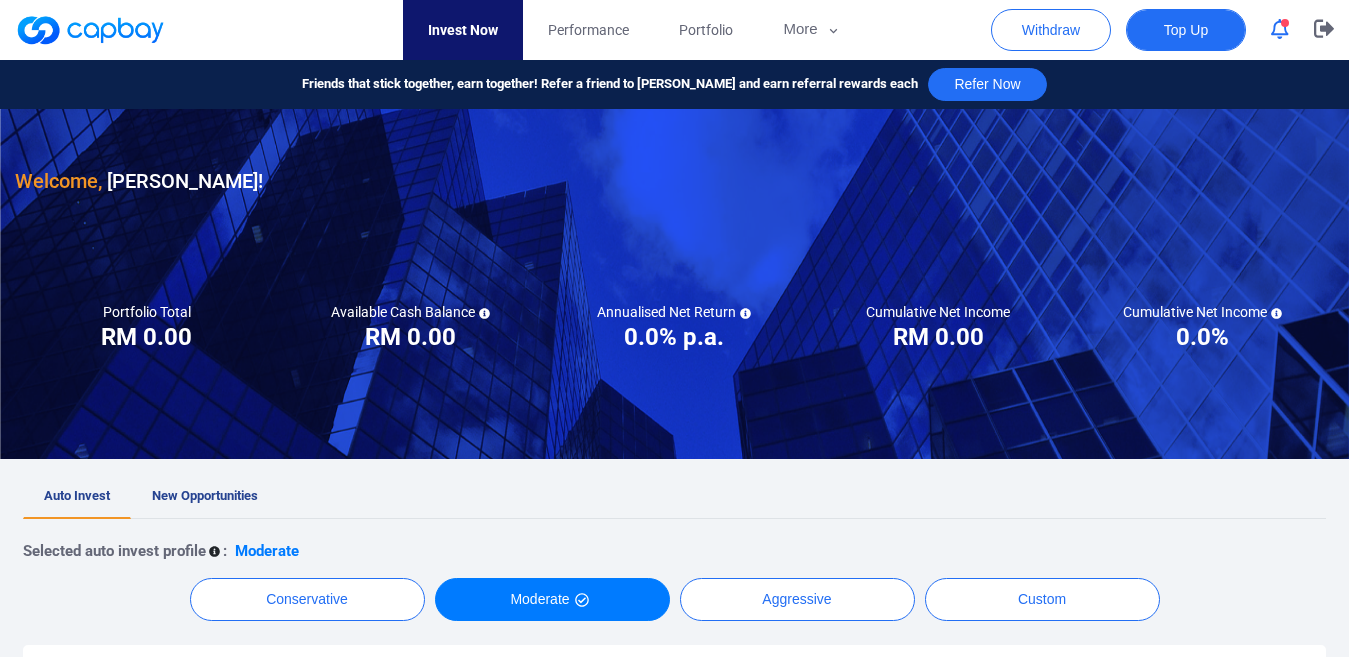 click on "Top Up" at bounding box center [1186, 30] 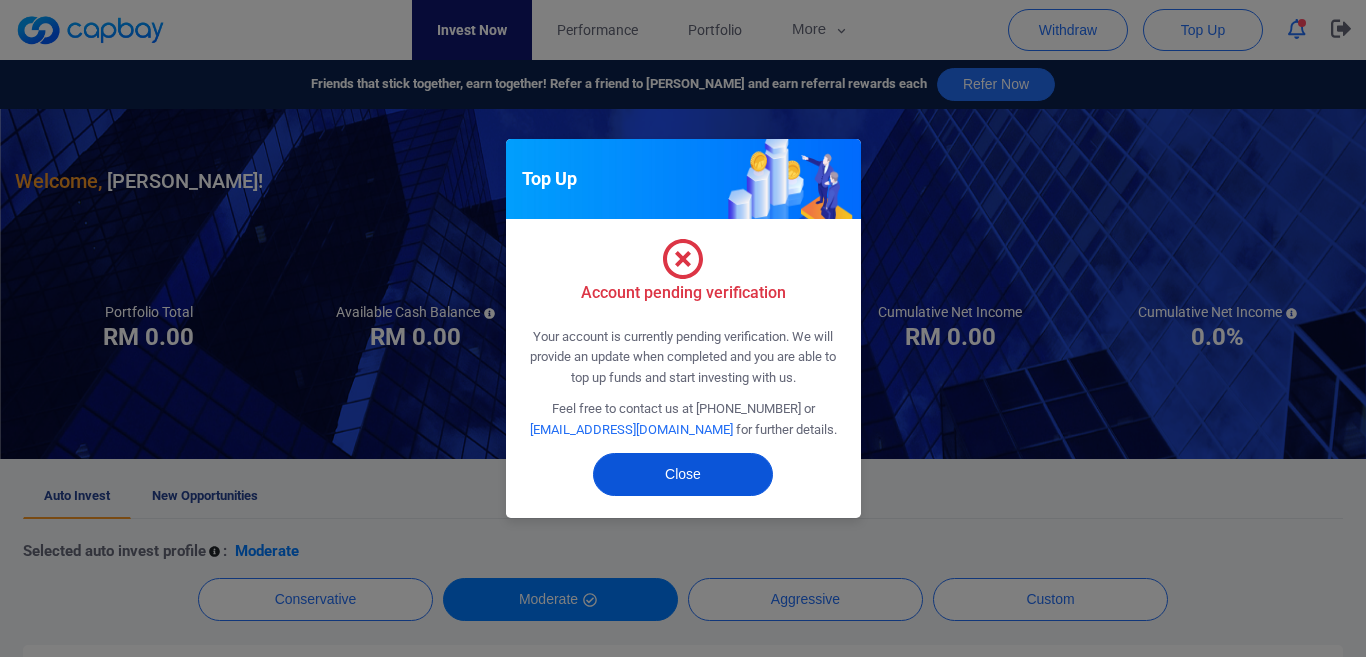 click on "Close" at bounding box center (683, 474) 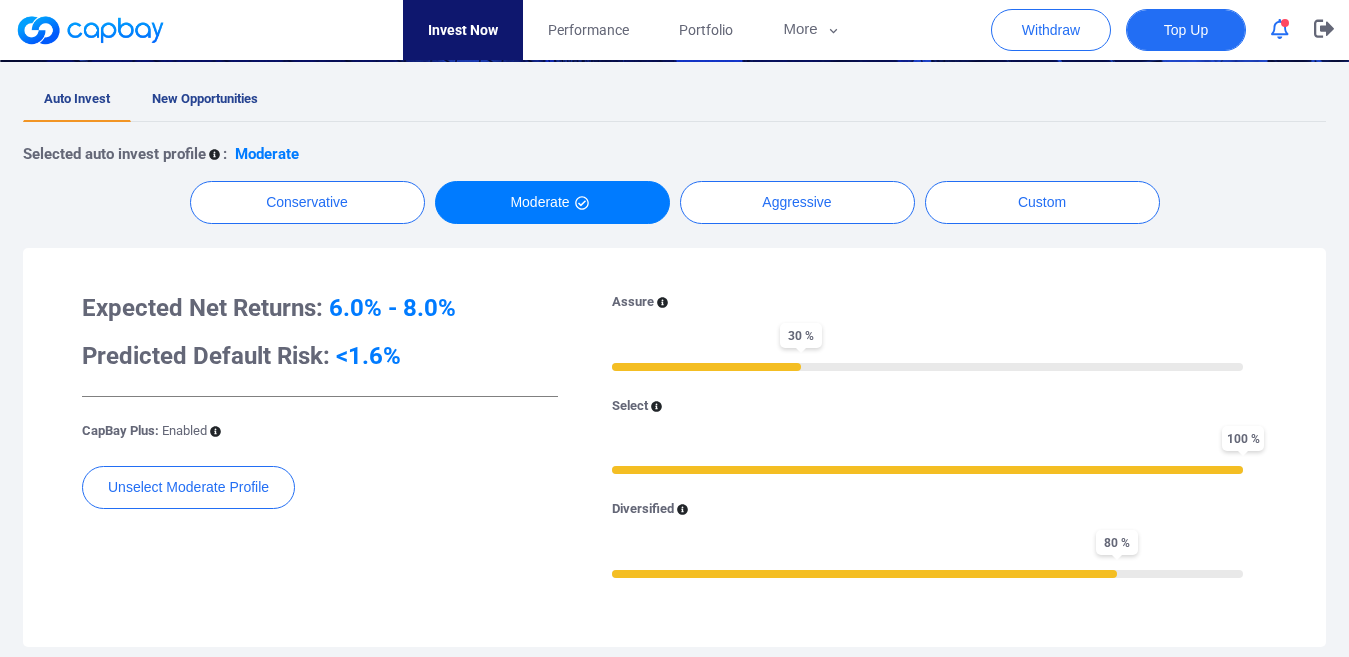 scroll, scrollTop: 434, scrollLeft: 0, axis: vertical 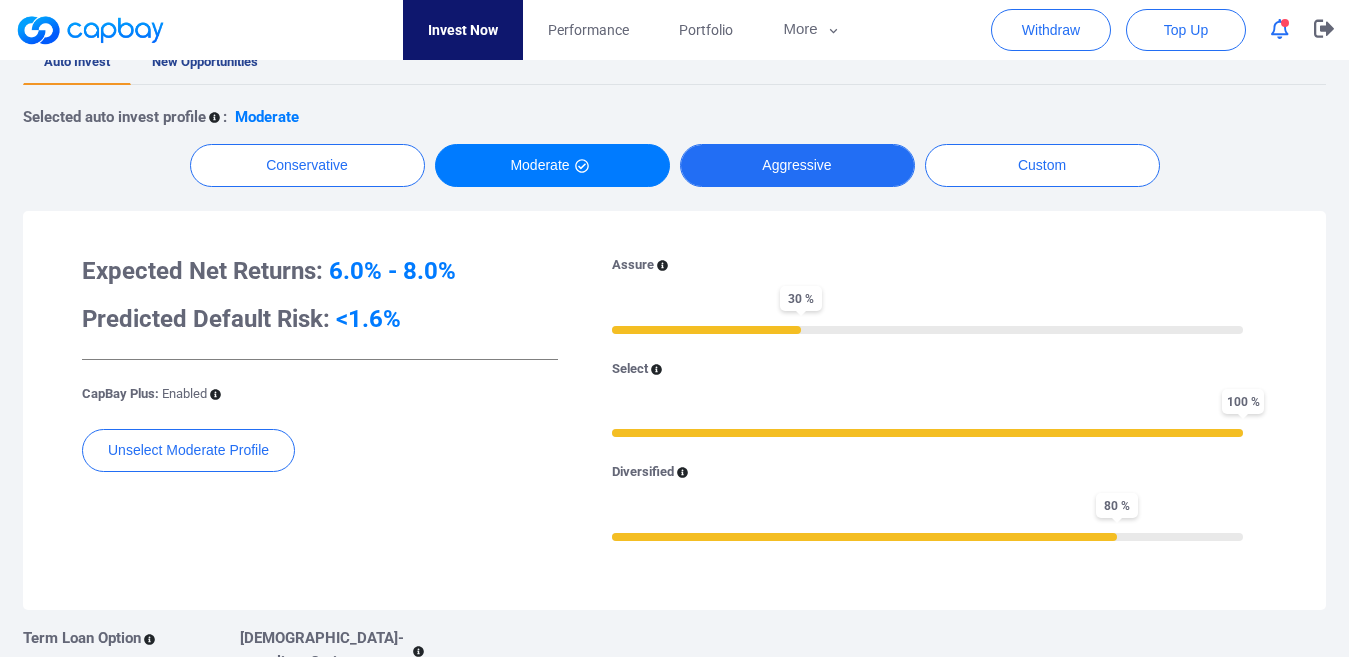 click on "Aggressive" at bounding box center [797, 165] 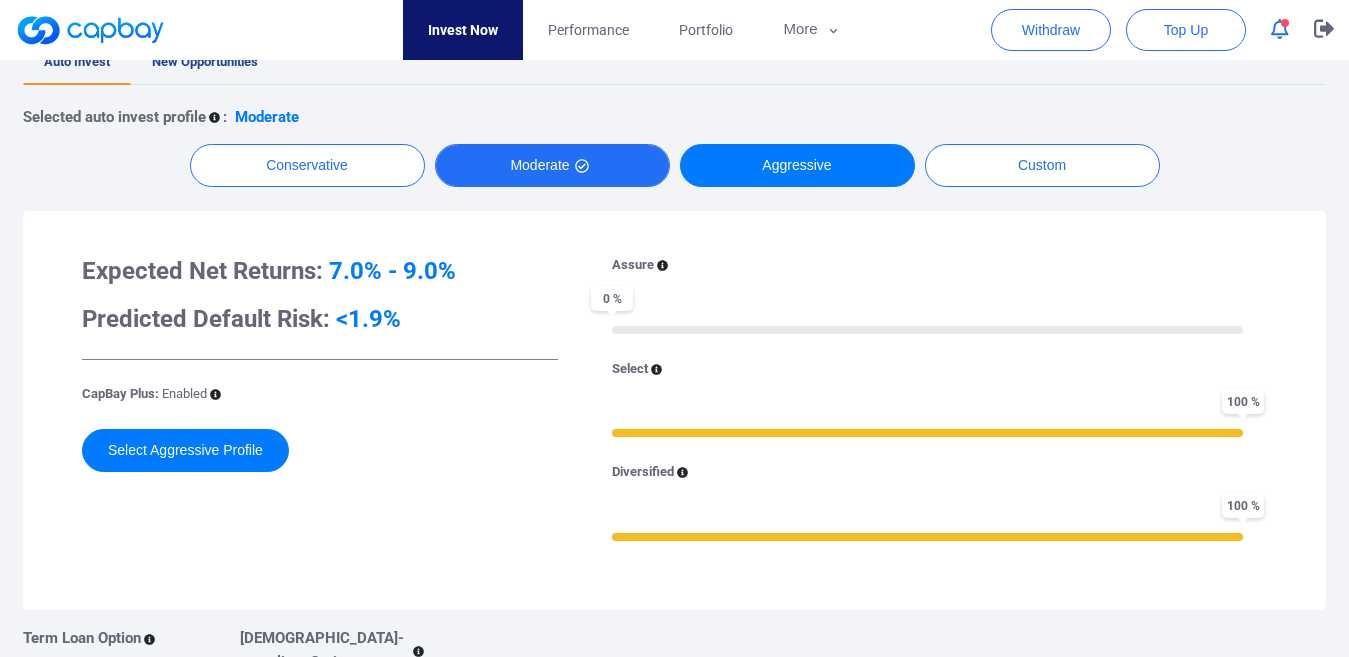 click 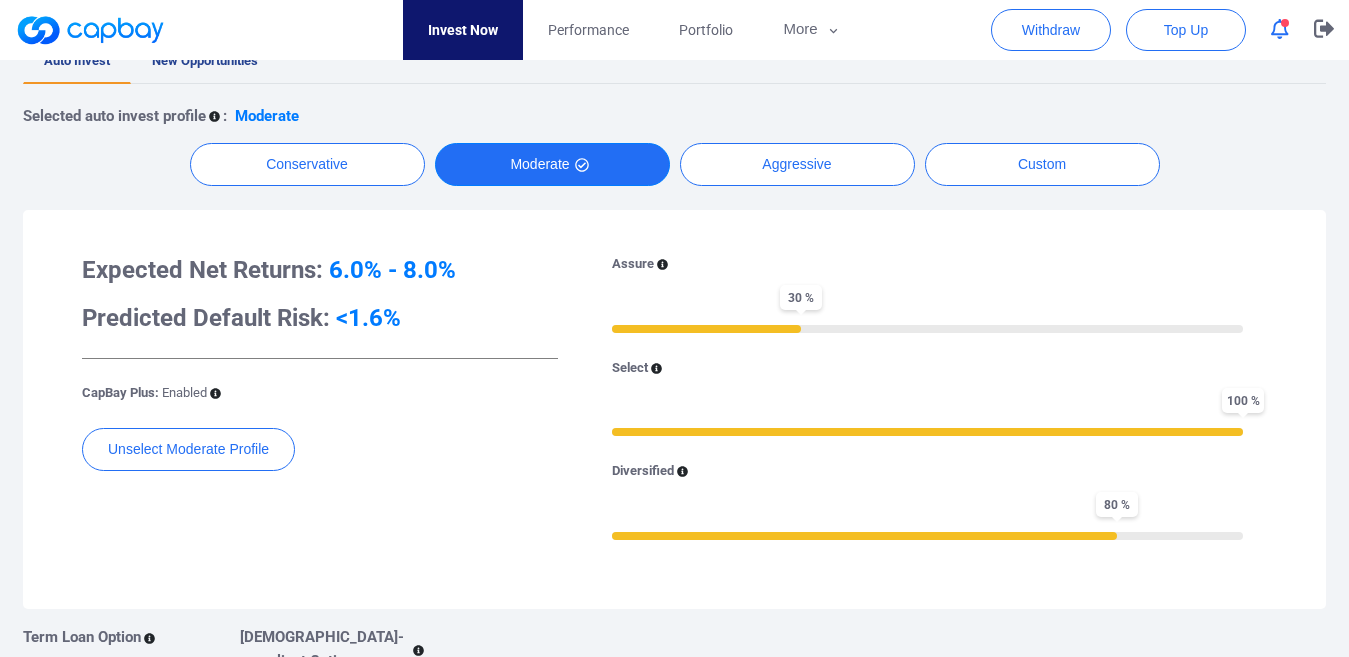 scroll, scrollTop: 434, scrollLeft: 0, axis: vertical 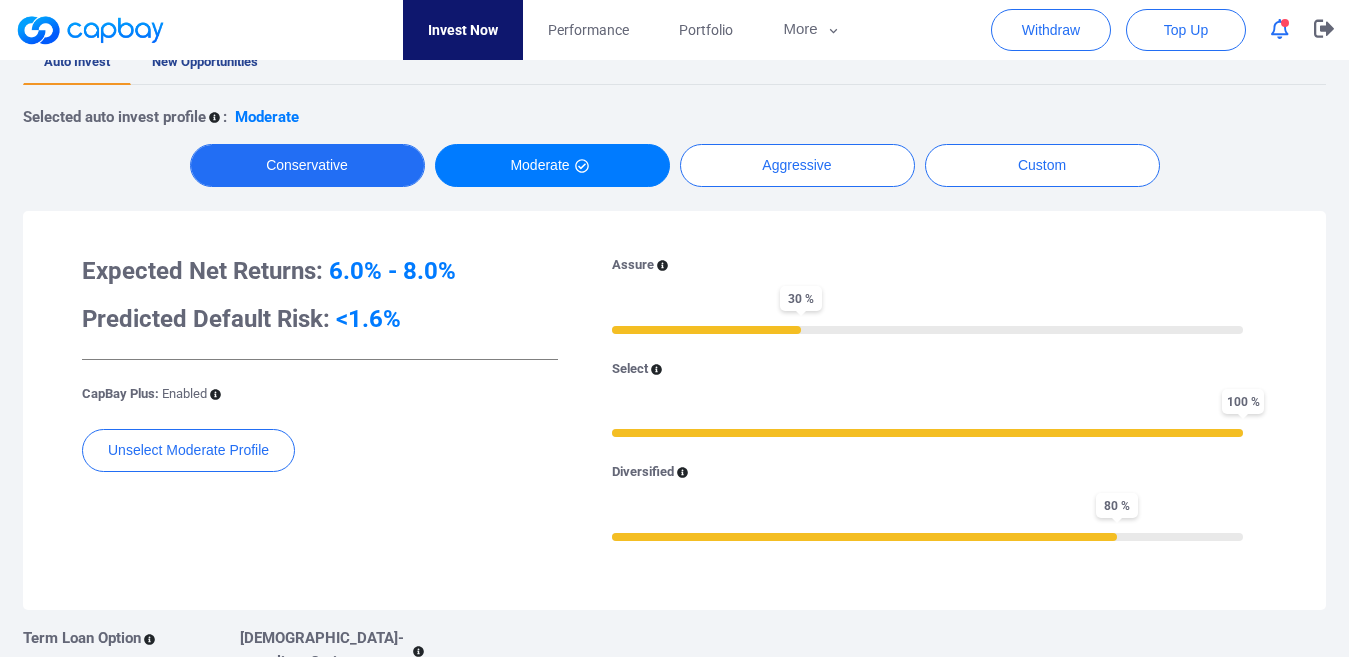 click on "Conservative" at bounding box center (307, 165) 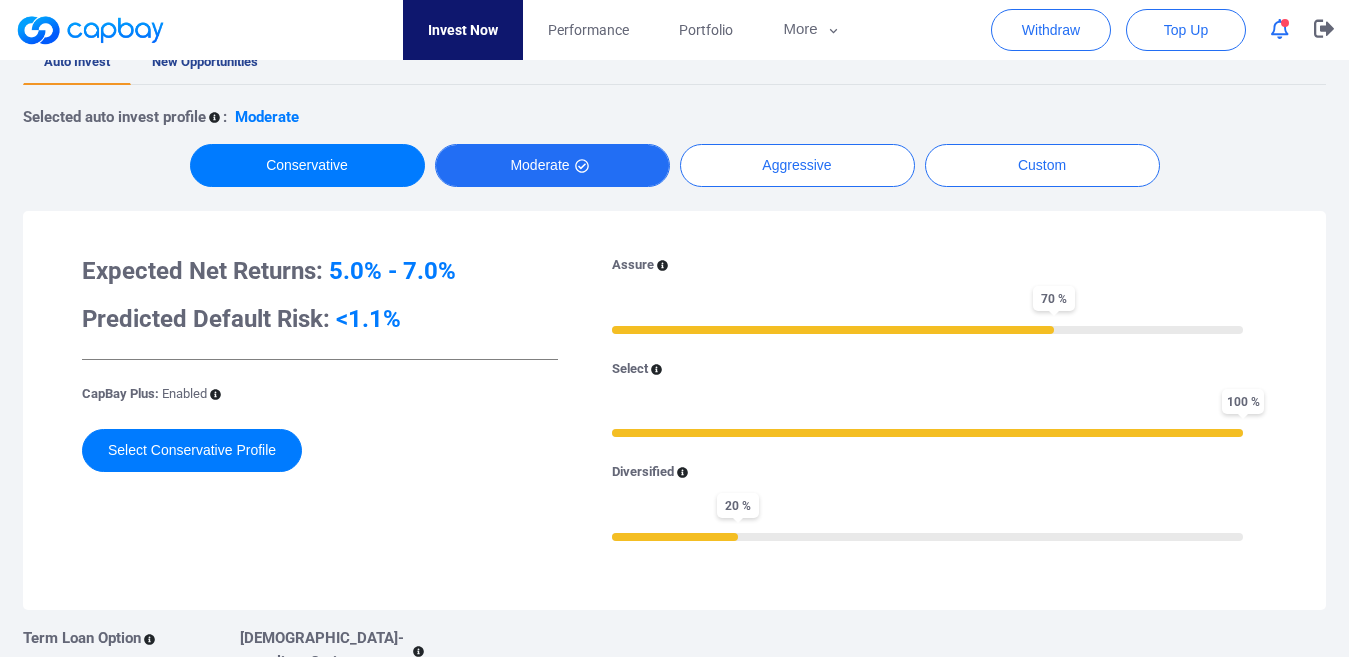 click on "Moderate" at bounding box center (552, 165) 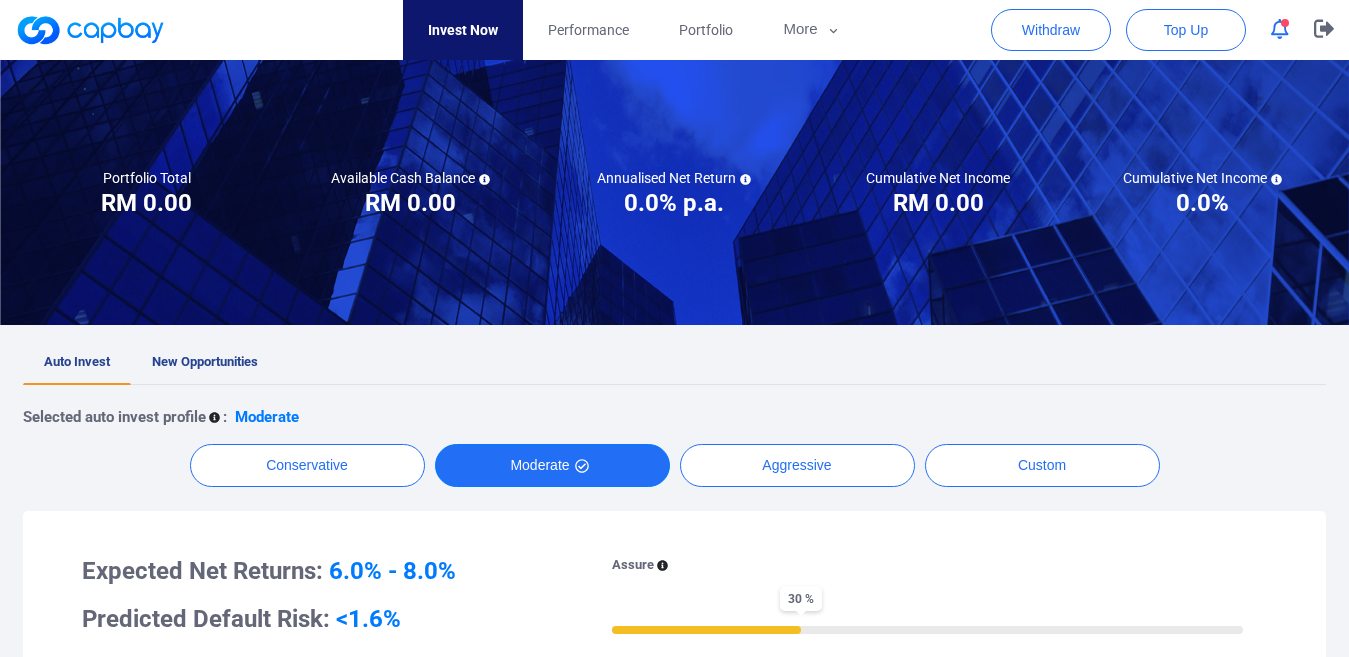 scroll, scrollTop: 0, scrollLeft: 0, axis: both 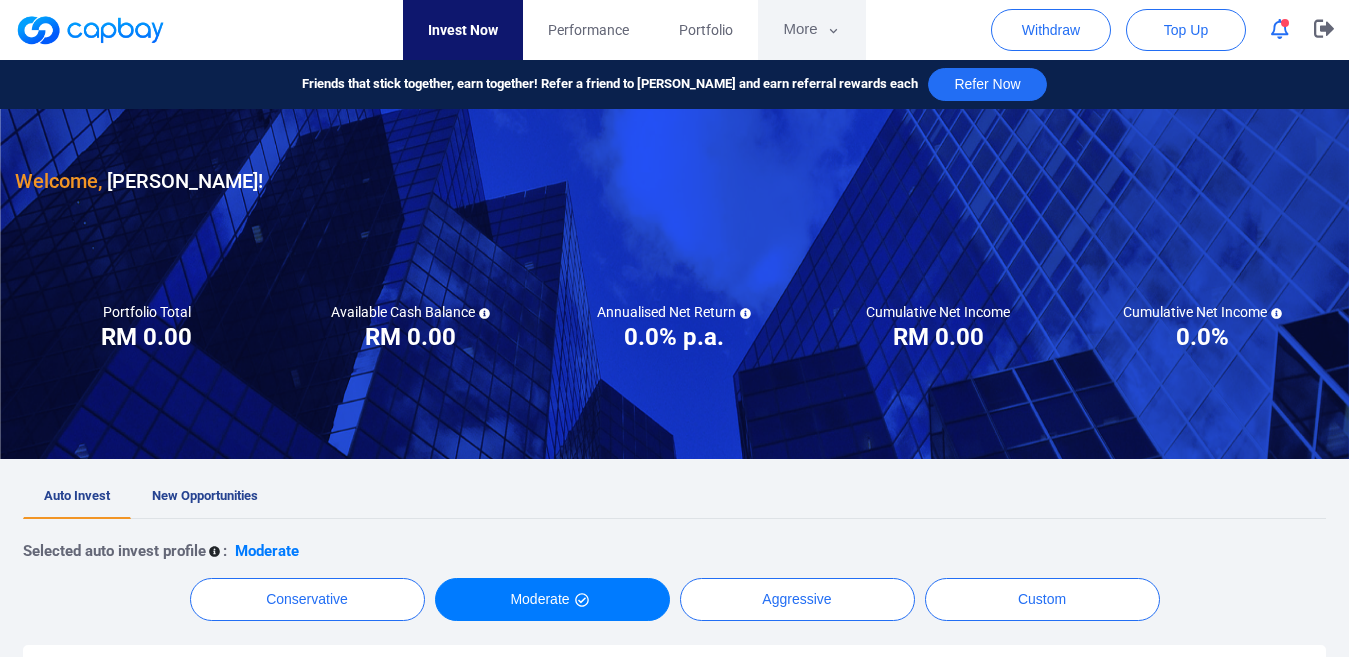 click on "More" at bounding box center (811, 30) 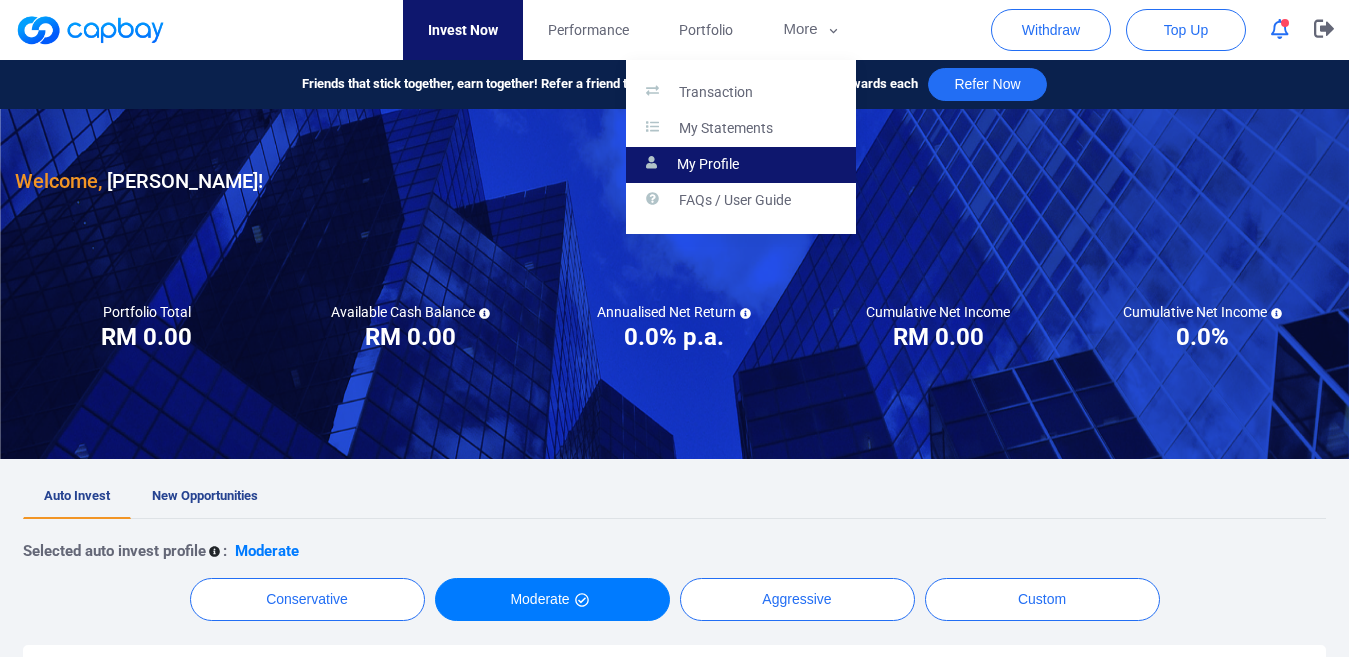 click on "My Profile" at bounding box center (708, 165) 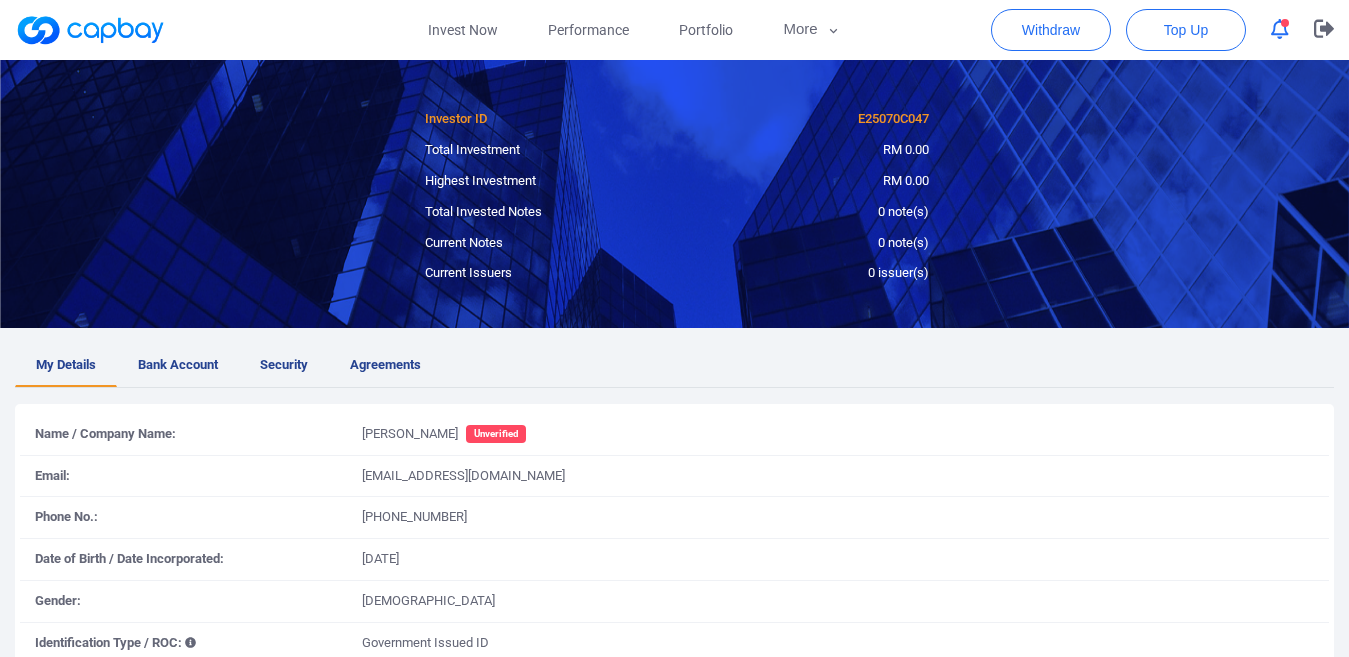 scroll, scrollTop: 0, scrollLeft: 0, axis: both 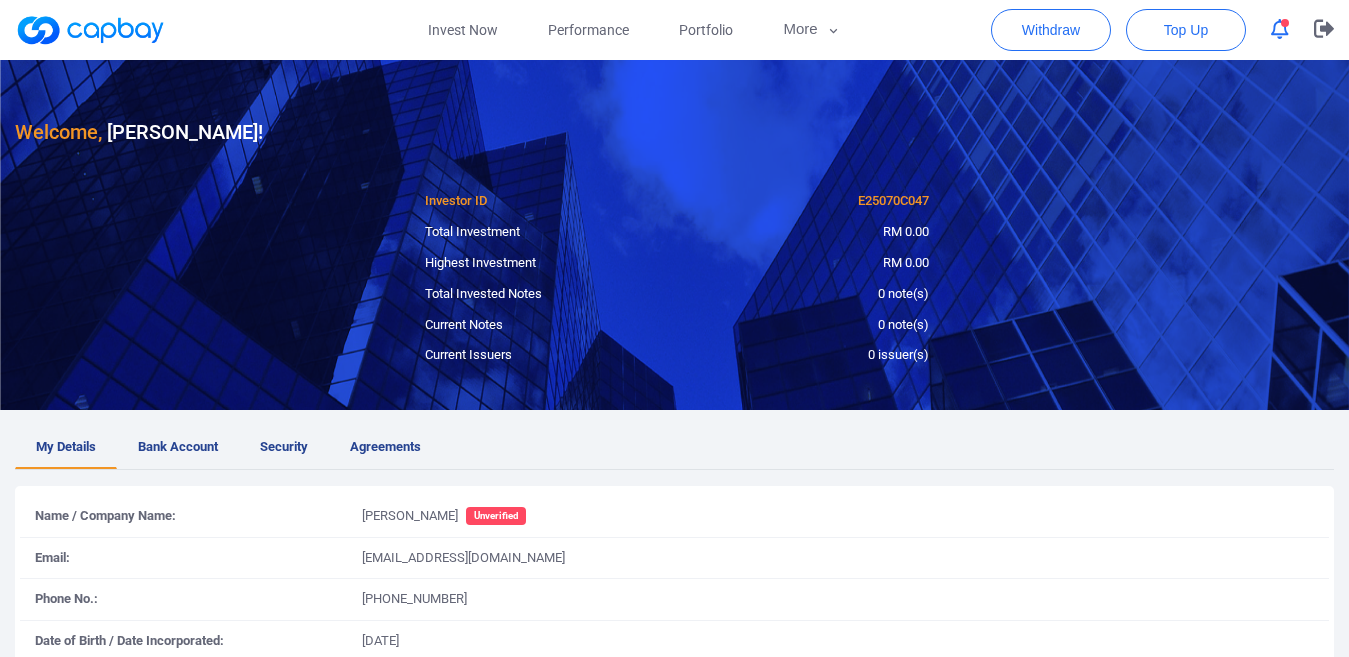 click at bounding box center (90, 30) 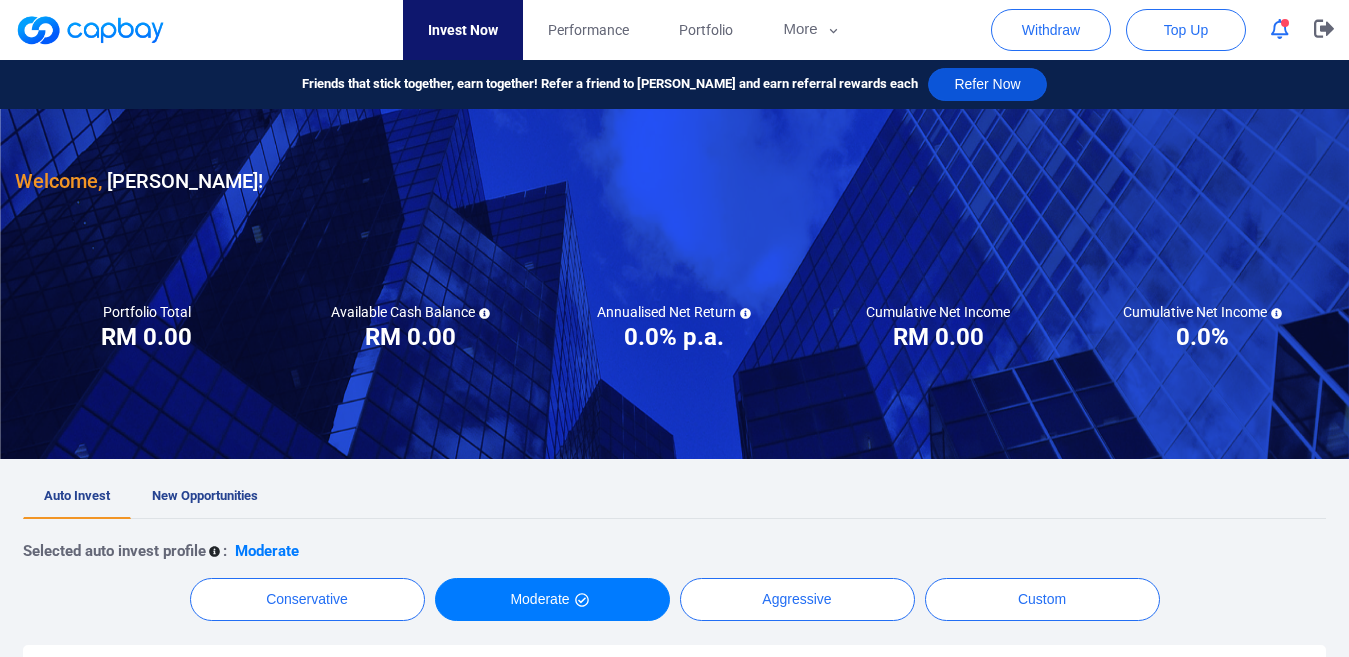 click on "Refer Now" at bounding box center [987, 84] 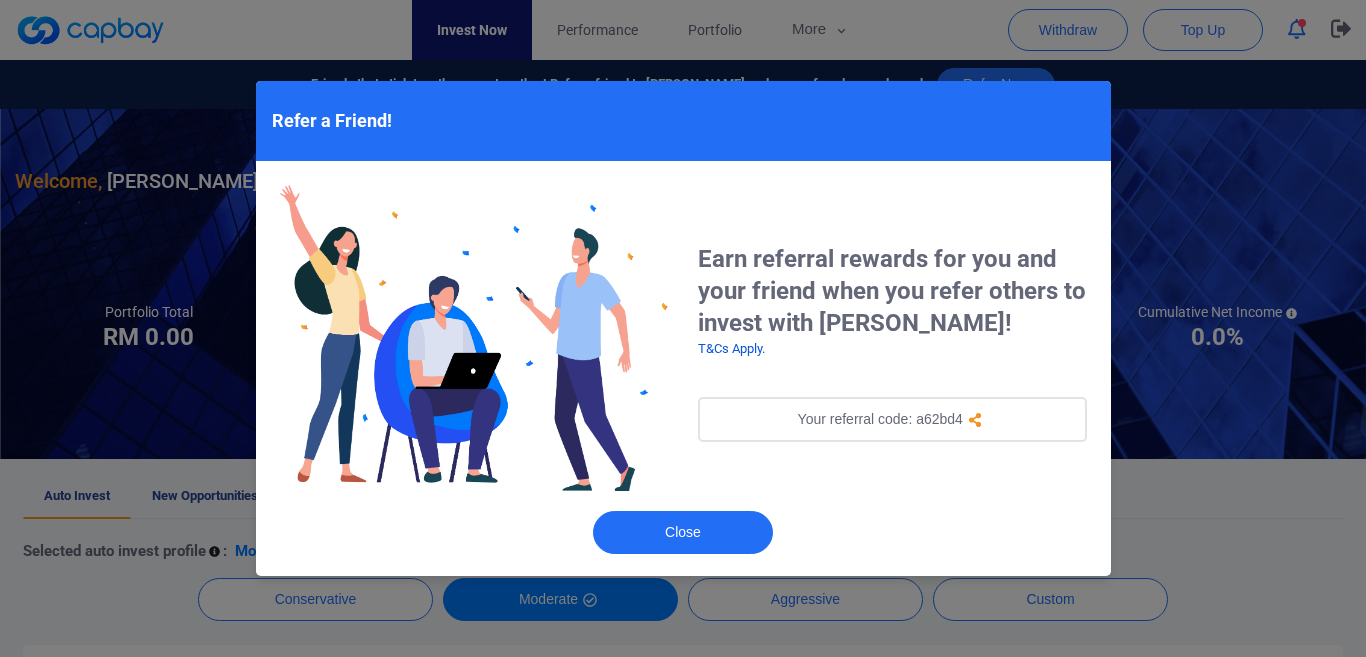 click on "T&Cs Apply." at bounding box center [731, 348] 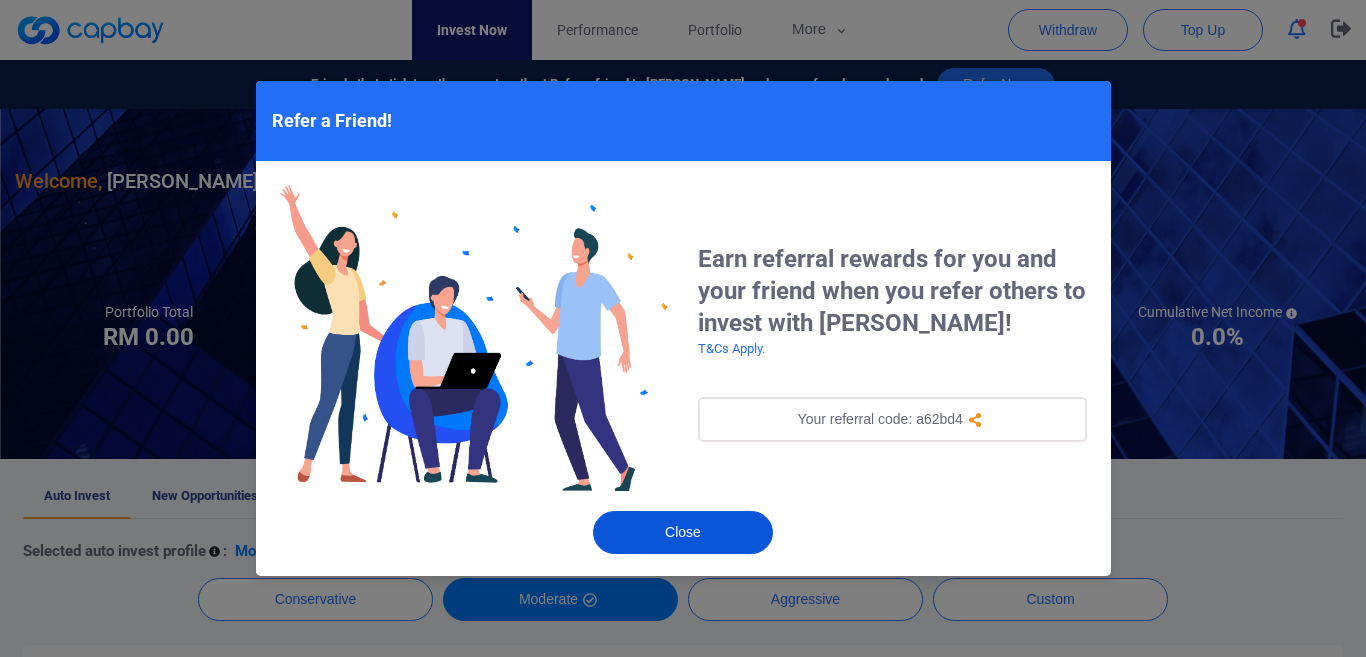 click on "Close" at bounding box center (683, 532) 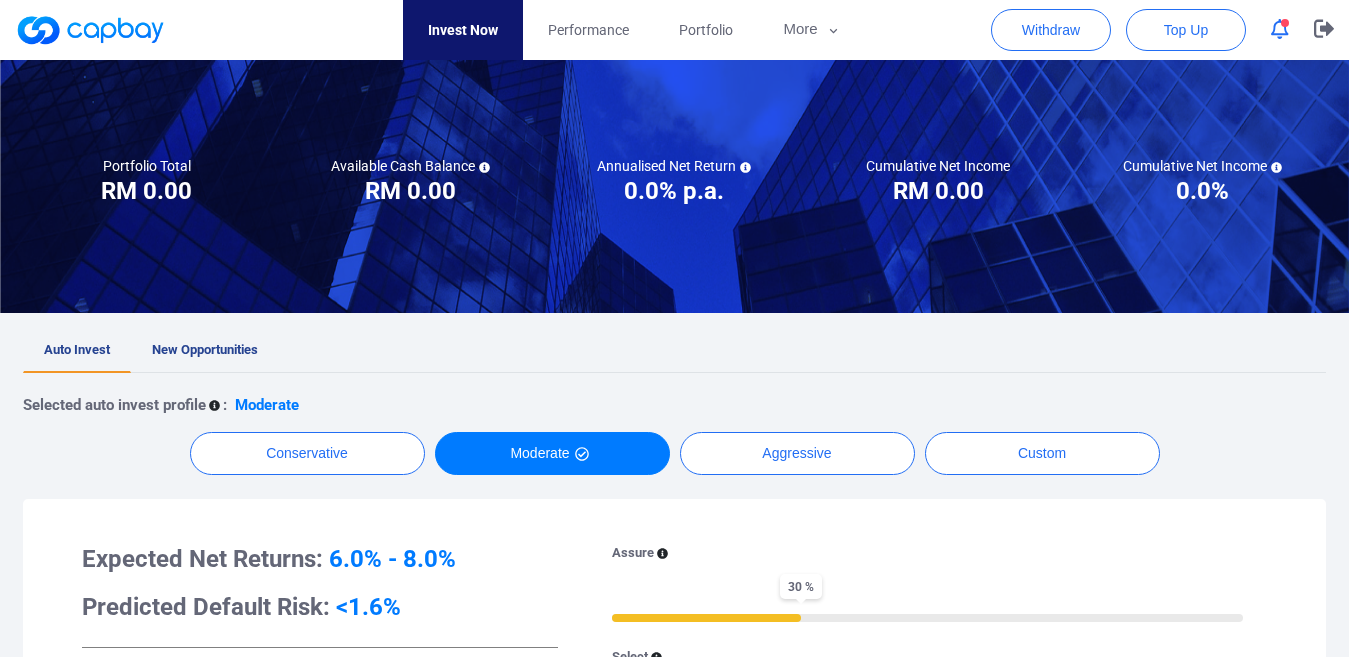scroll, scrollTop: 0, scrollLeft: 0, axis: both 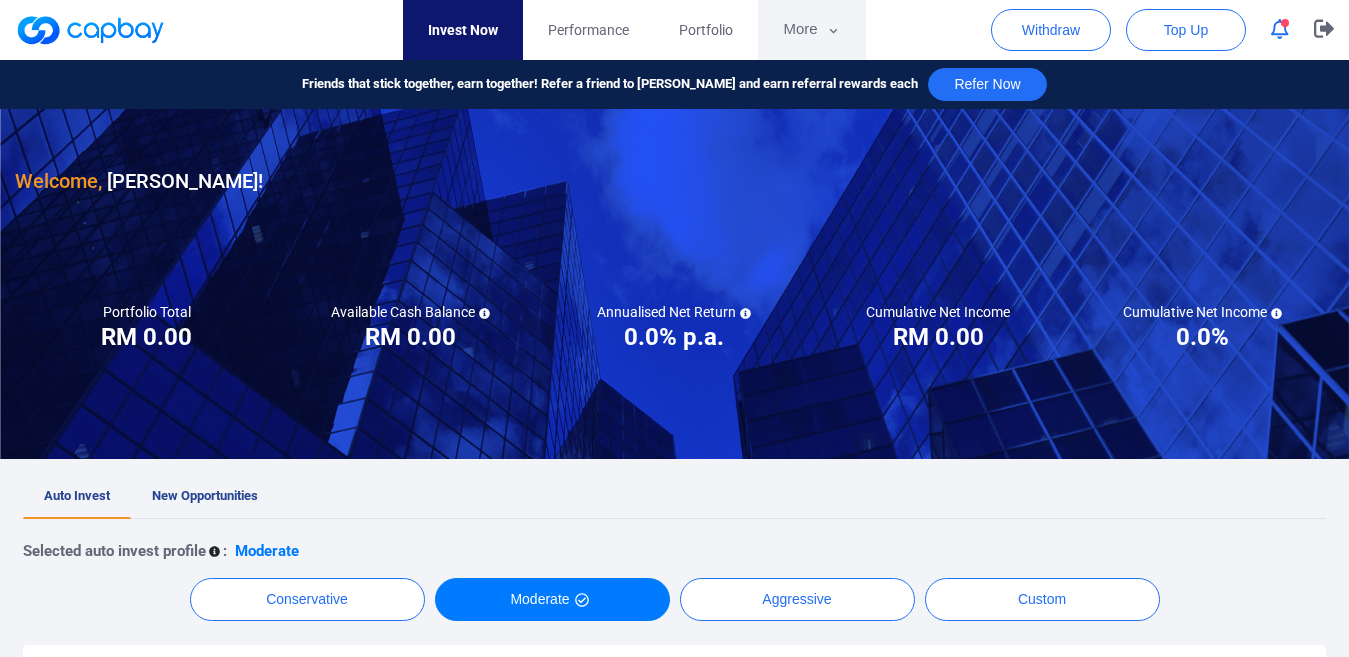 click on "More" at bounding box center (811, 30) 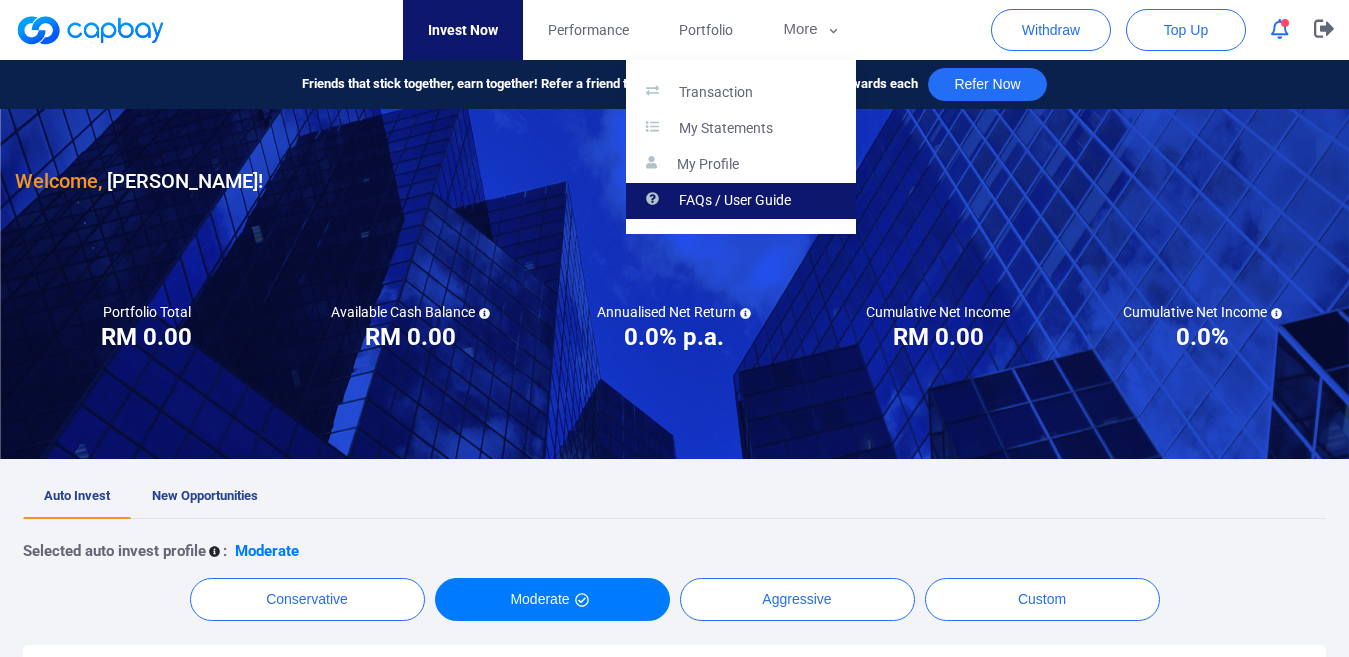 click on "FAQs / User Guide" at bounding box center (735, 201) 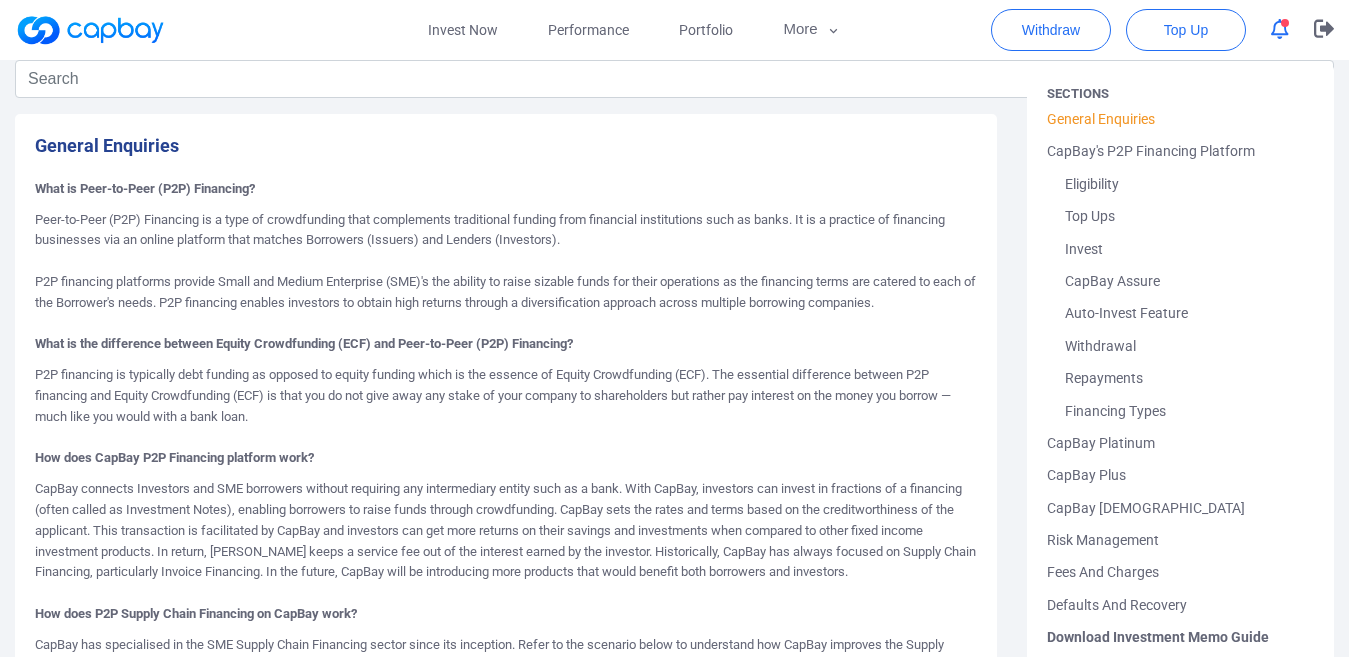 scroll, scrollTop: 0, scrollLeft: 0, axis: both 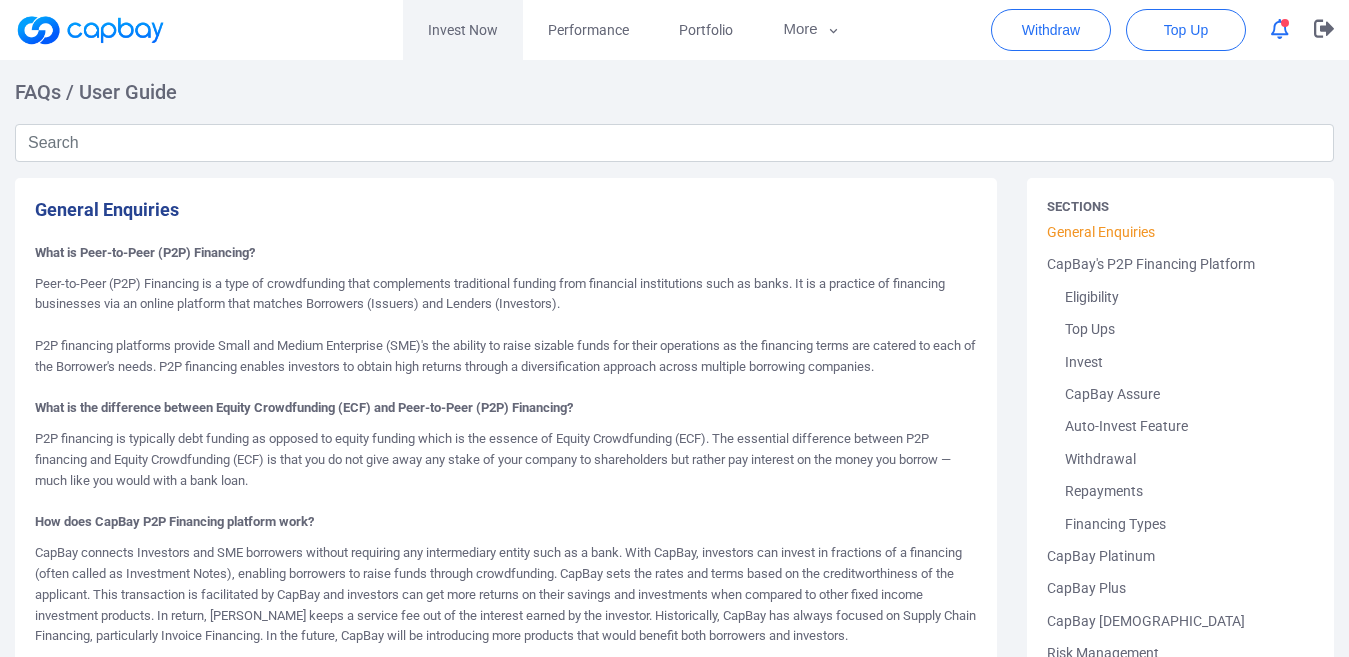 click on "Invest Now" at bounding box center (463, 30) 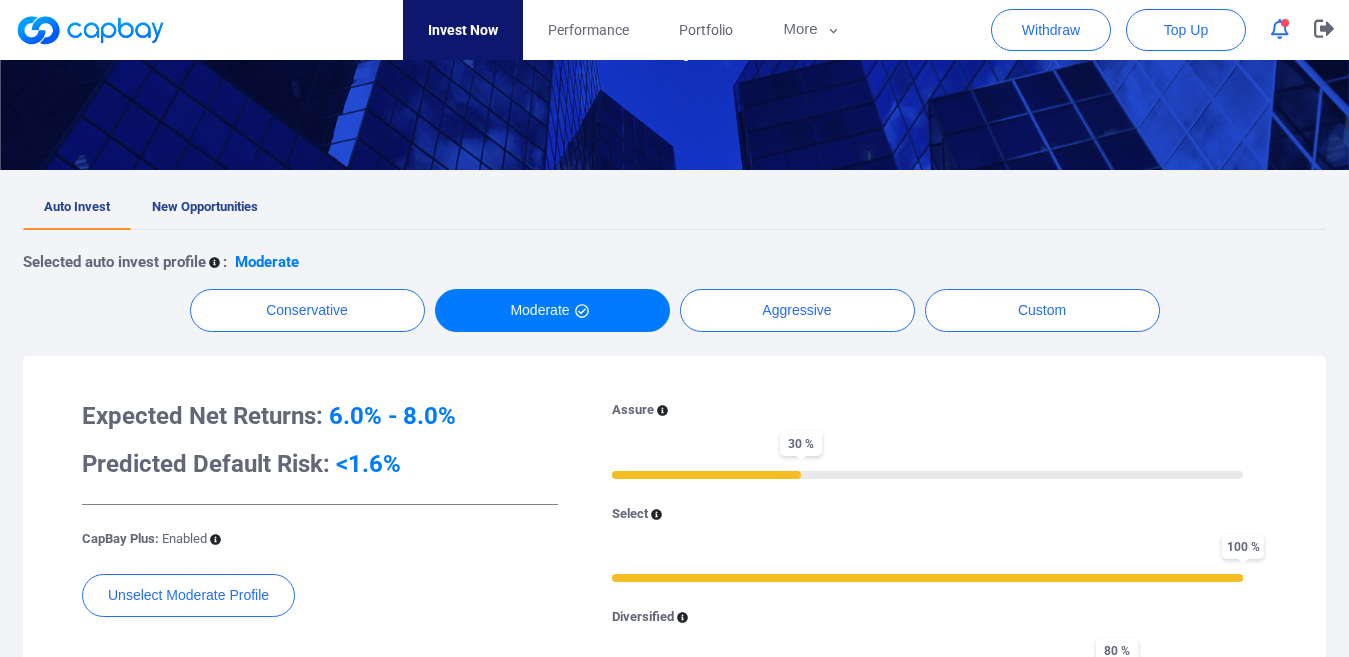 scroll, scrollTop: 300, scrollLeft: 0, axis: vertical 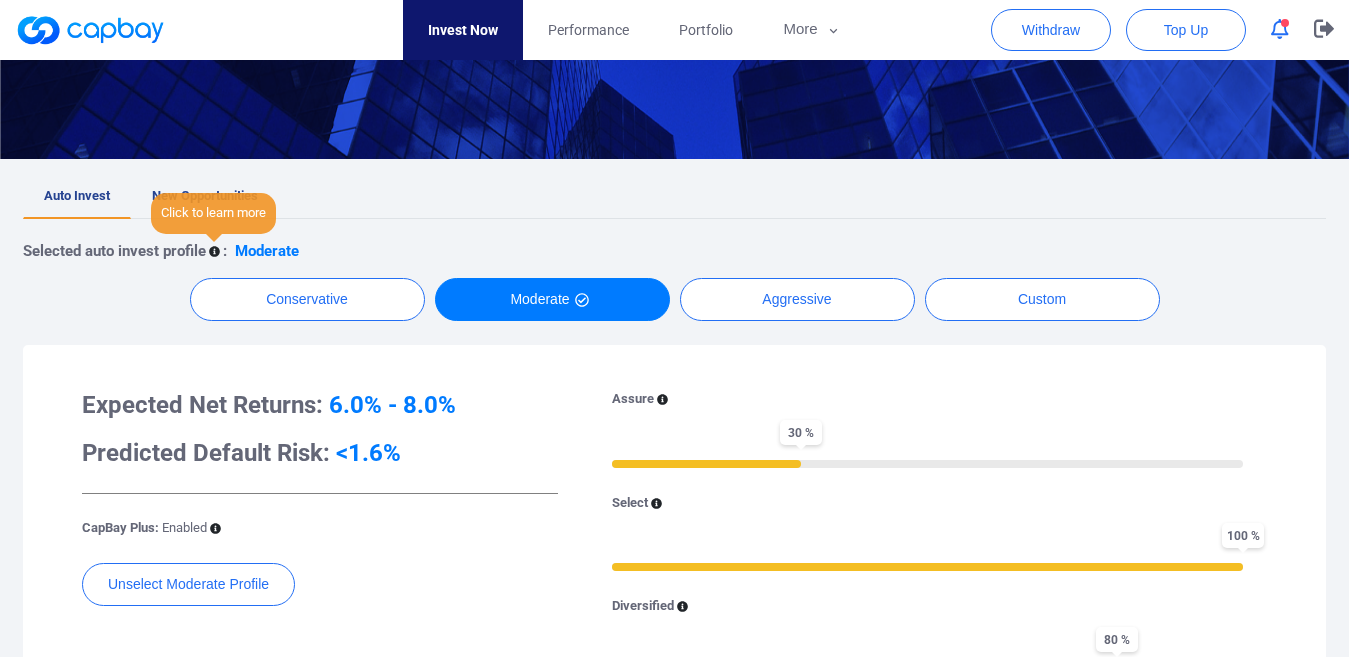 click 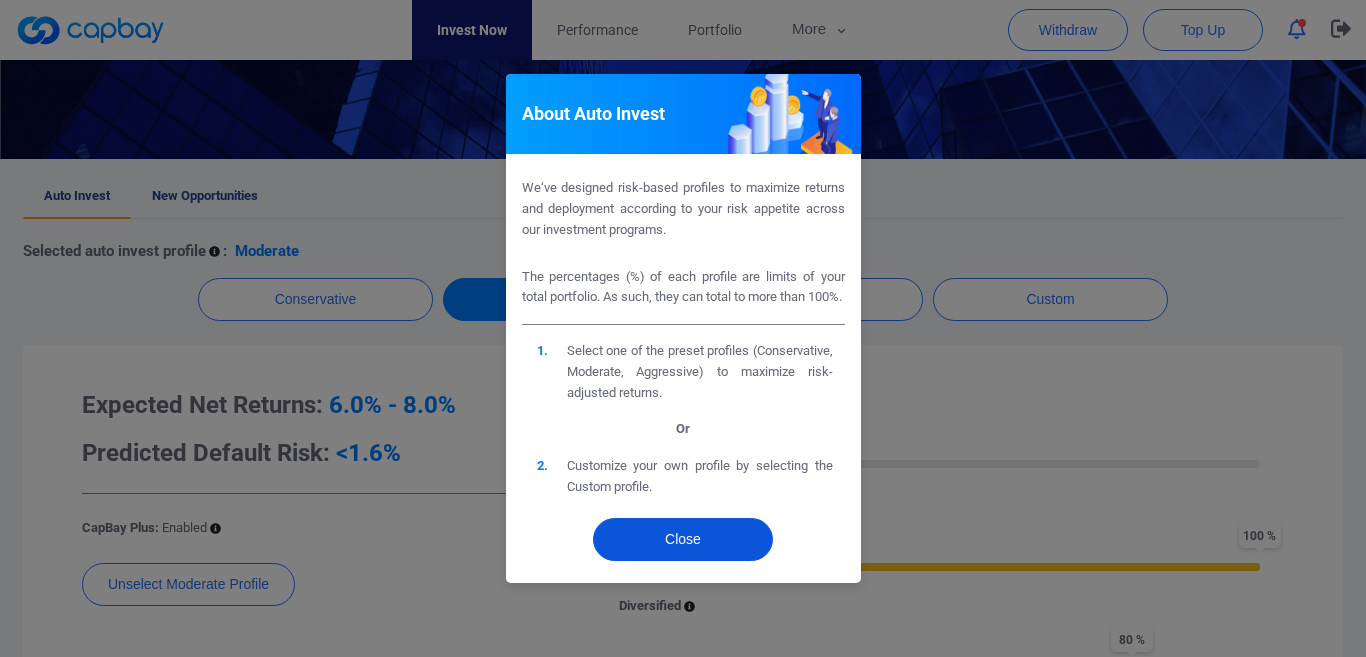 click on "Close" at bounding box center [683, 539] 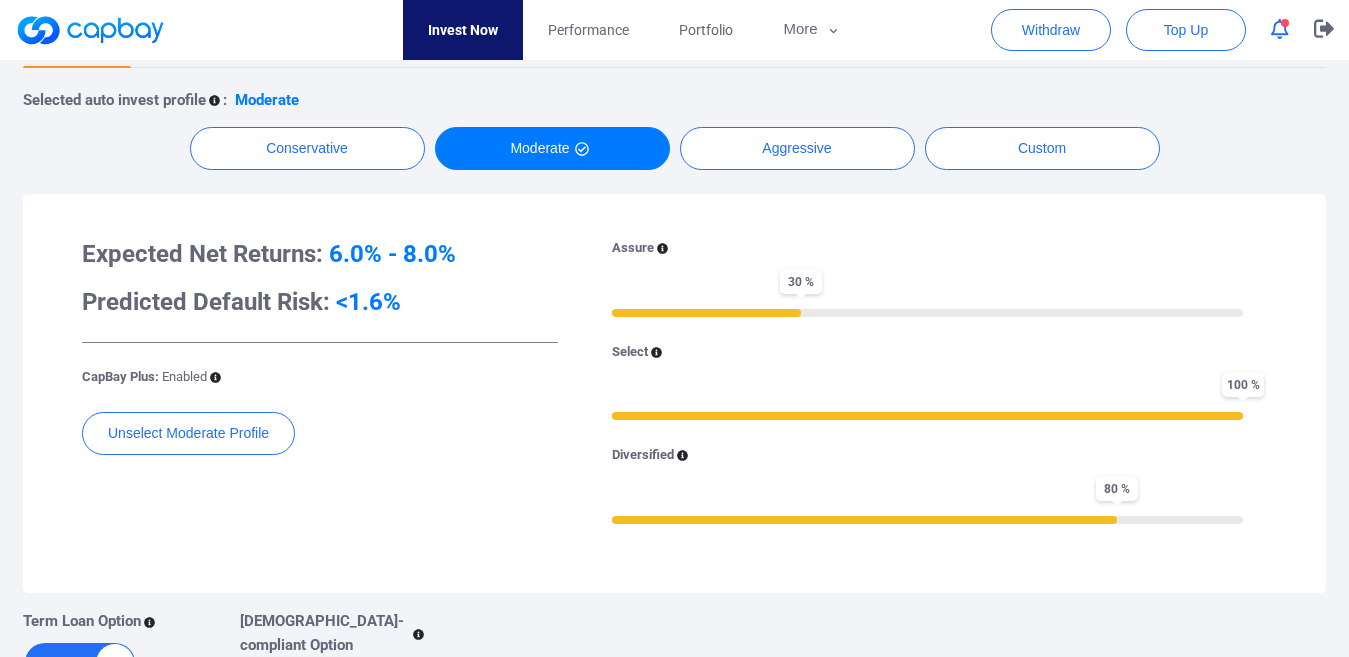 scroll, scrollTop: 500, scrollLeft: 0, axis: vertical 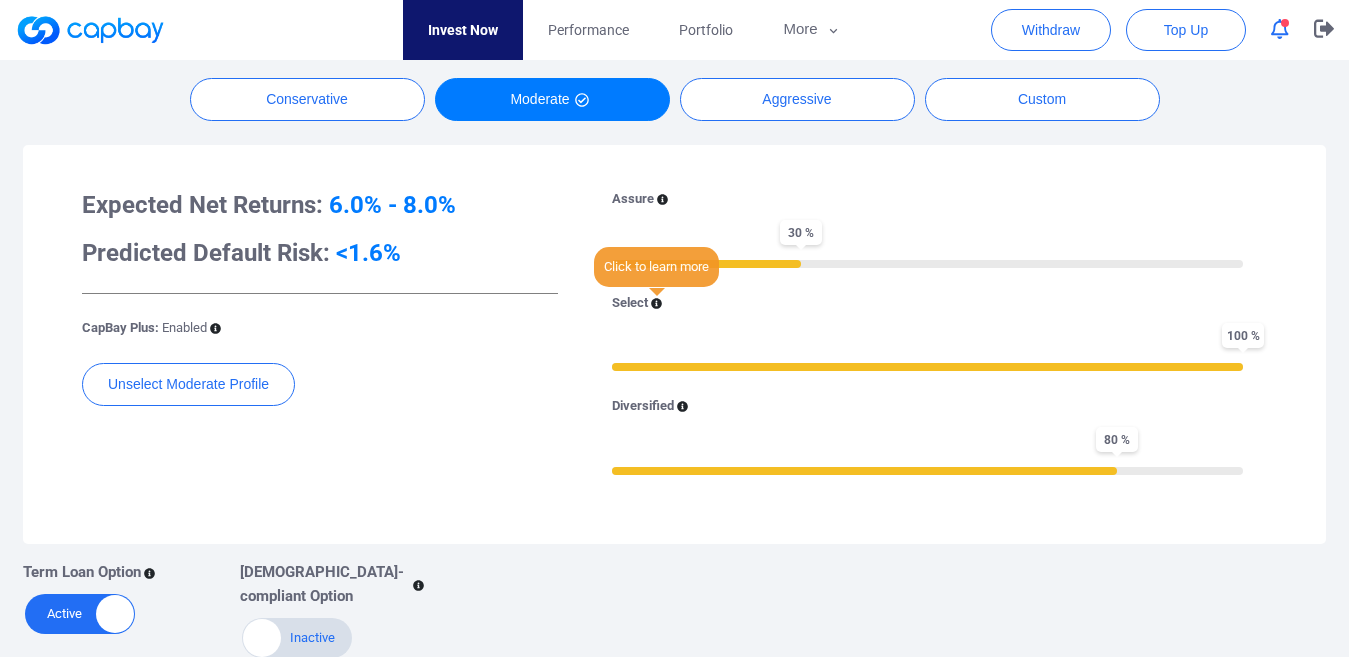click 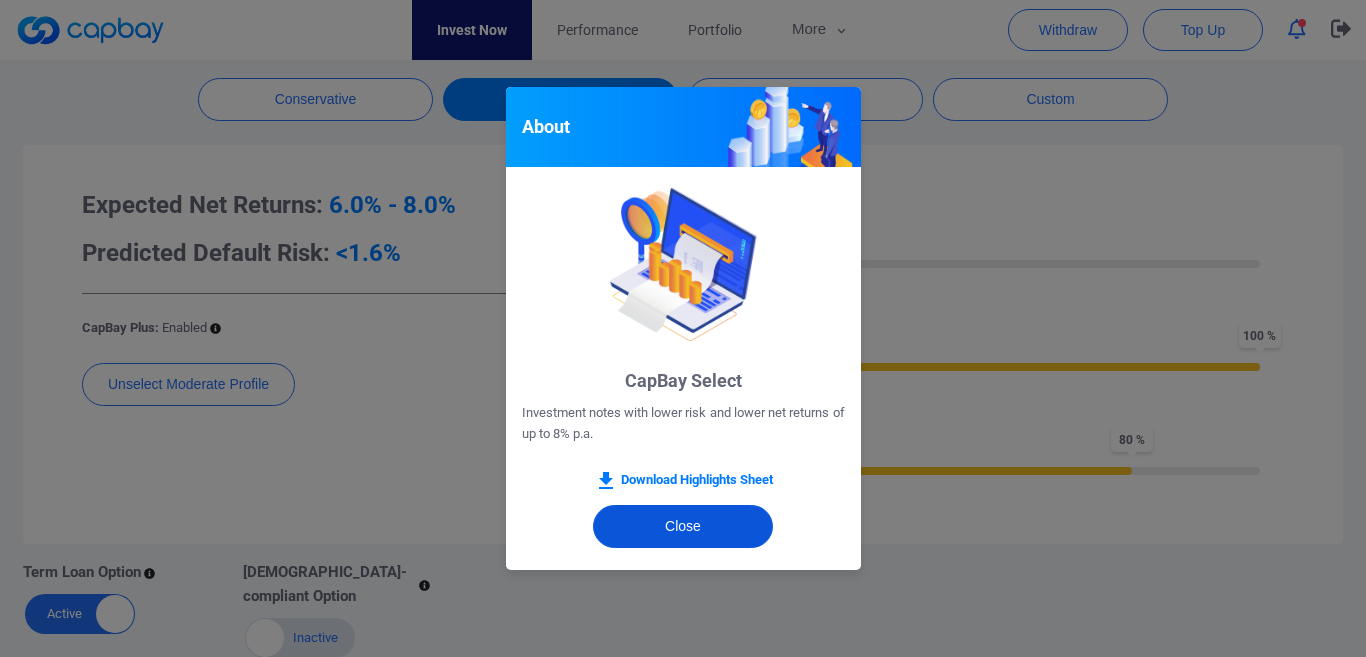 click on "Close" at bounding box center (683, 526) 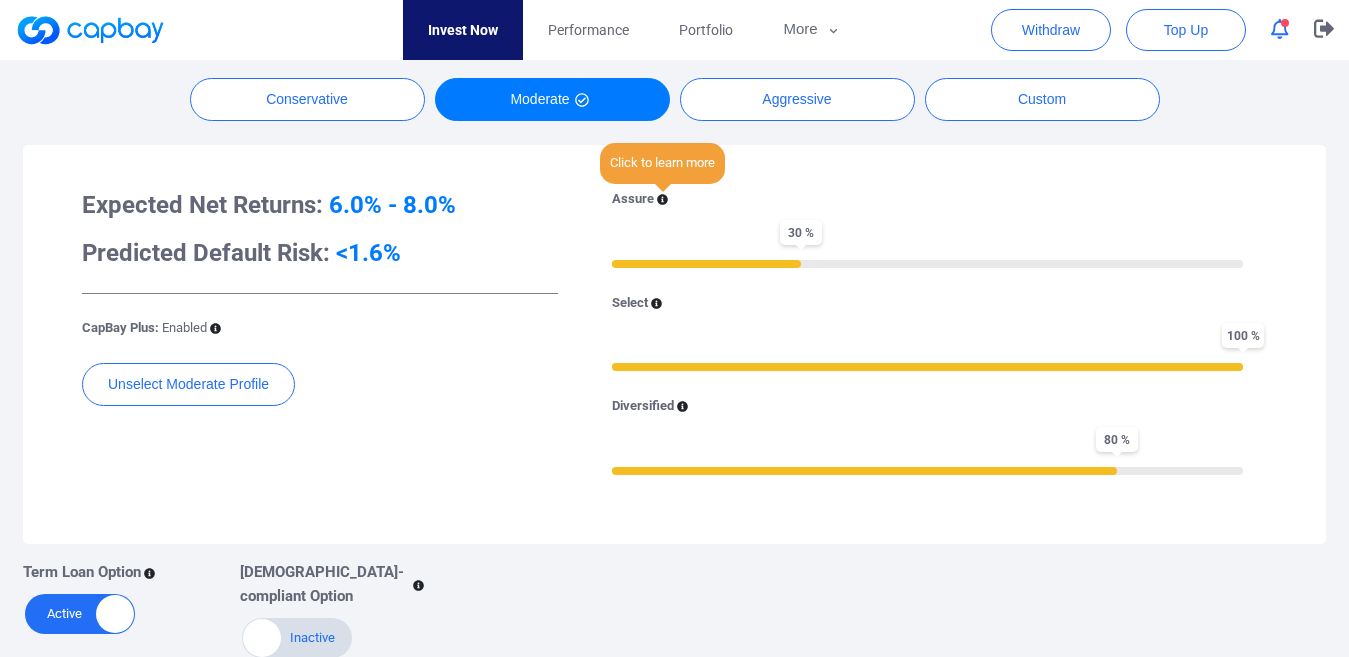 click 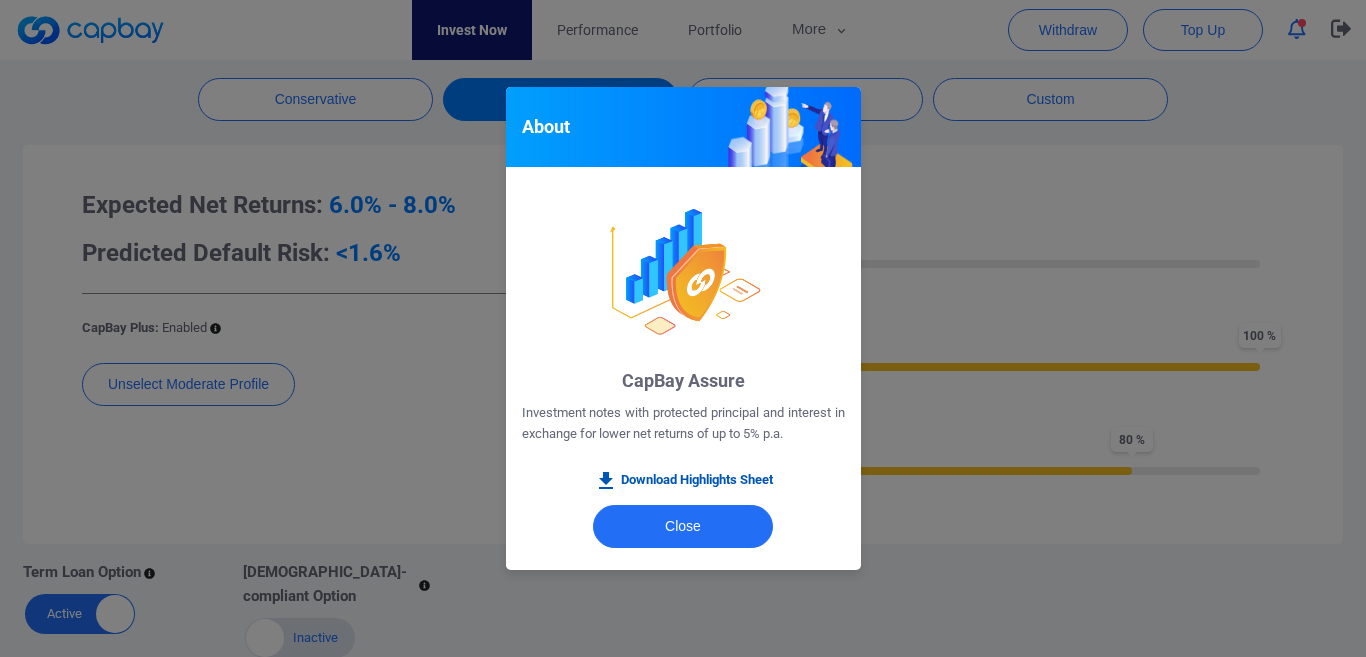 click on "Download Highlights Sheet" at bounding box center [683, 481] 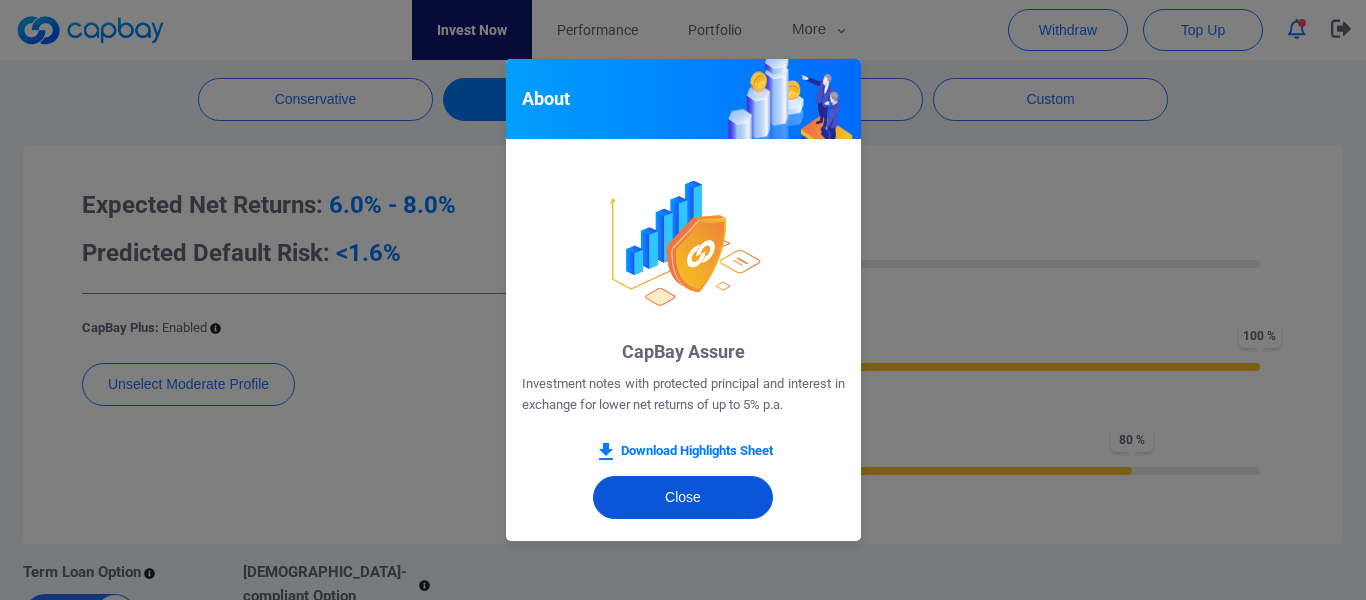 click on "Close" at bounding box center [683, 497] 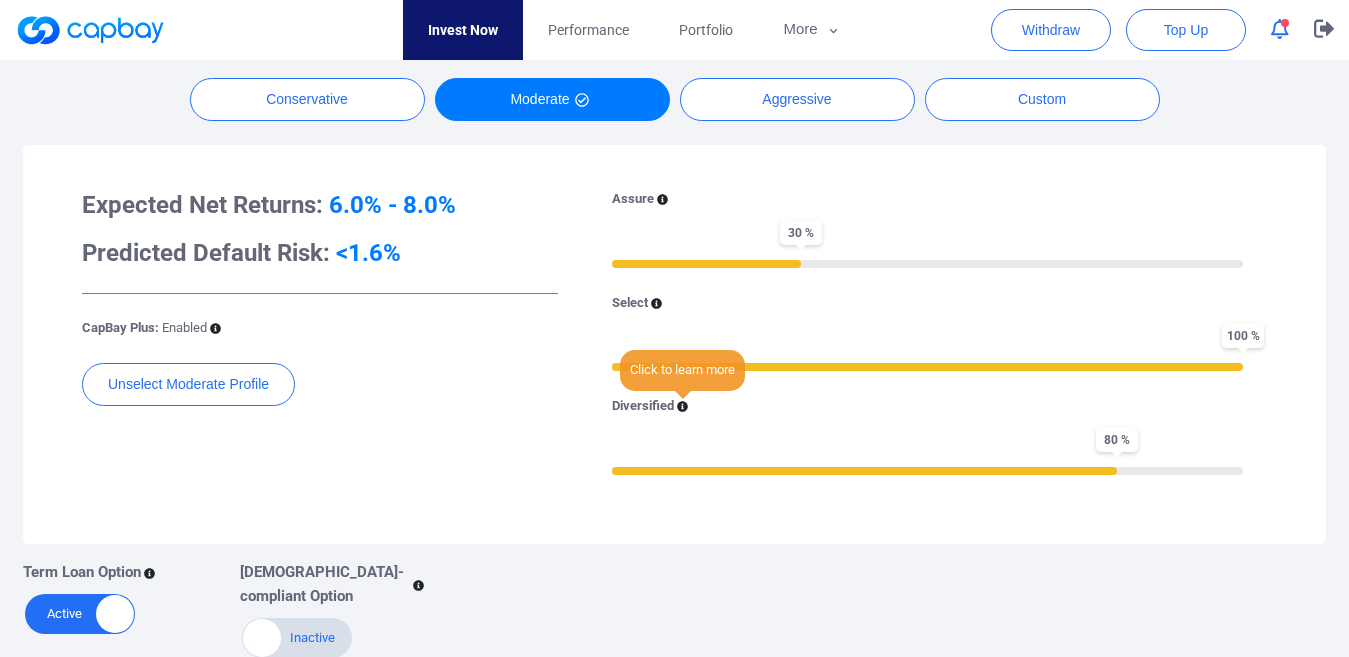 click 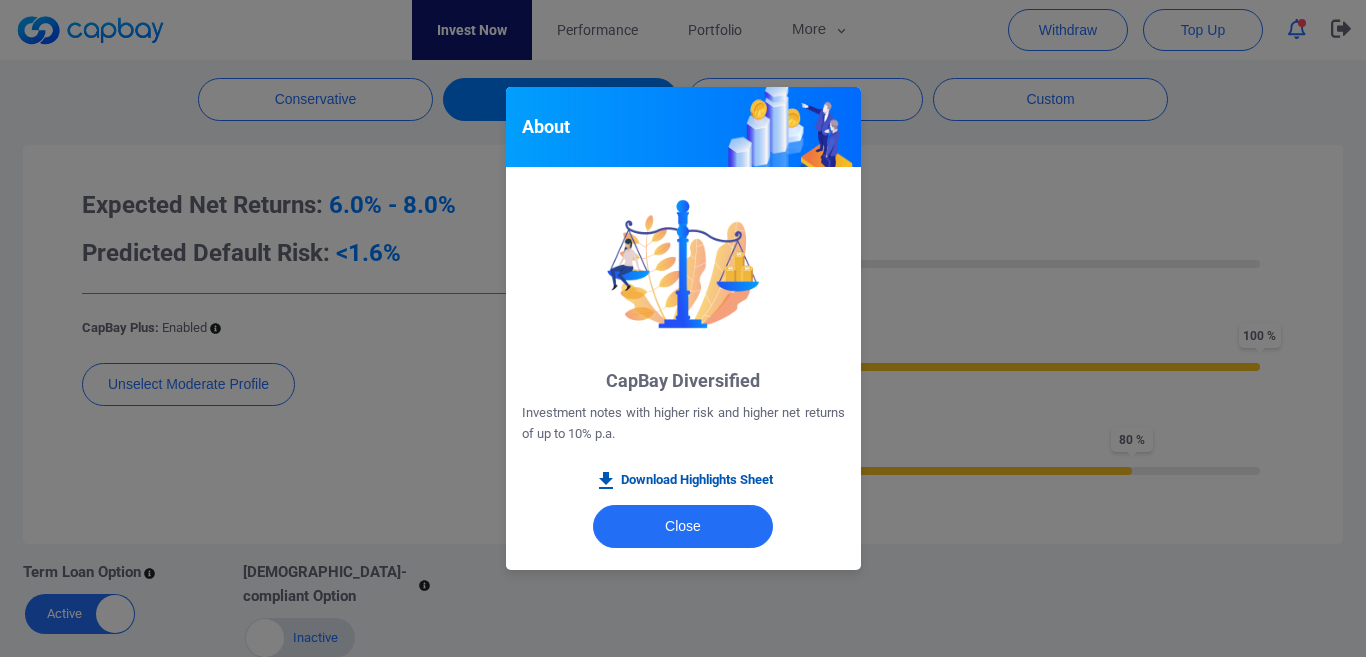 click on "Download Highlights Sheet" at bounding box center (683, 481) 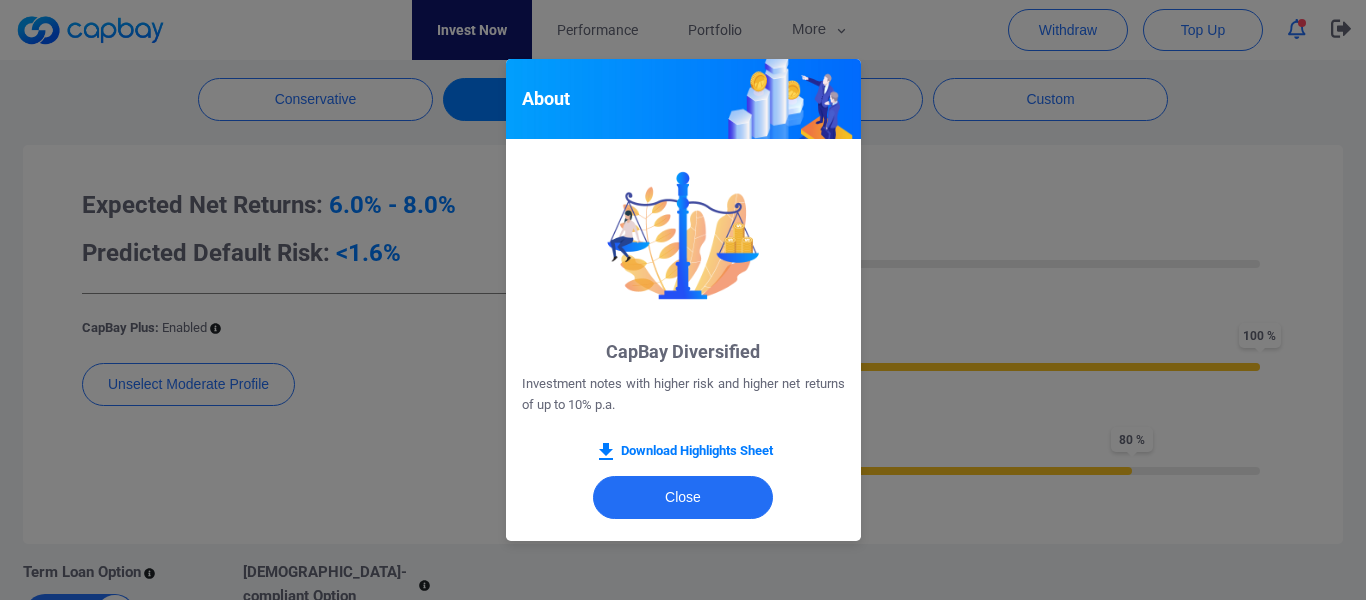 click on "About CapBay Diversified Investment notes with higher risk and higher net returns of up to 10% p.a.   Download Highlights Sheet Close" at bounding box center (683, 300) 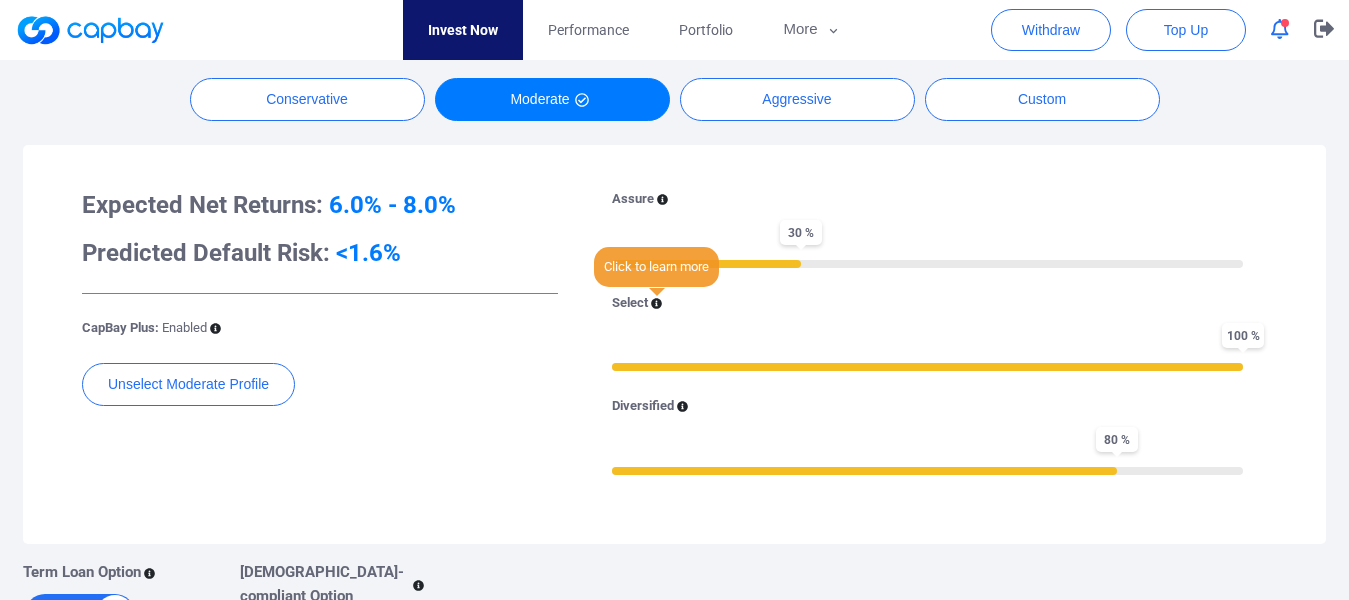 click 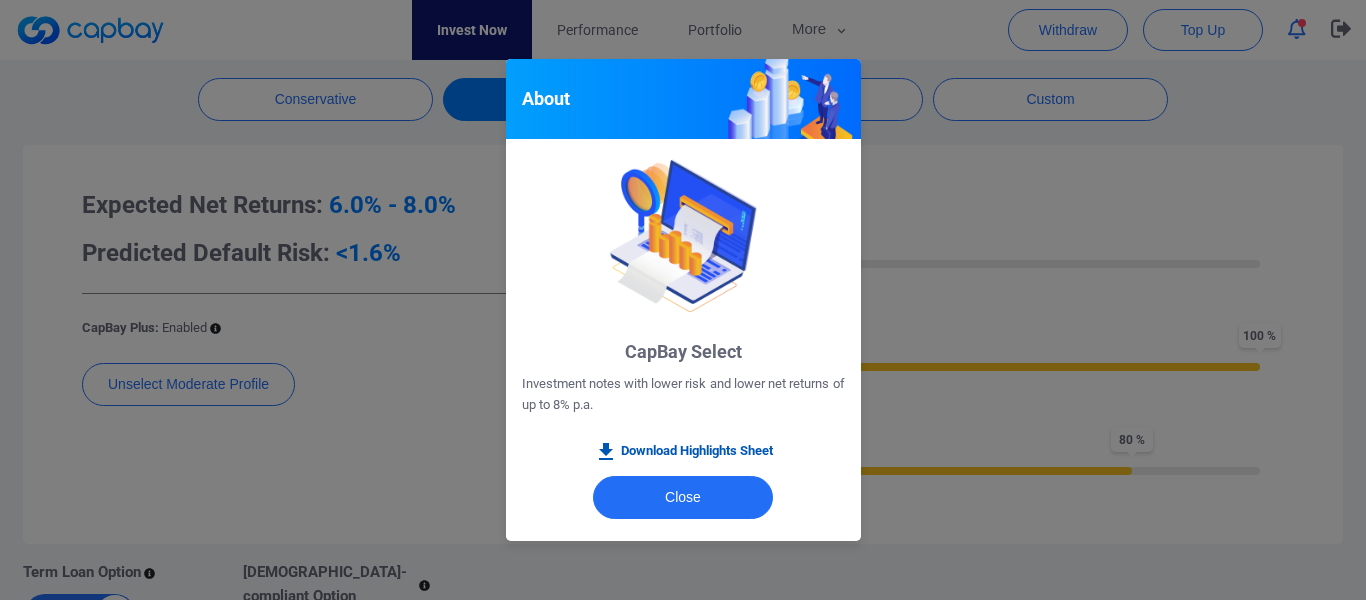 click on "Download Highlights Sheet" at bounding box center (683, 452) 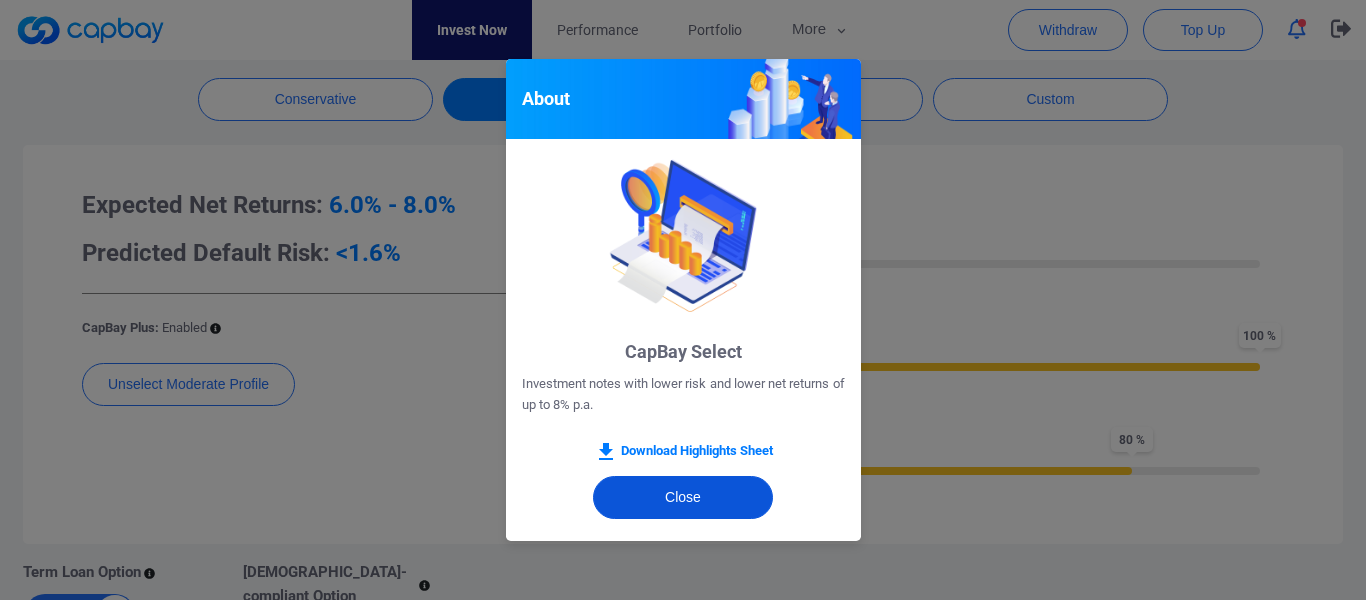 click on "Close" at bounding box center [683, 497] 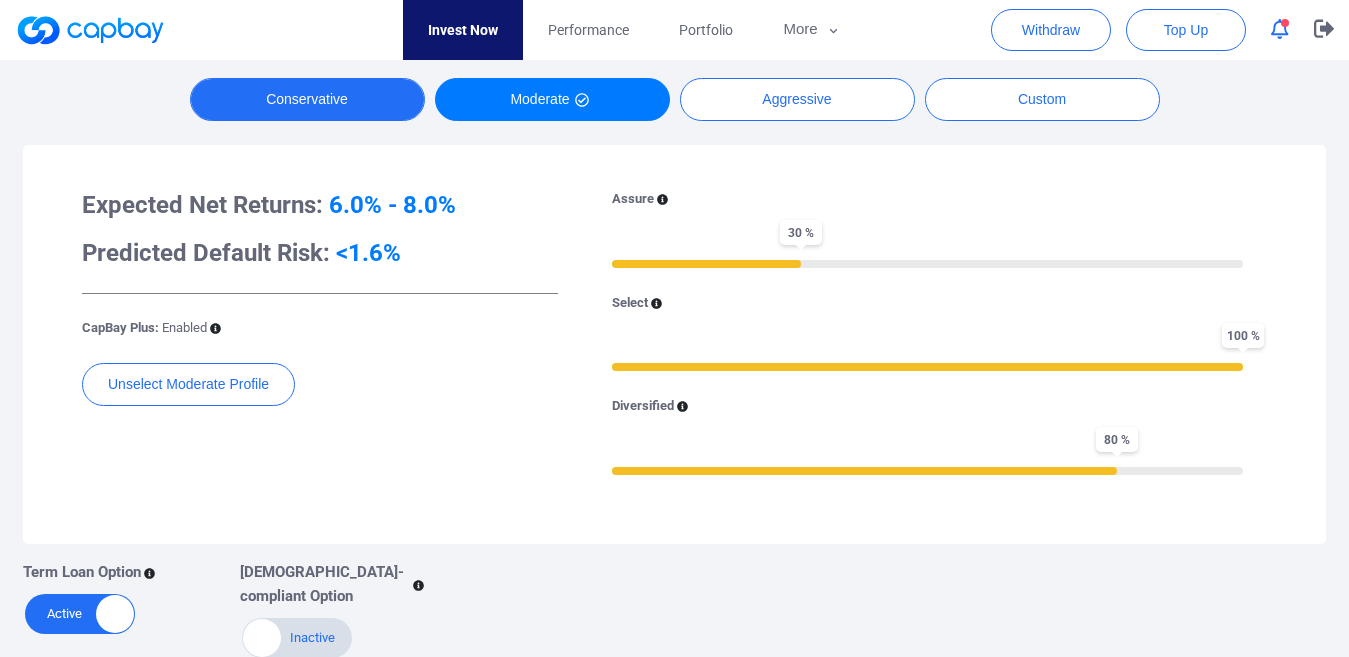 click on "Conservative" at bounding box center [307, 99] 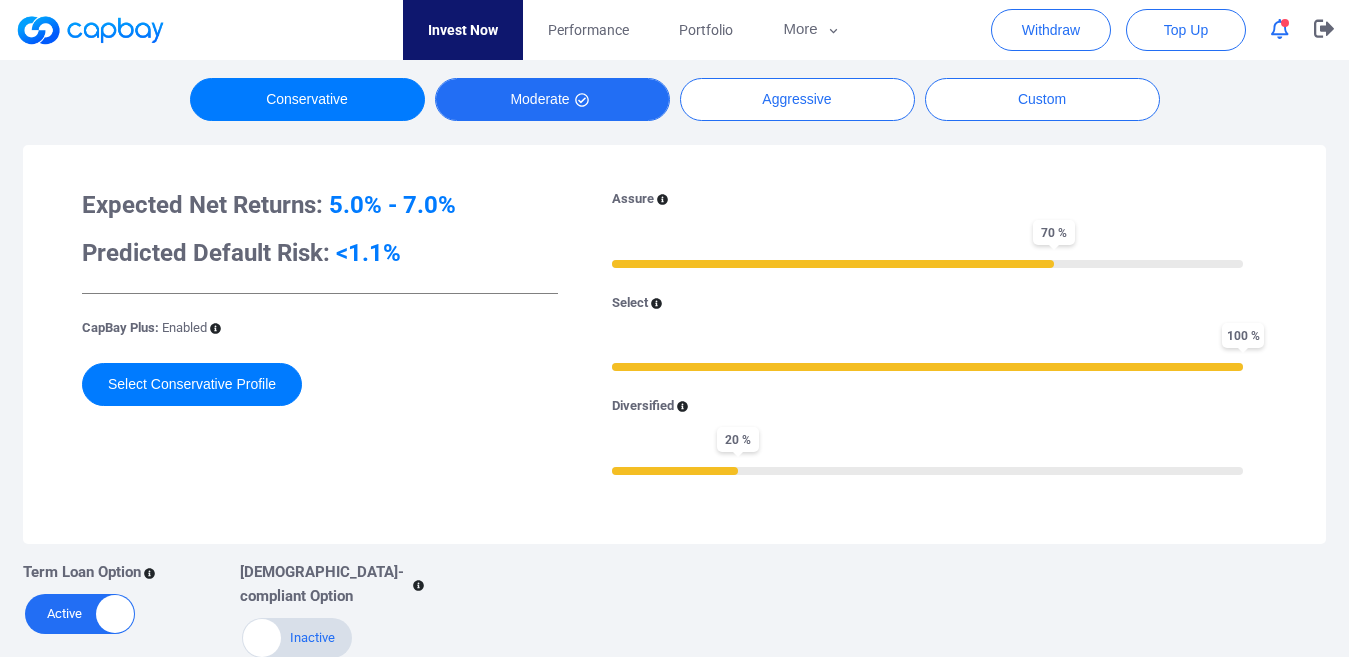 click on "Moderate" at bounding box center (552, 99) 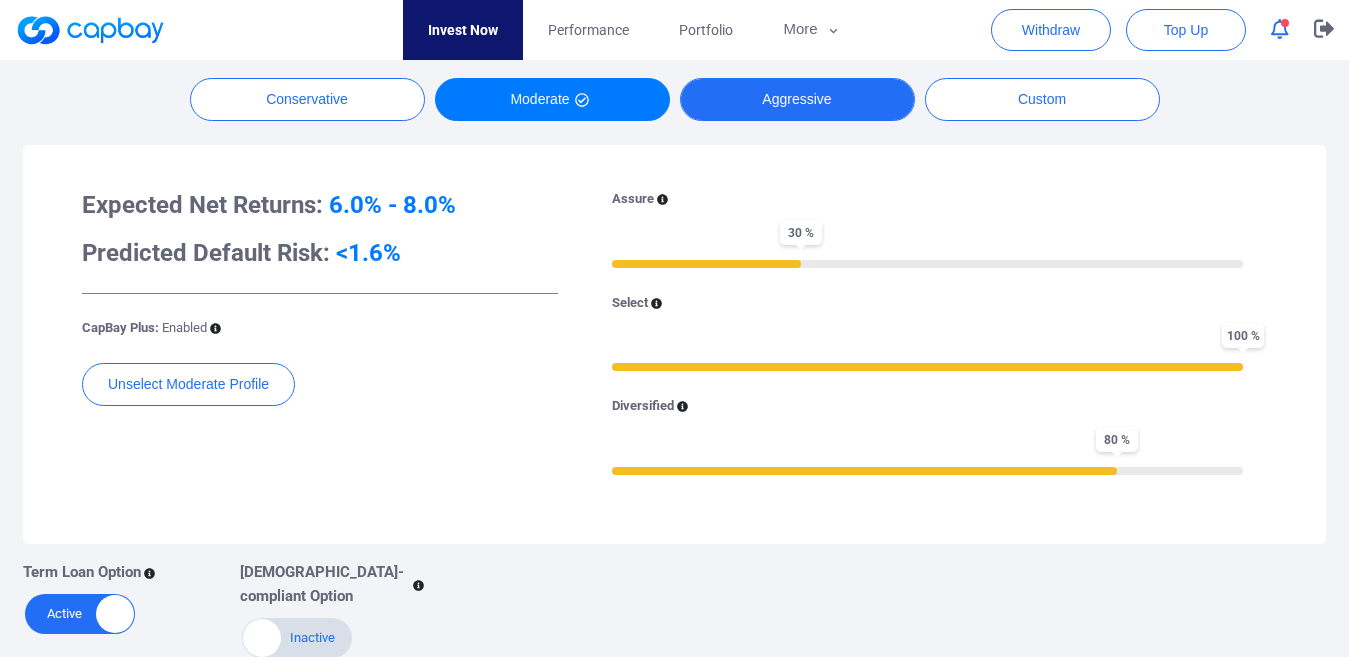 click on "Aggressive" at bounding box center [797, 99] 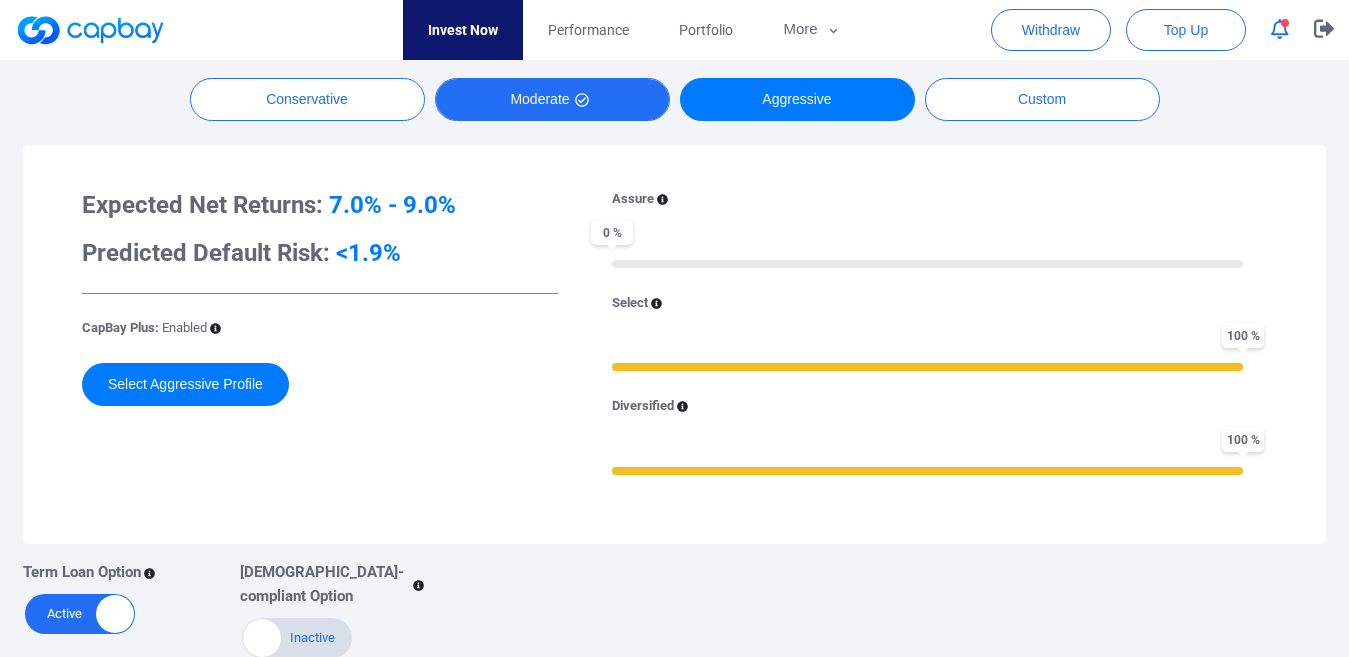 click on "Moderate" at bounding box center (552, 99) 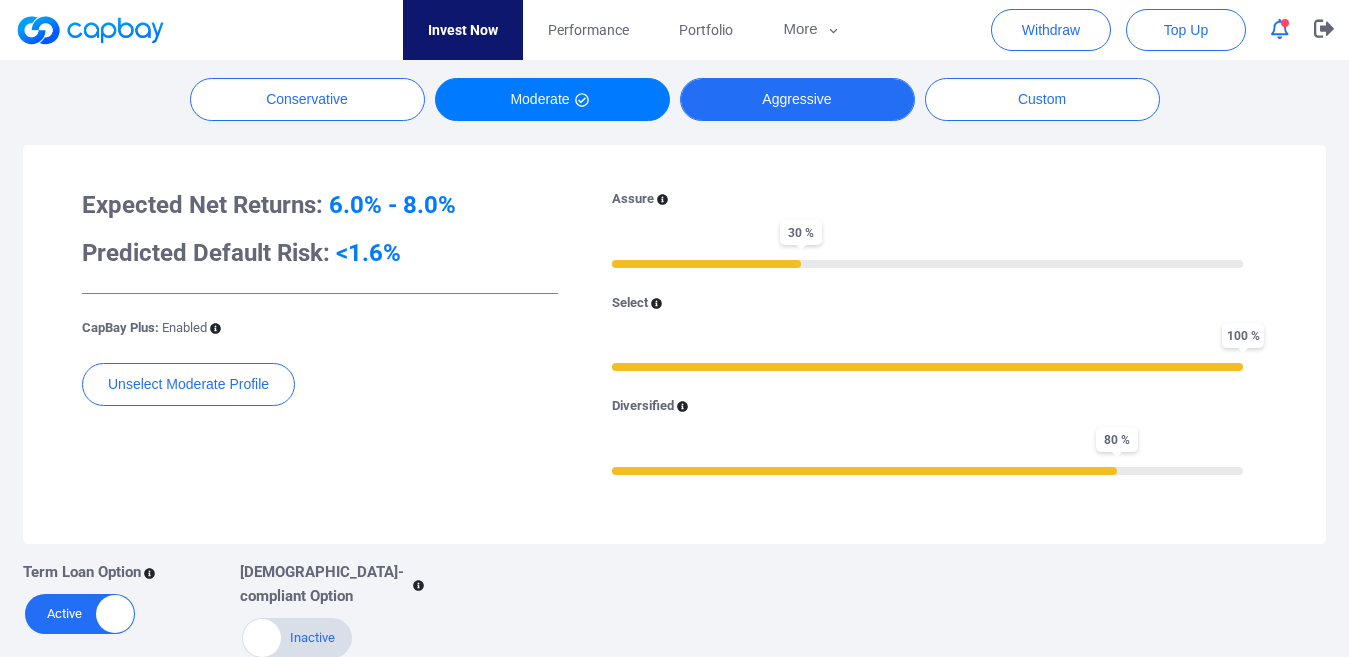 click on "Aggressive" at bounding box center (797, 99) 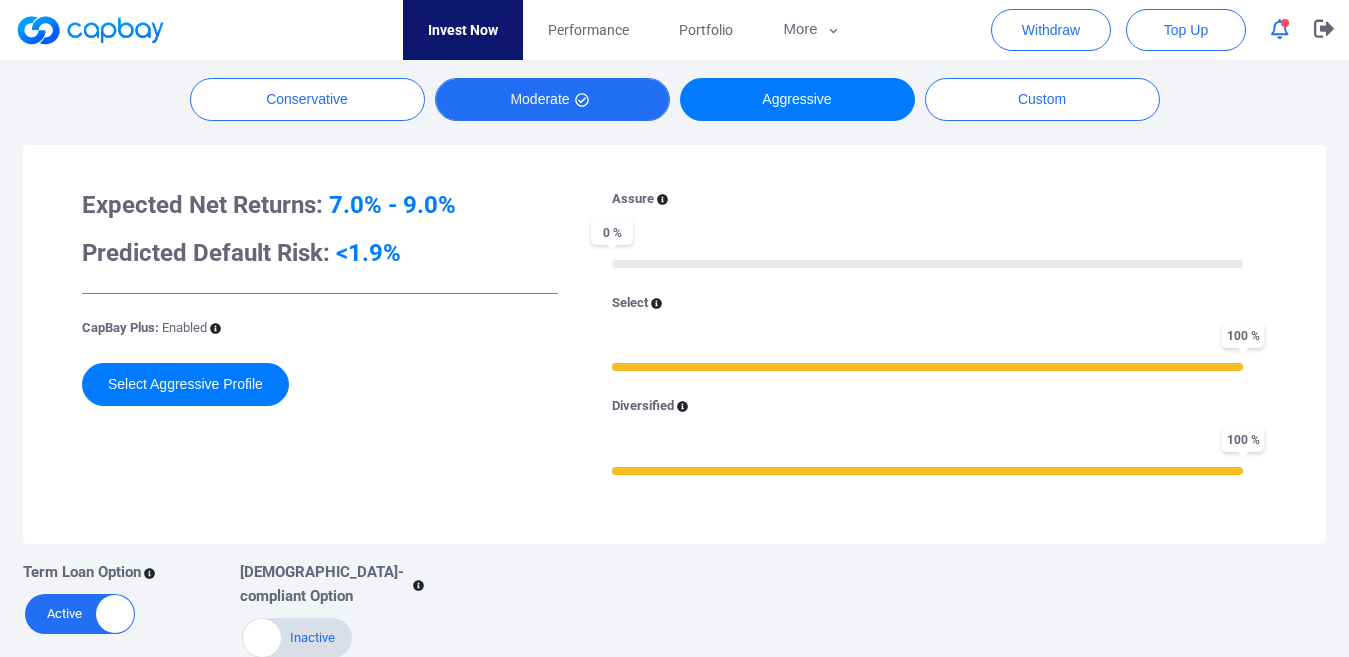 click on "Moderate" at bounding box center (552, 99) 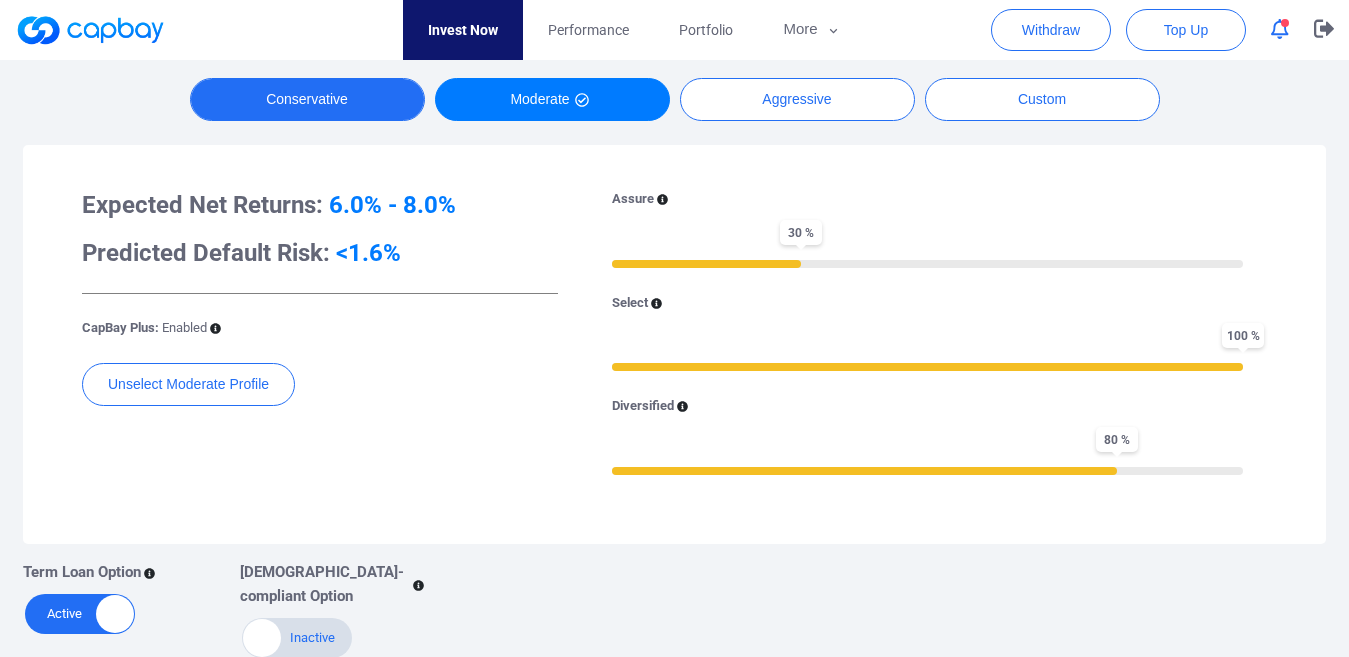 click on "Conservative" at bounding box center [307, 99] 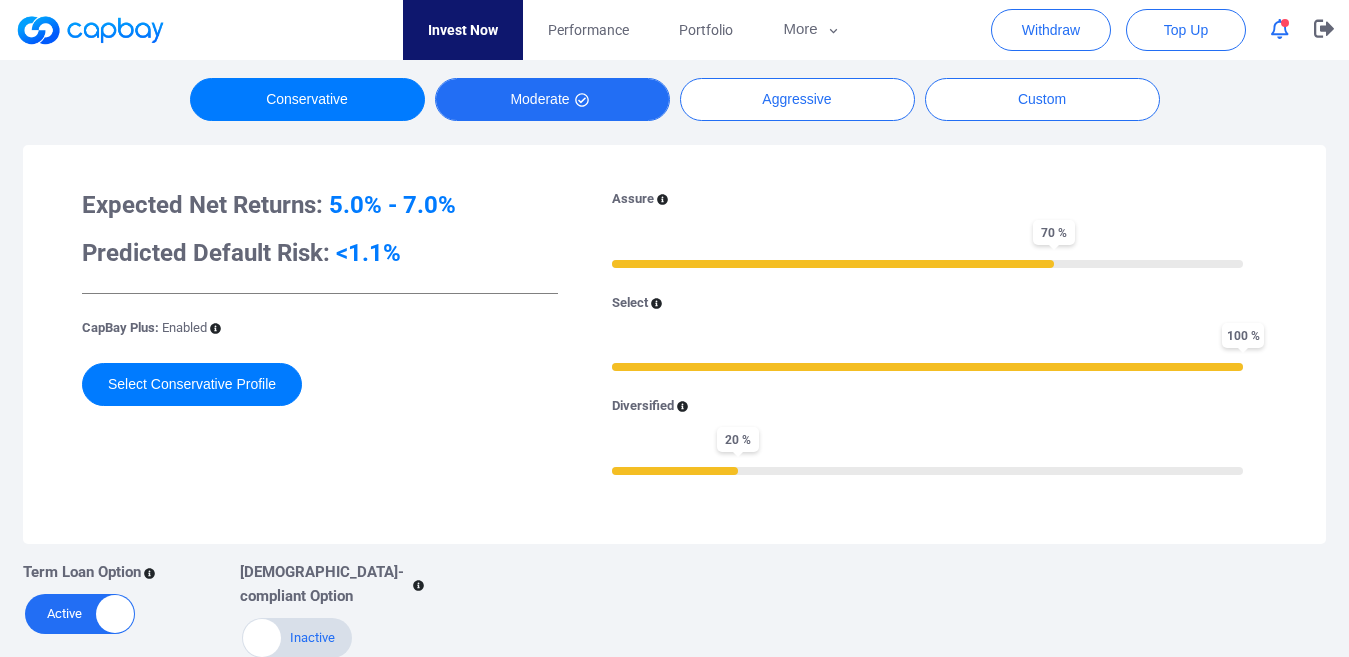 click on "Moderate" at bounding box center [552, 99] 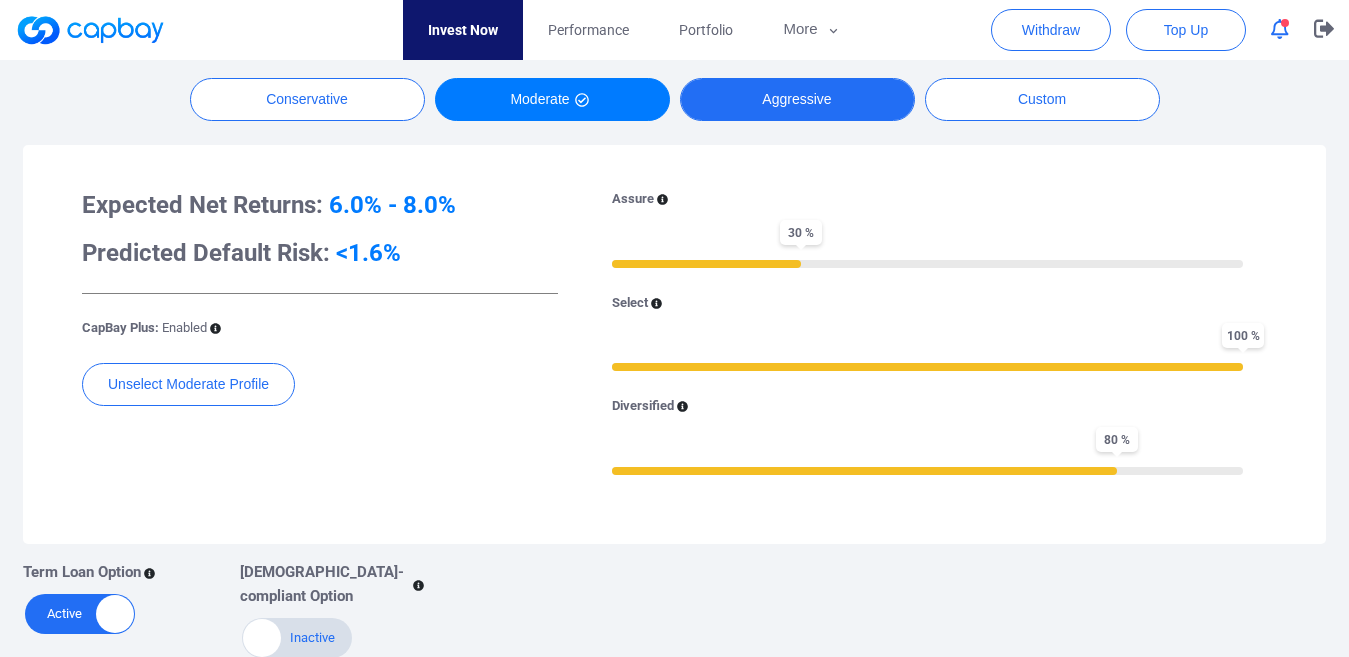click on "Aggressive" at bounding box center [797, 99] 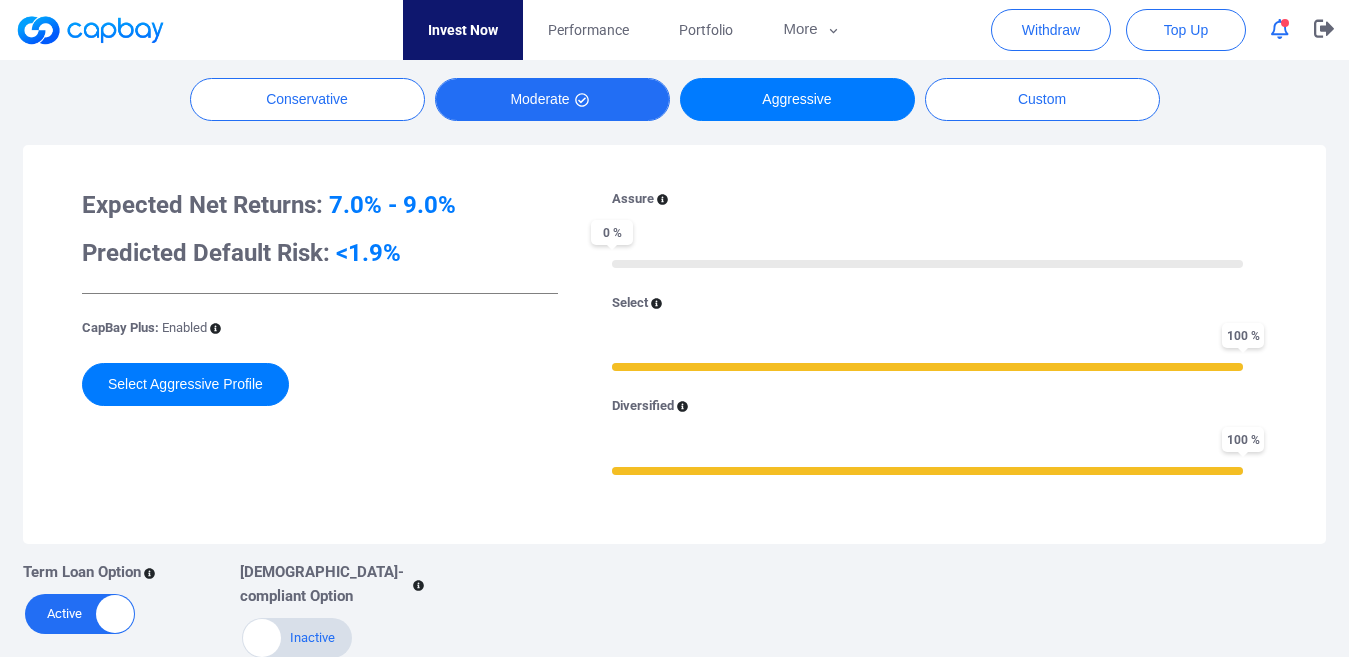 click on "Moderate" at bounding box center (552, 99) 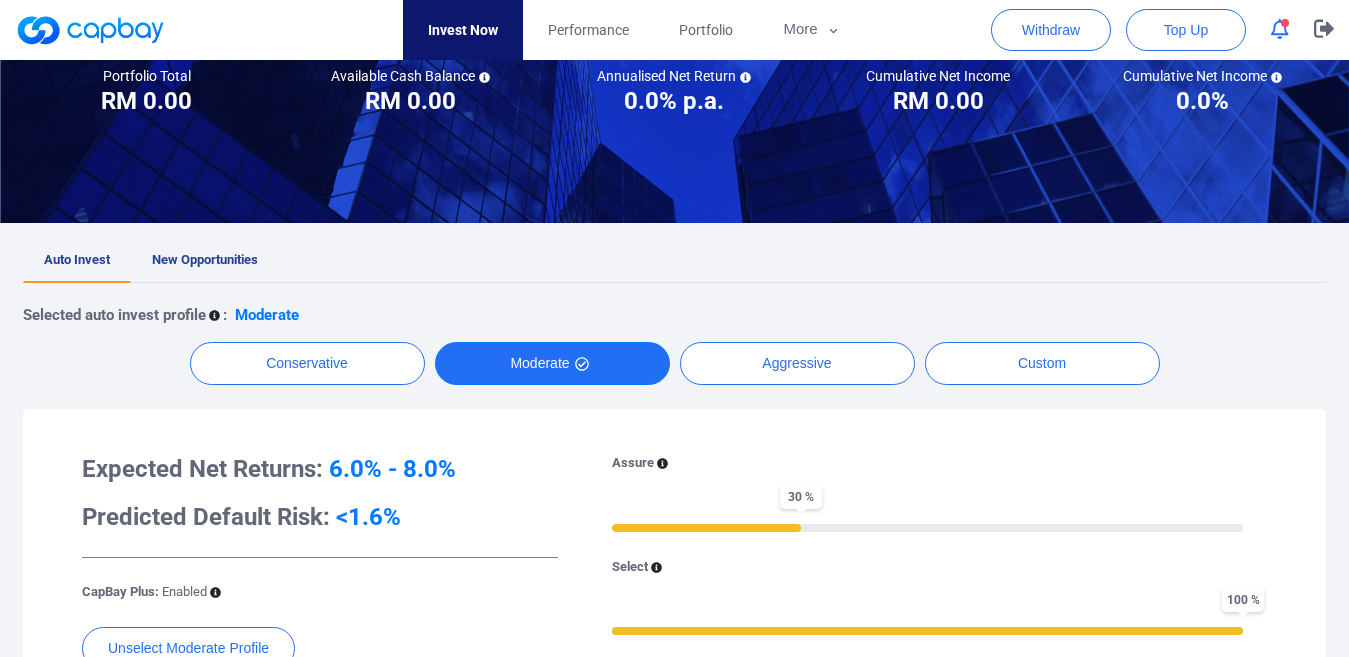 scroll, scrollTop: 0, scrollLeft: 0, axis: both 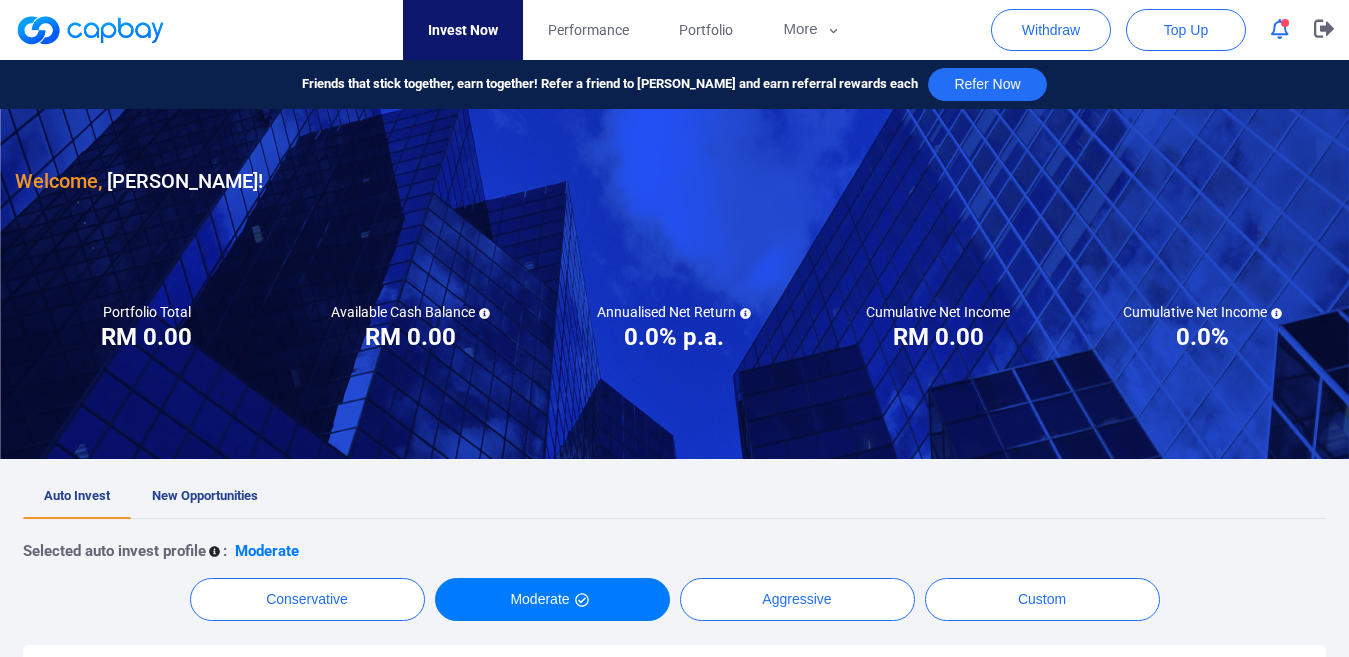 click at bounding box center (1285, 23) 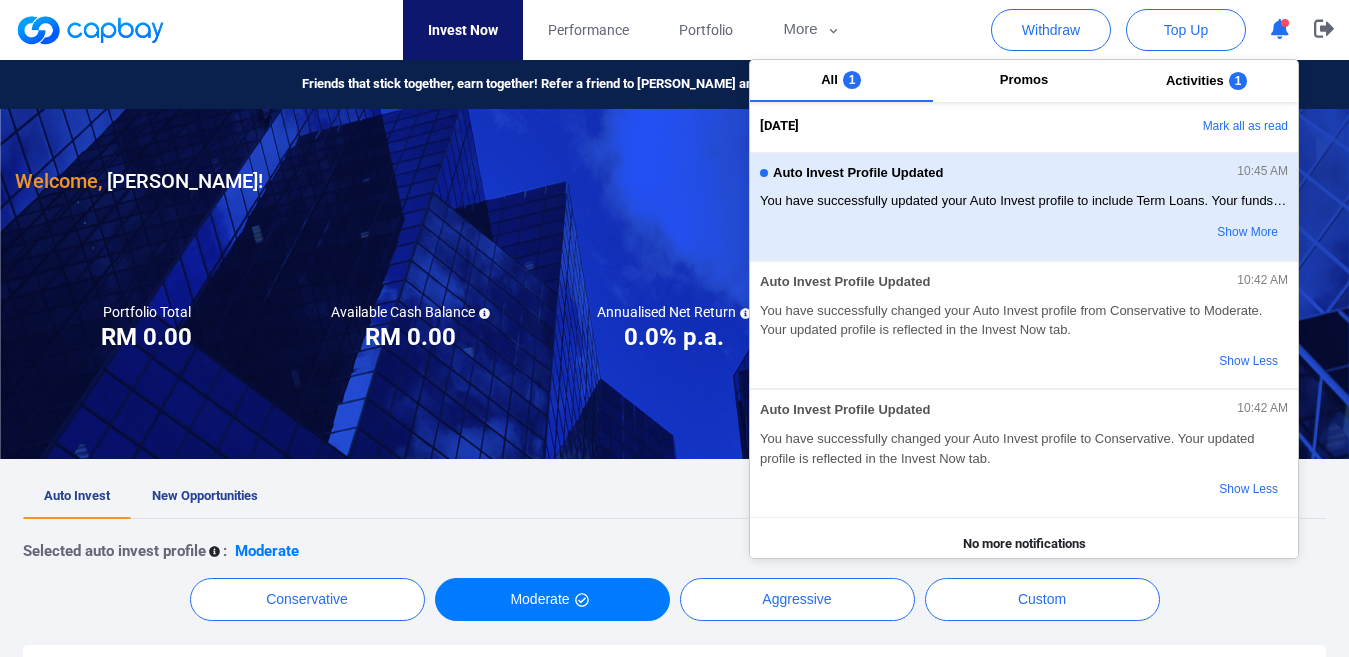 click on "Auto Invest Profile Updated 10:45 AM You have successfully updated your Auto Invest profile to include Term Loans. Your funds will be aut Show More" at bounding box center (1024, 206) 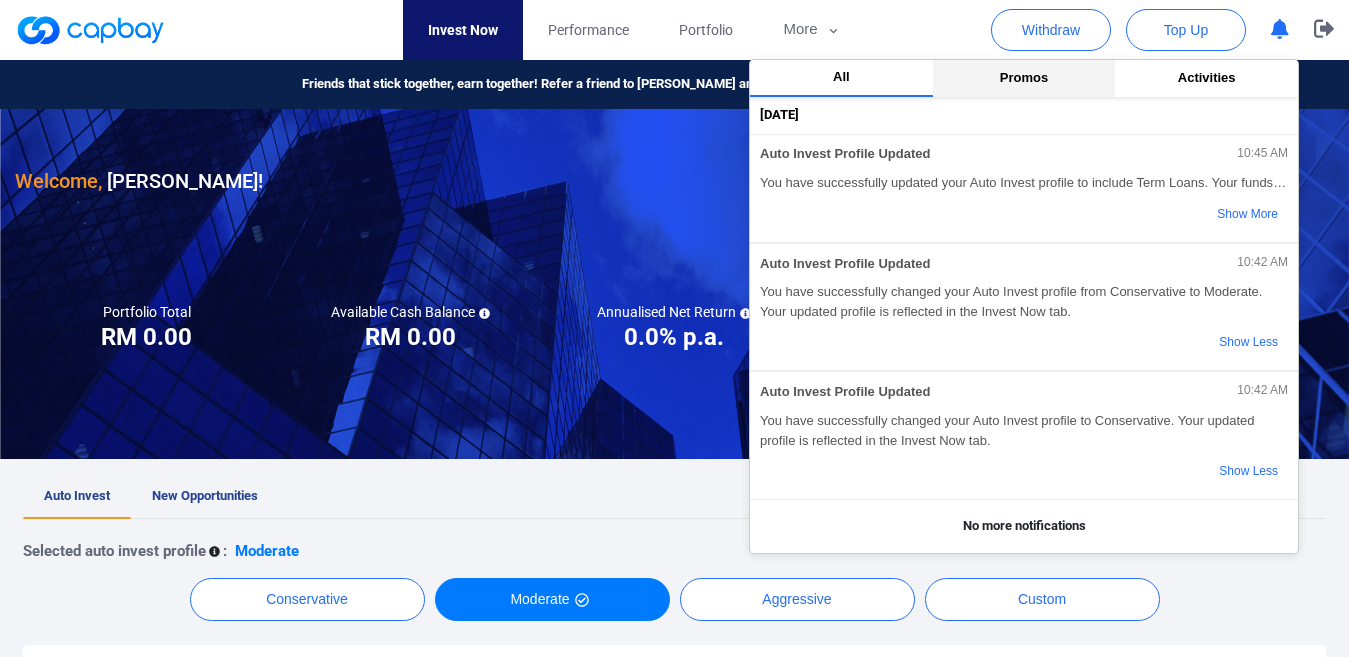click on "Promos" at bounding box center (1024, 77) 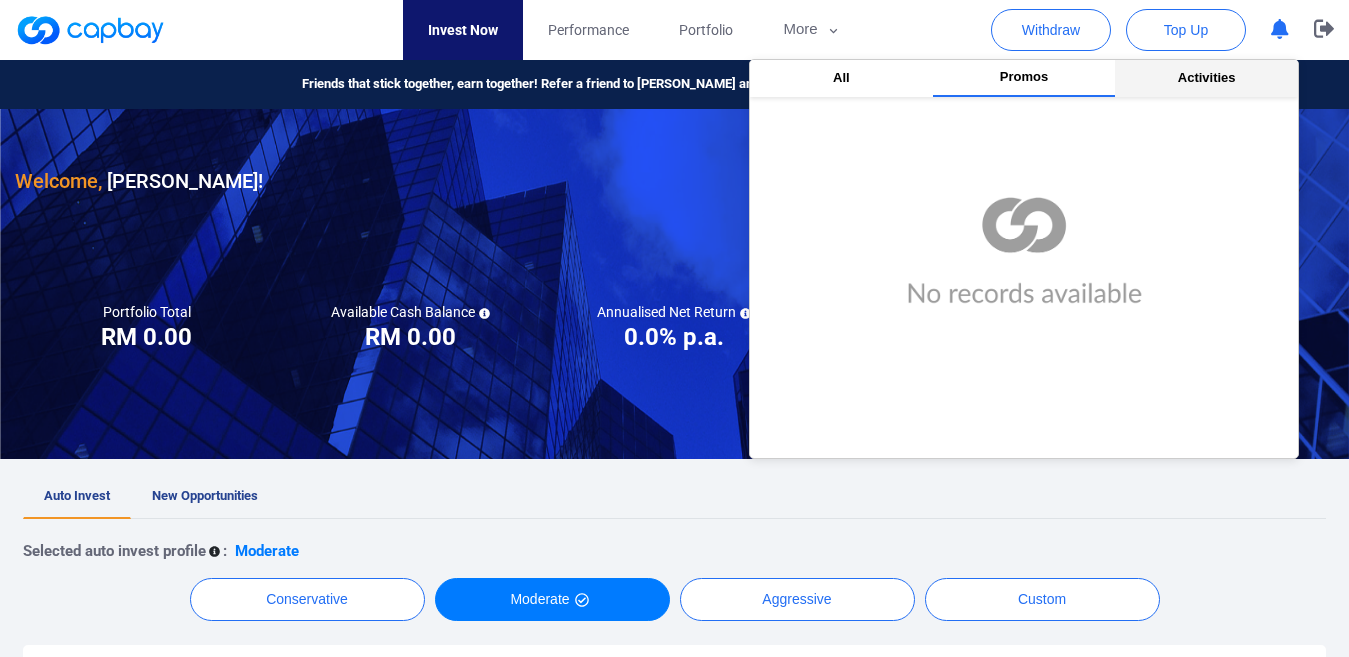 click on "Activities" at bounding box center [1206, 78] 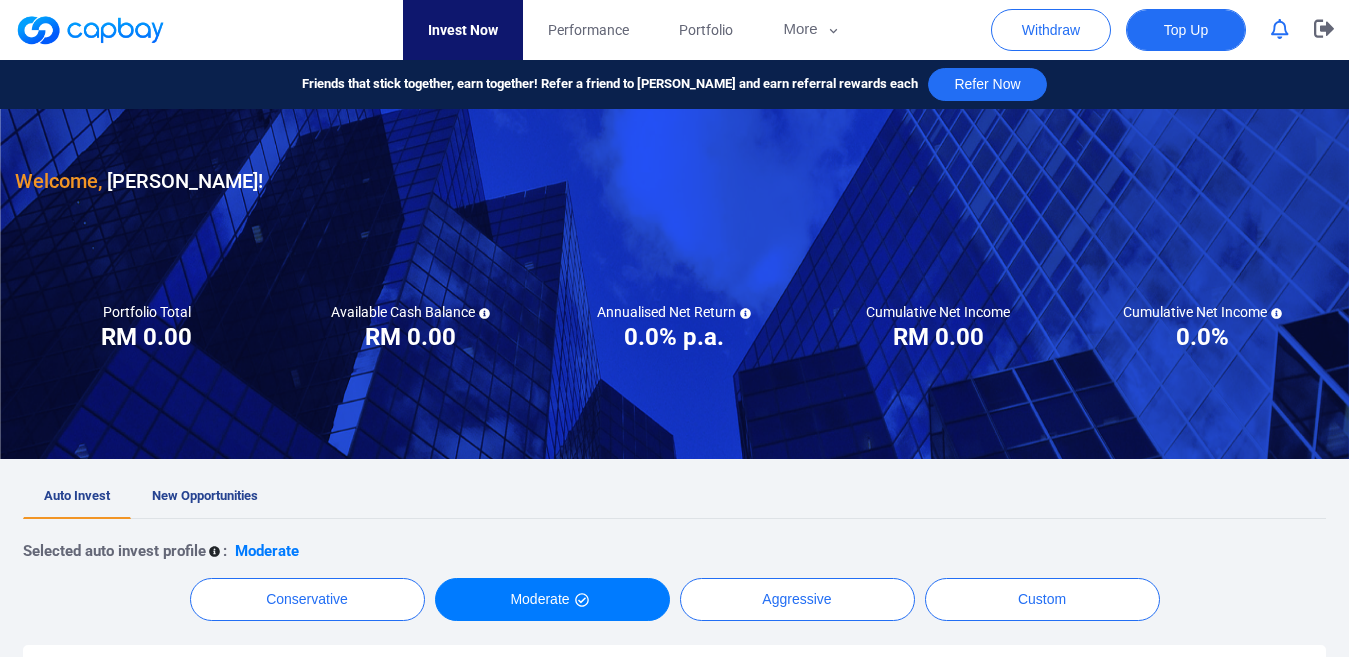 click on "Top Up" at bounding box center (1186, 30) 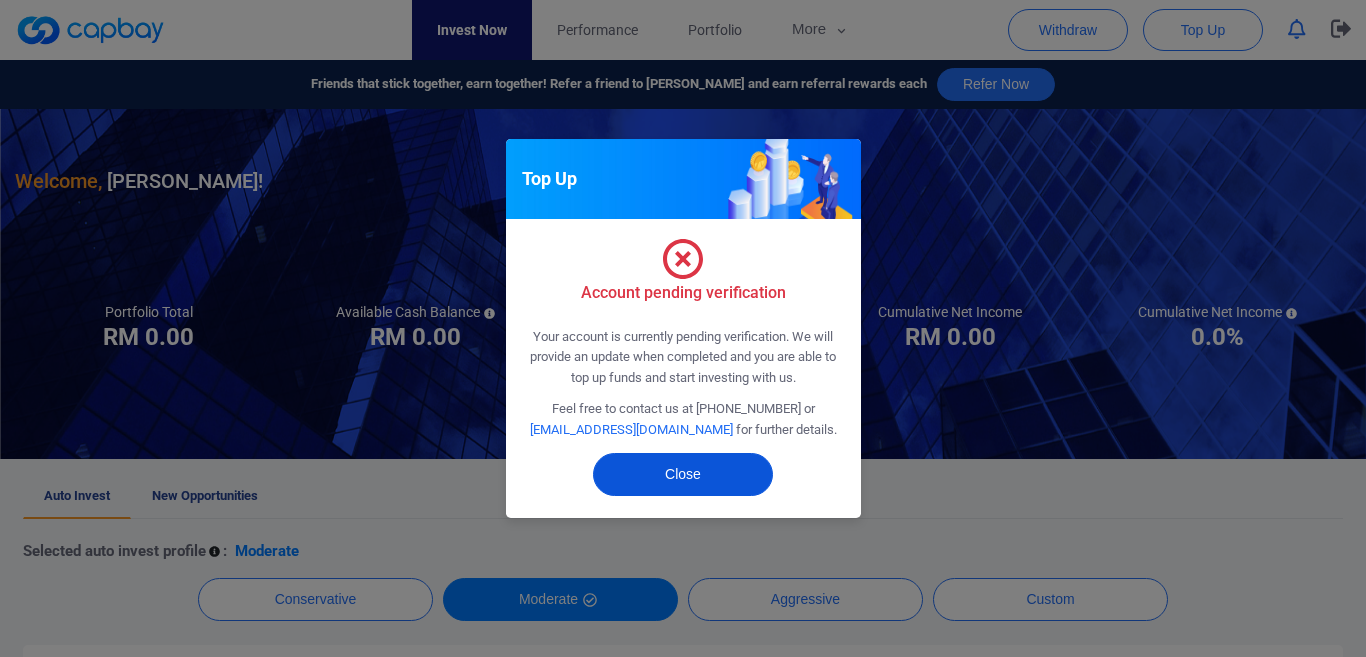 click on "Close" at bounding box center (683, 474) 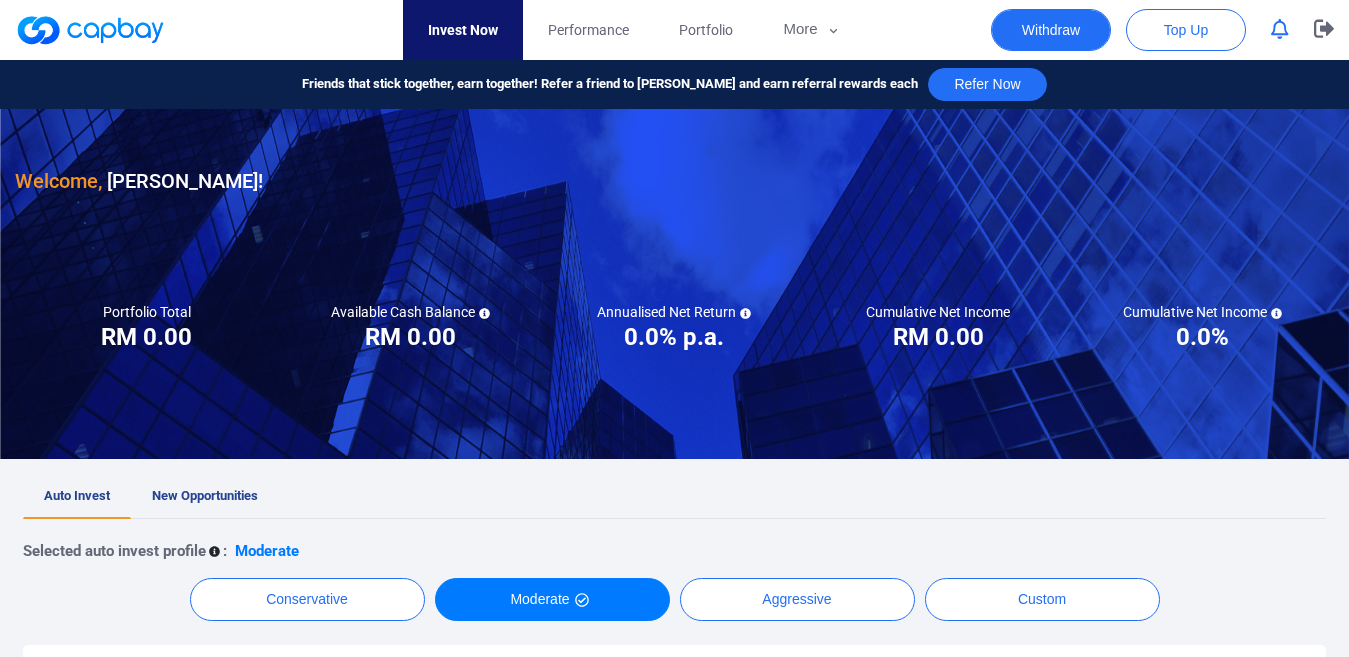 click on "Withdraw" at bounding box center [1051, 30] 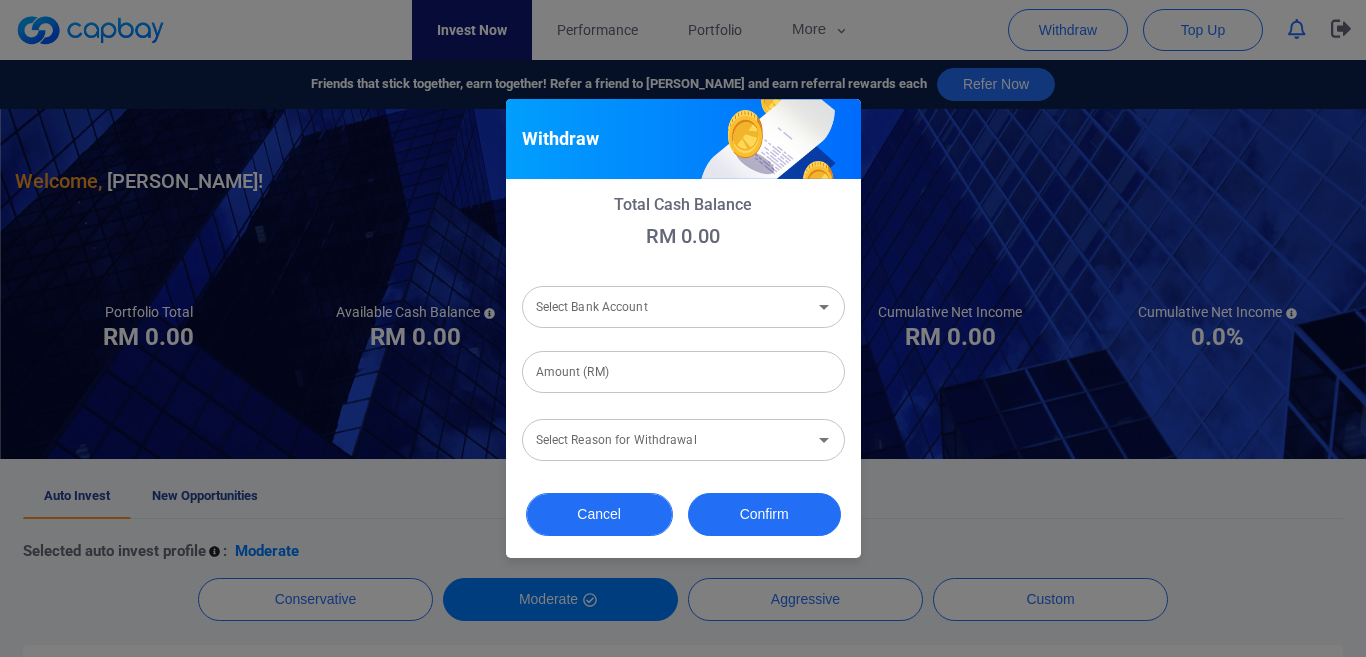click on "Cancel" at bounding box center [599, 514] 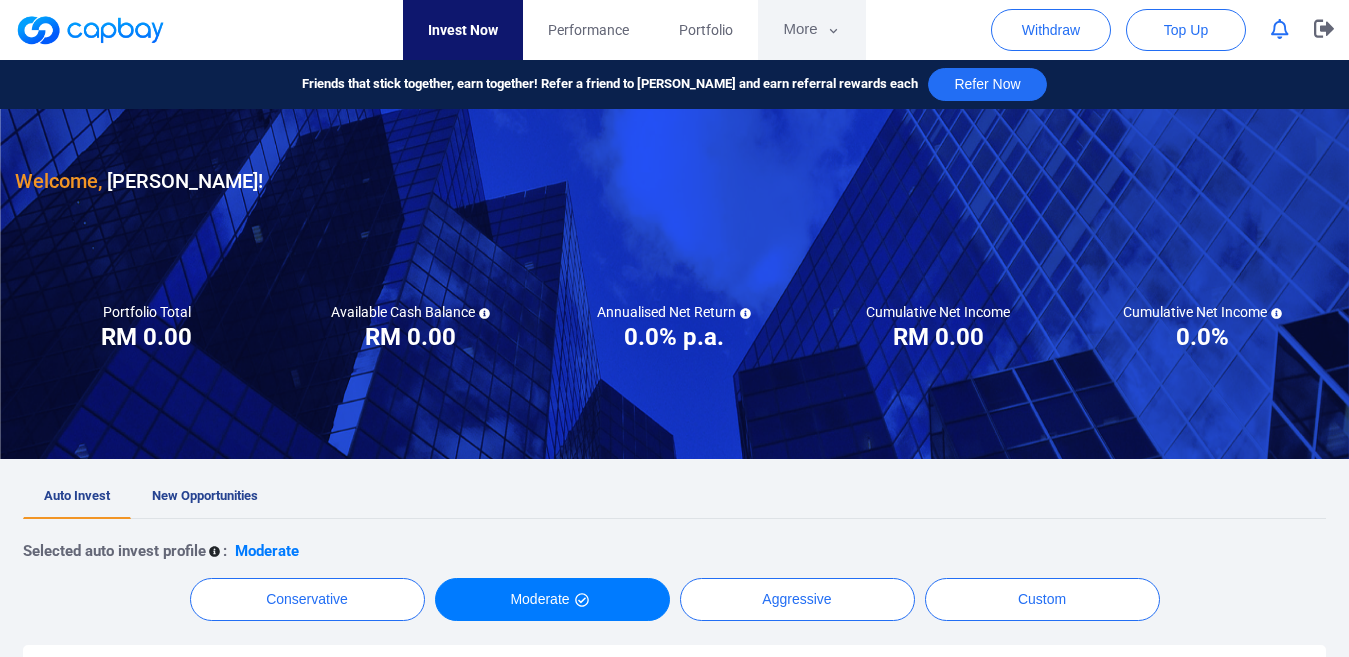 click 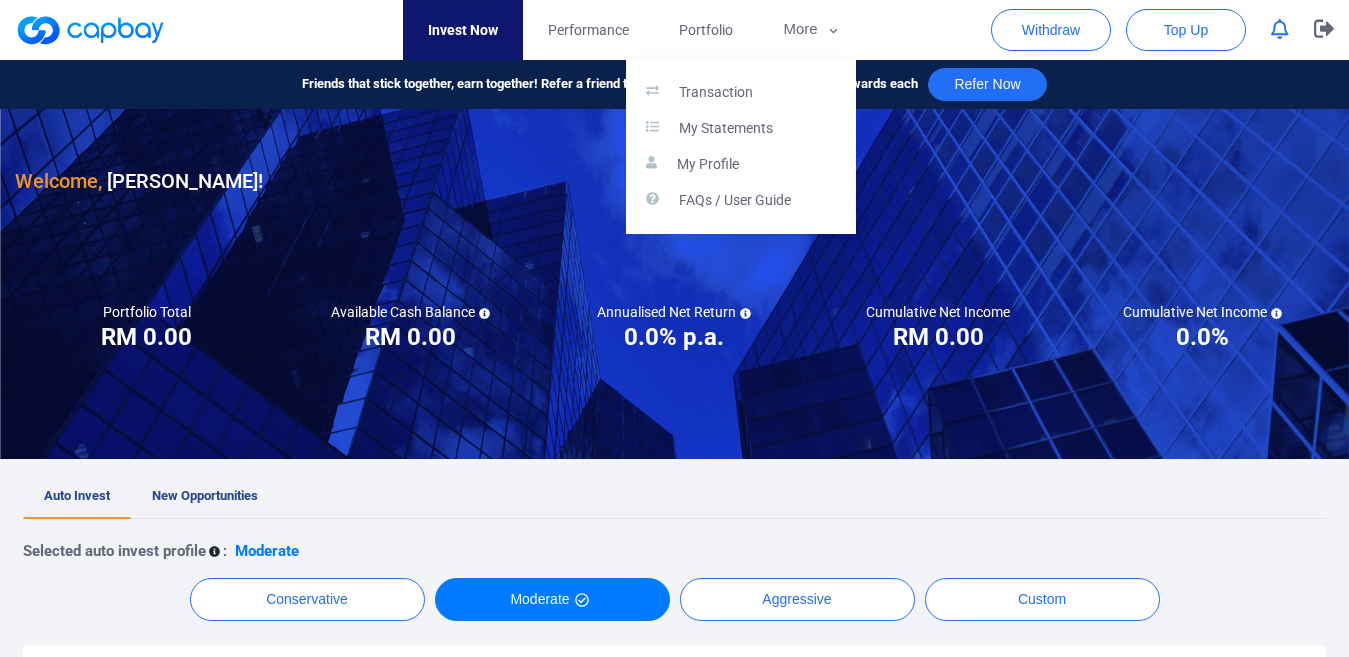 click at bounding box center (674, 328) 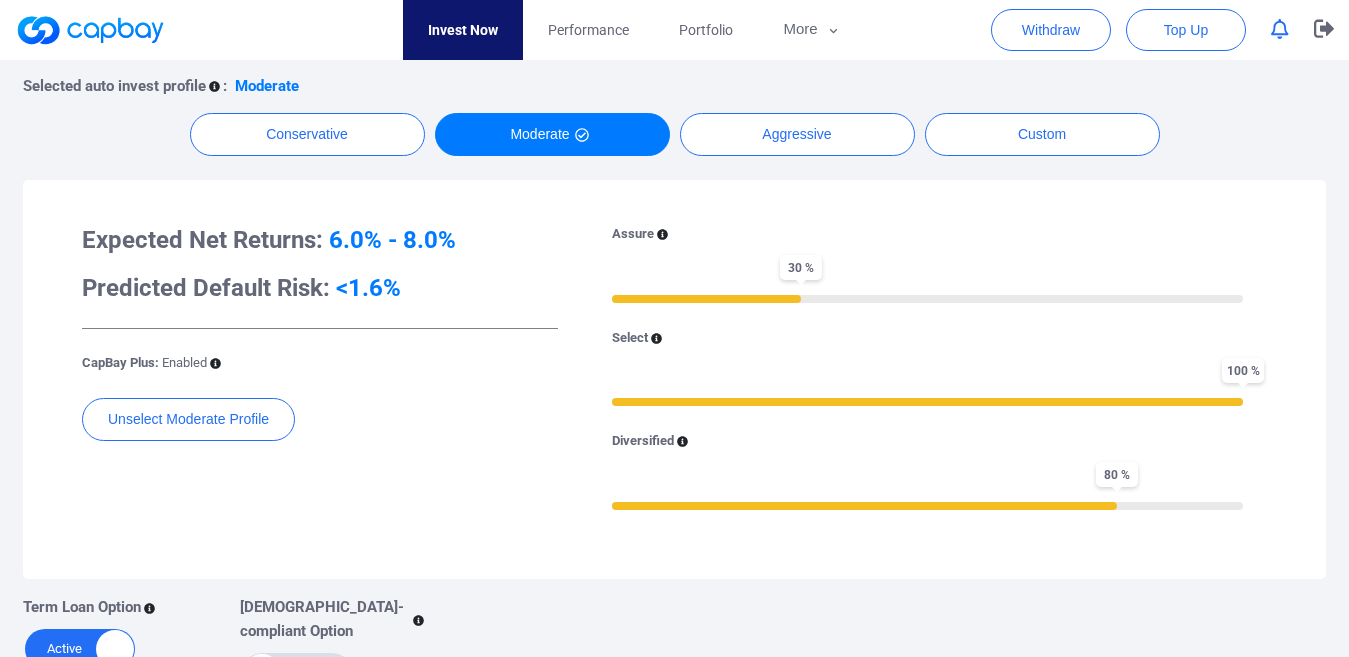 scroll, scrollTop: 500, scrollLeft: 0, axis: vertical 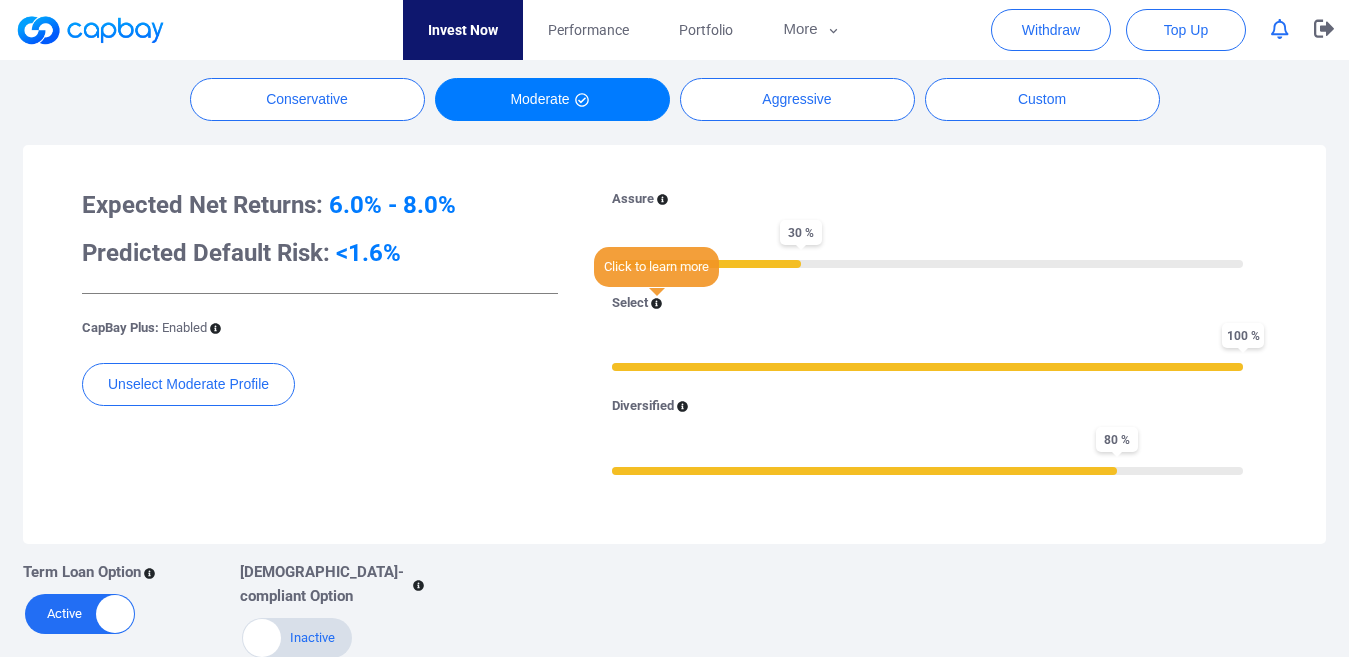 click 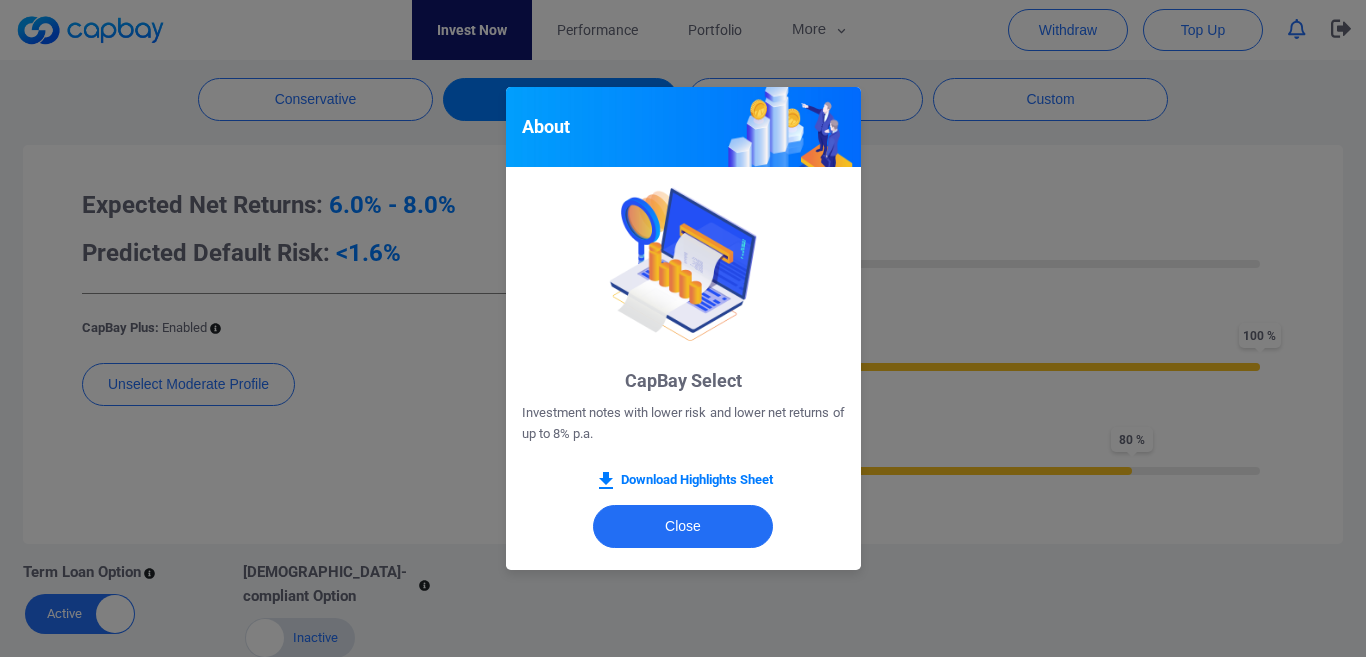 click on "About CapBay Select Investment notes with lower risk and lower net returns of up to 8% p.a.   Download Highlights Sheet Close" at bounding box center (683, 328) 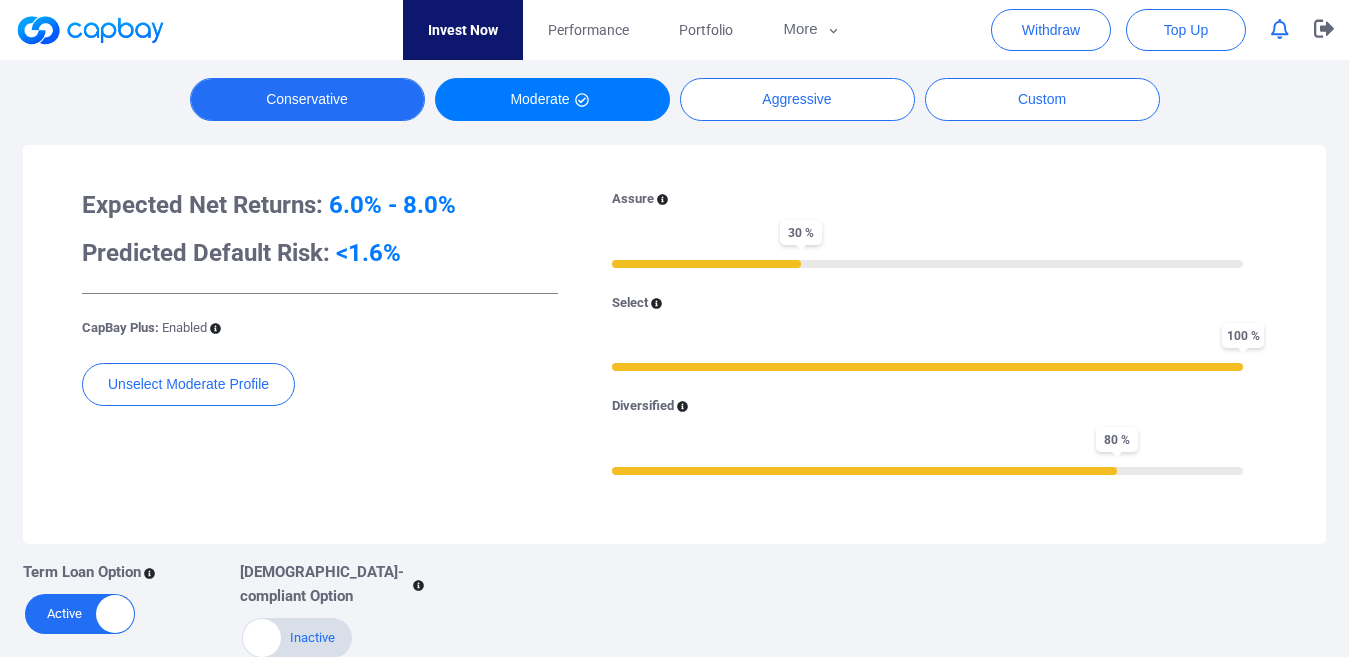 click on "Conservative" at bounding box center [307, 99] 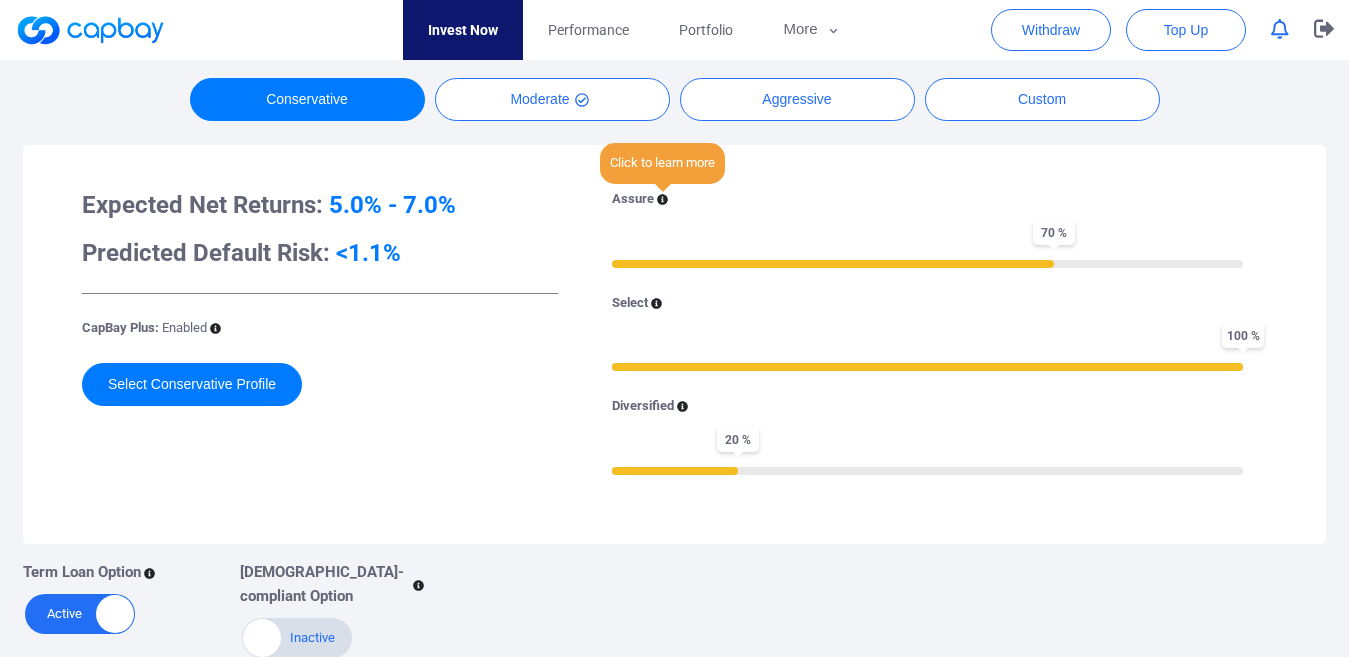 click at bounding box center [662, 199] 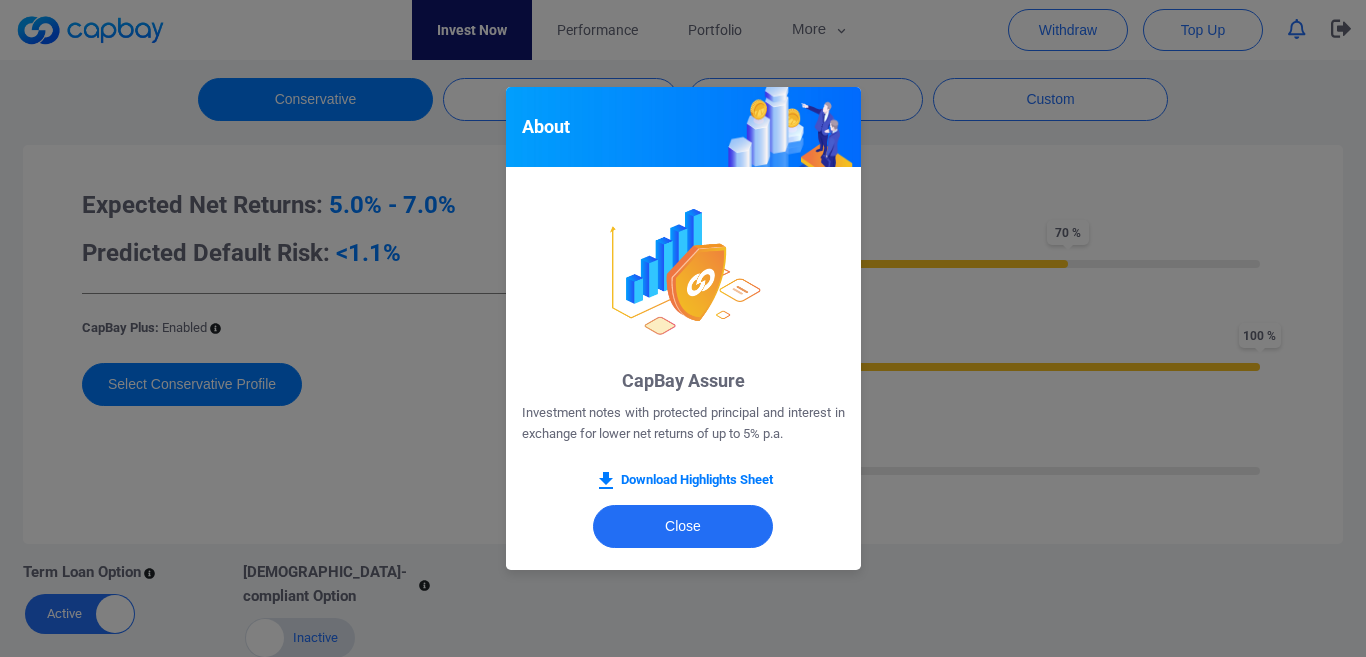 click on "About CapBay Assure Investment notes with protected principal and interest in exchange for lower
net returns of up to 5% p.a.   Download Highlights Sheet Close" at bounding box center [683, 328] 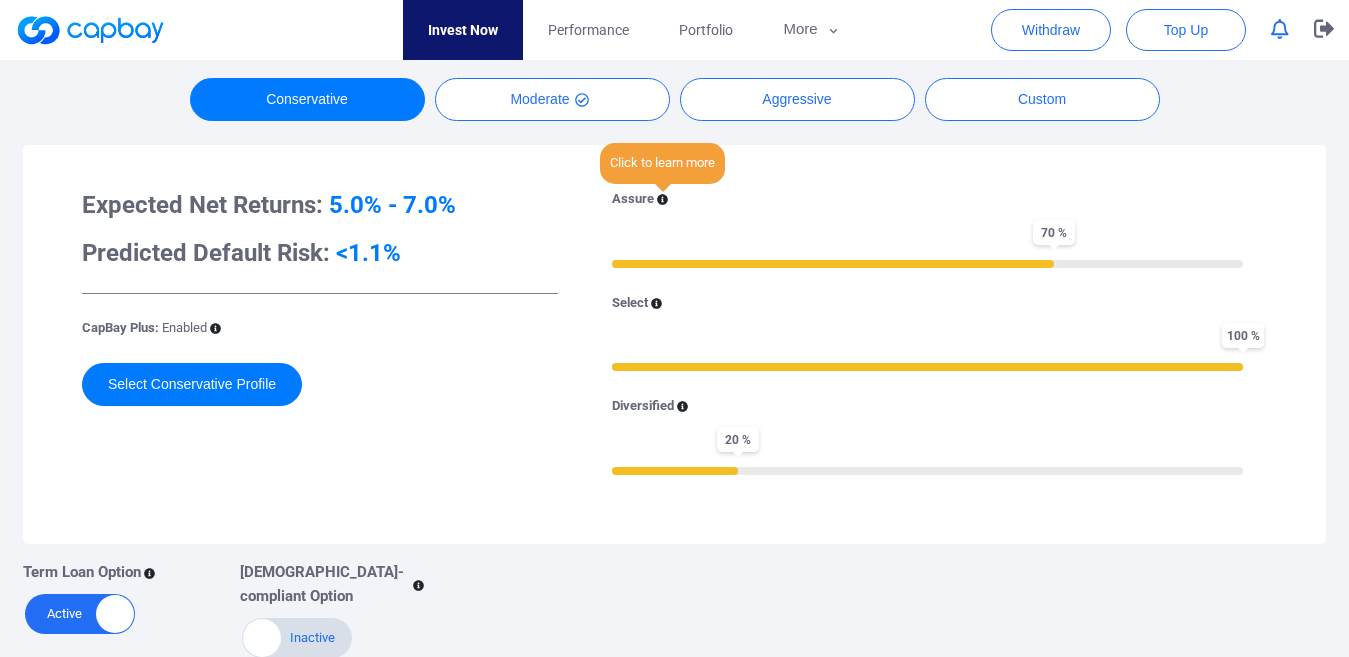 click 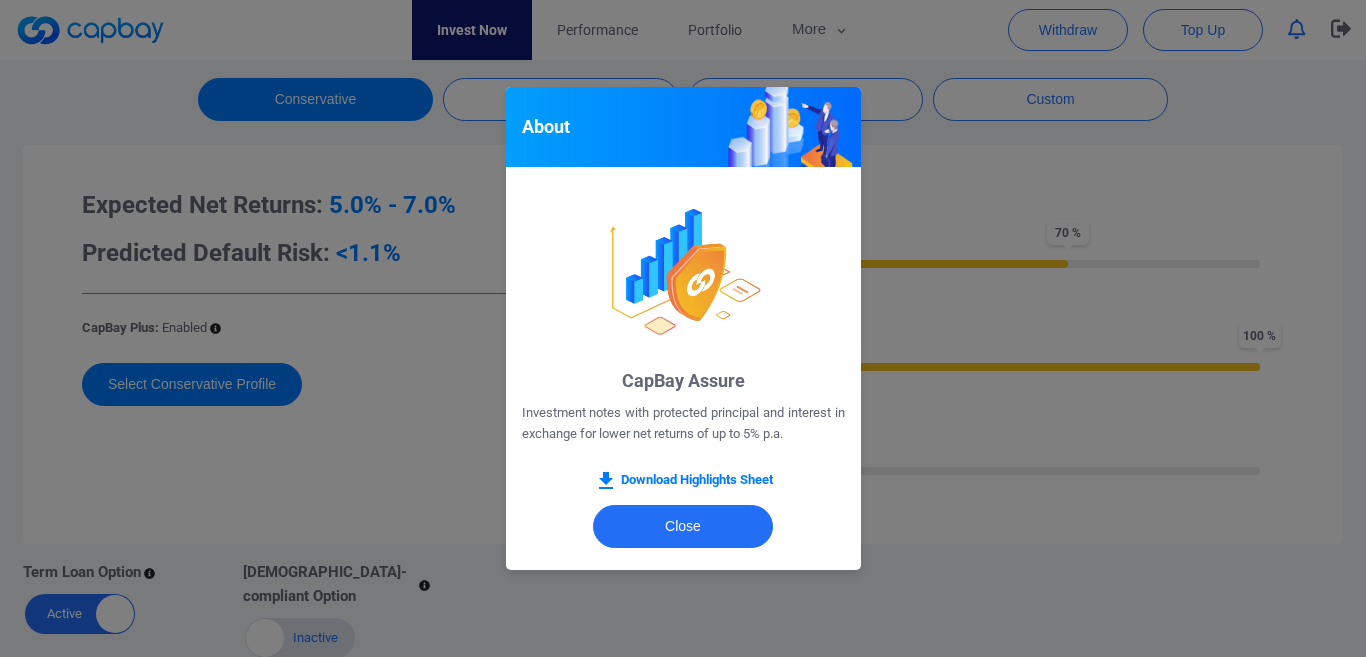click on "About CapBay Assure Investment notes with protected principal and interest in exchange for lower
net returns of up to 5% p.a.   Download Highlights Sheet Close" at bounding box center (683, 328) 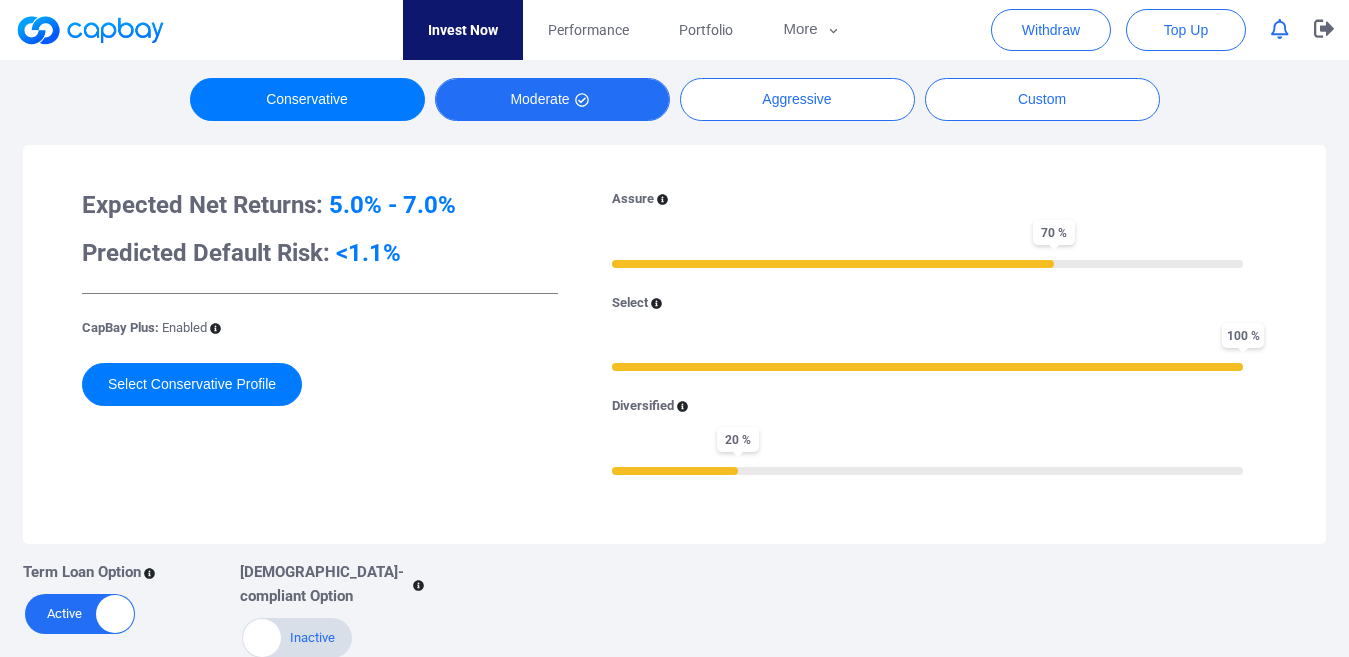 click on "Moderate" at bounding box center [552, 99] 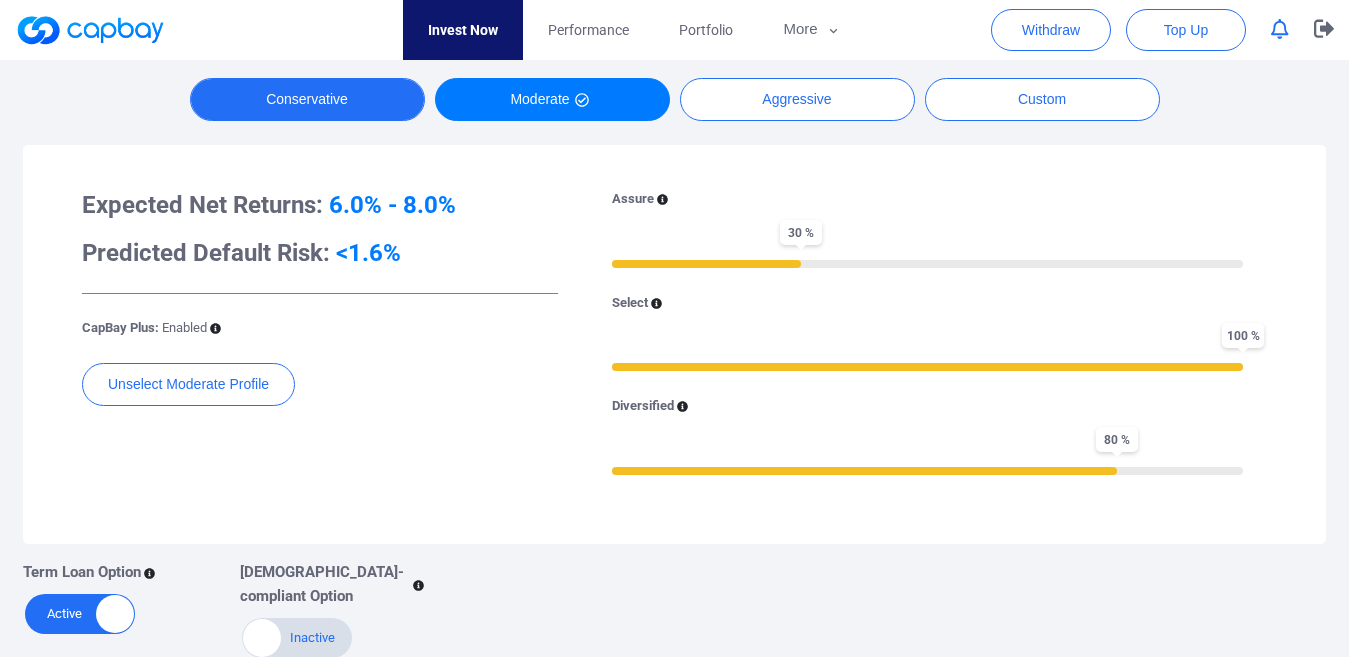 click on "Conservative" at bounding box center [307, 99] 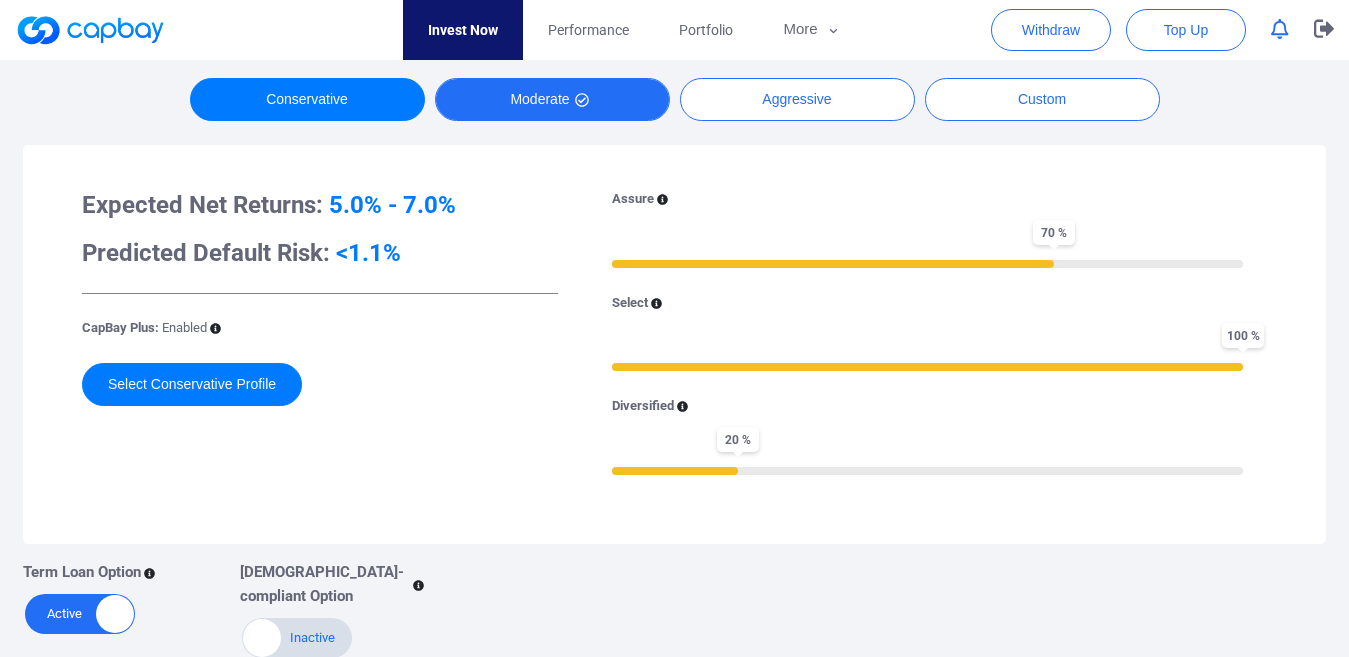 click on "Moderate" at bounding box center [552, 99] 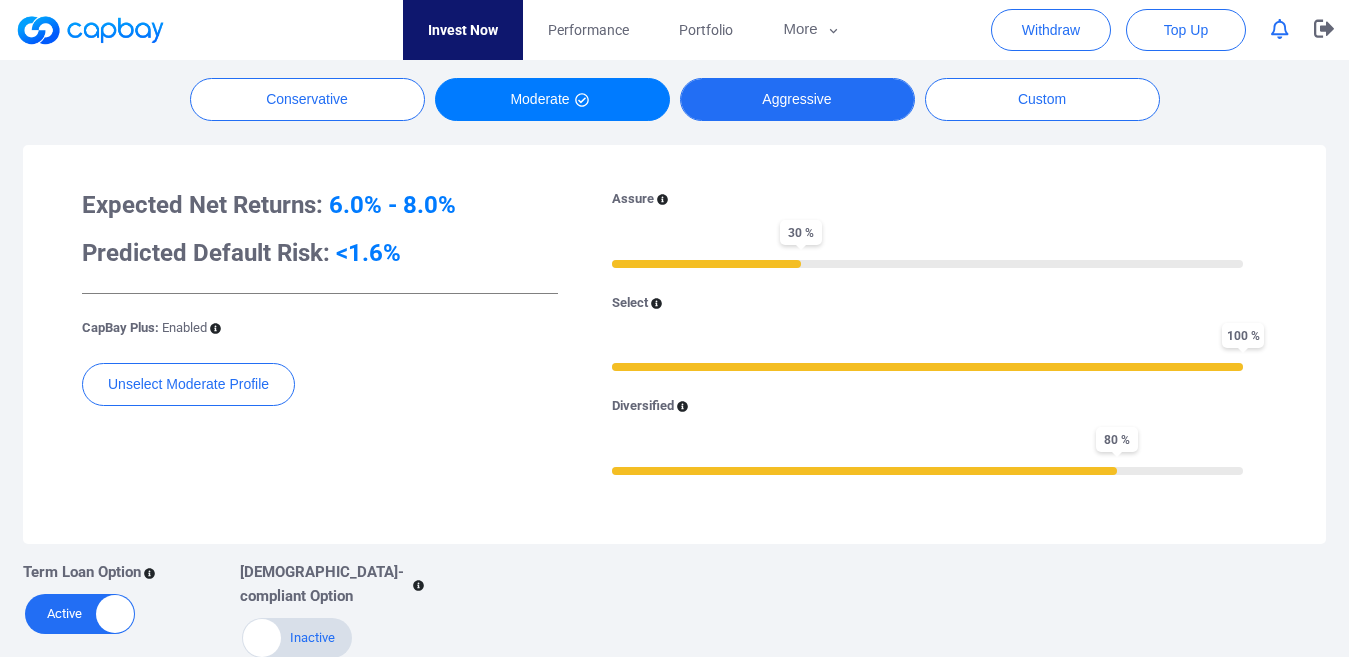 click on "Aggressive" at bounding box center (797, 99) 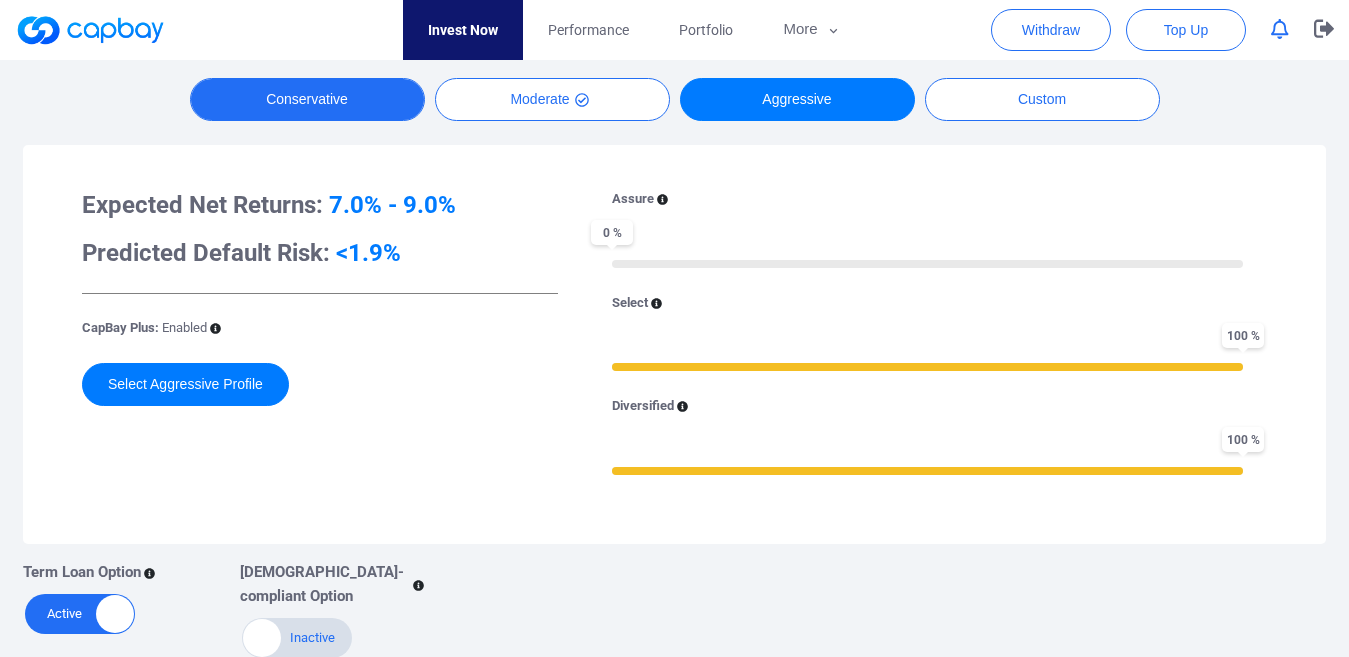 click on "Conservative" at bounding box center (307, 99) 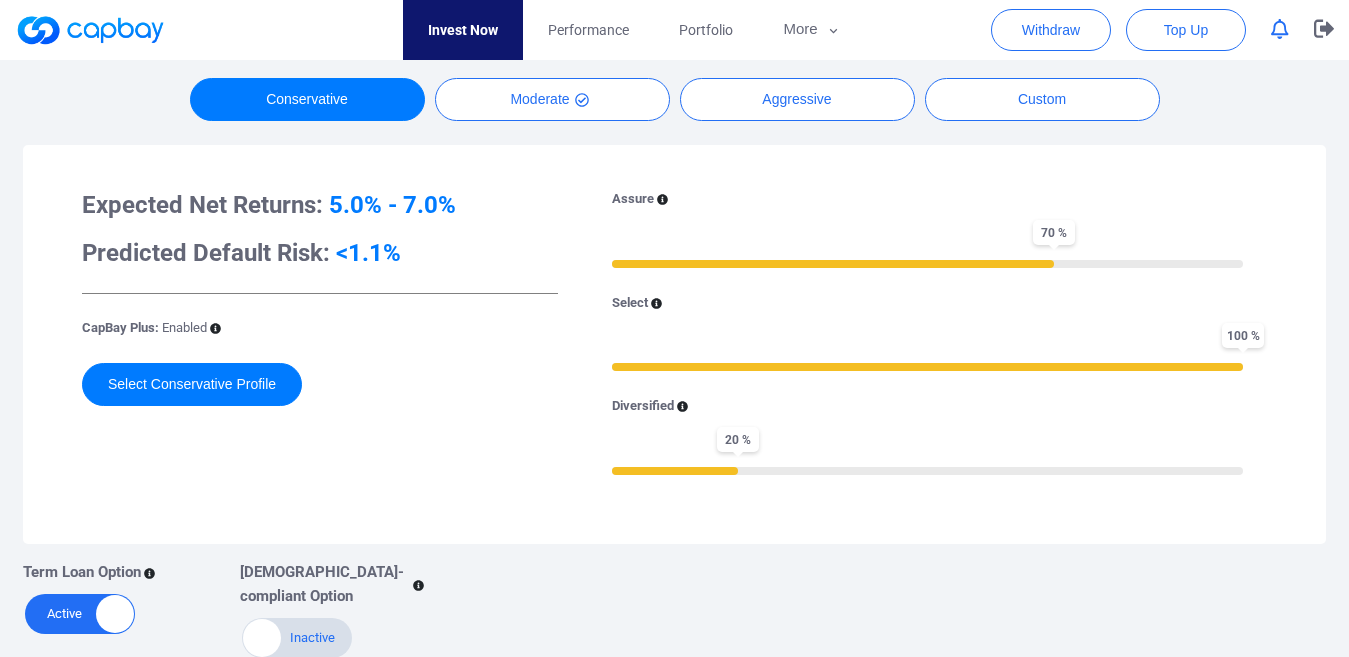 click on "Auto Invest New Opportunities Selected auto invest profile   : Moderate Conservative Moderate Aggressive Custom Expected Net Returns:   5.0%
- 7.0% Predicted Default Risk:   <1.1% CapBay Plus:   Enabled   Select
Conservative Profile Assure 70   % Select 100   % Diversified 20   % Term Loan Option   Active Inactive Shariah-compliant Option   Active Inactive" at bounding box center [674, 317] 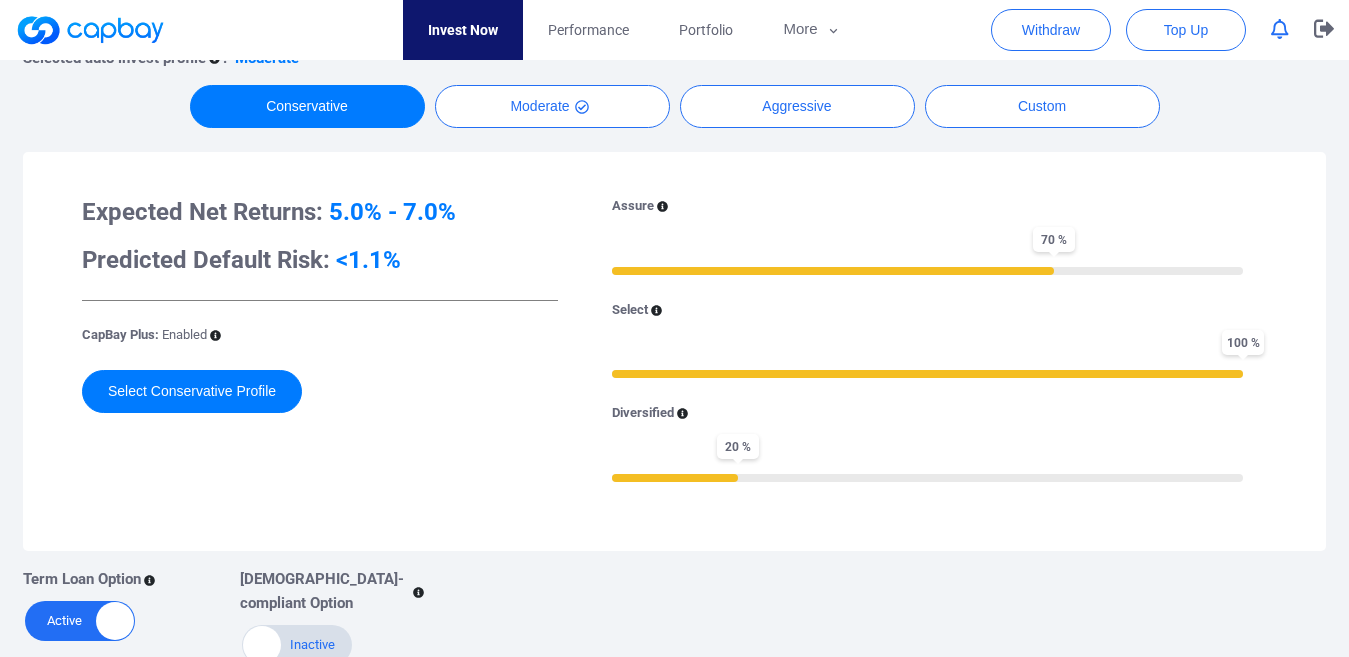 scroll, scrollTop: 500, scrollLeft: 0, axis: vertical 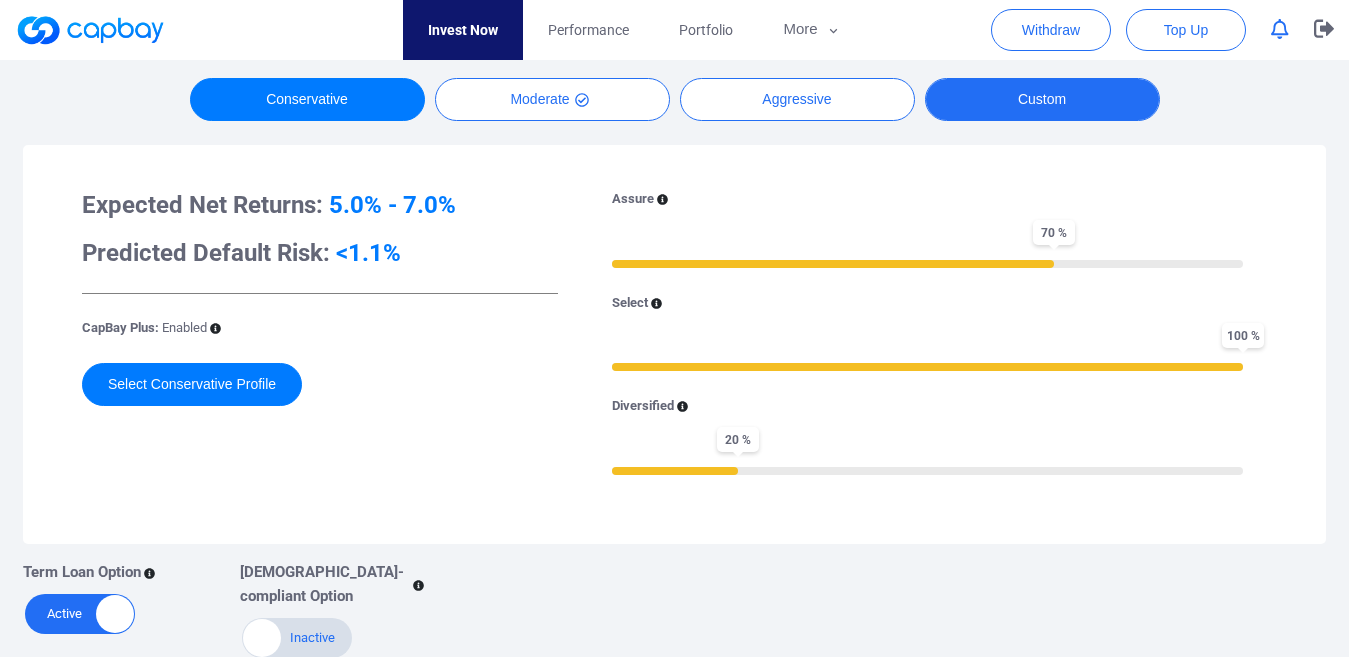 click on "Custom" at bounding box center [1042, 99] 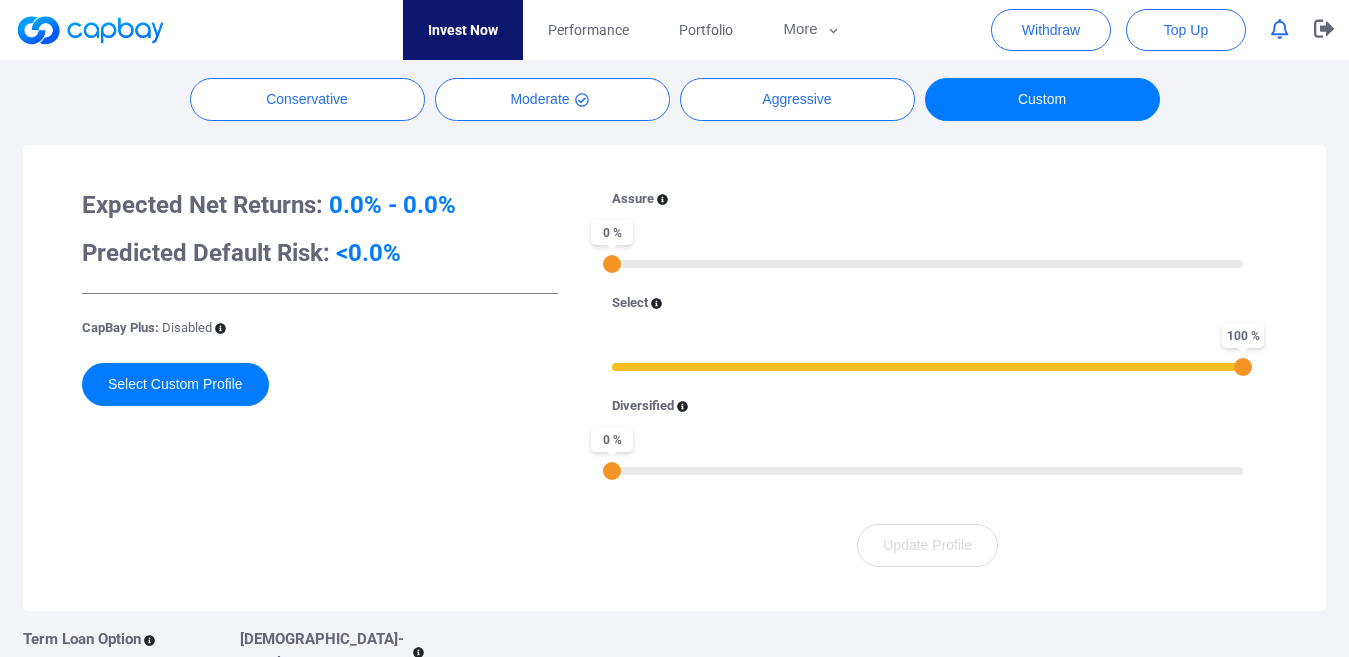 drag, startPoint x: 618, startPoint y: 367, endPoint x: 1365, endPoint y: 369, distance: 747.0027 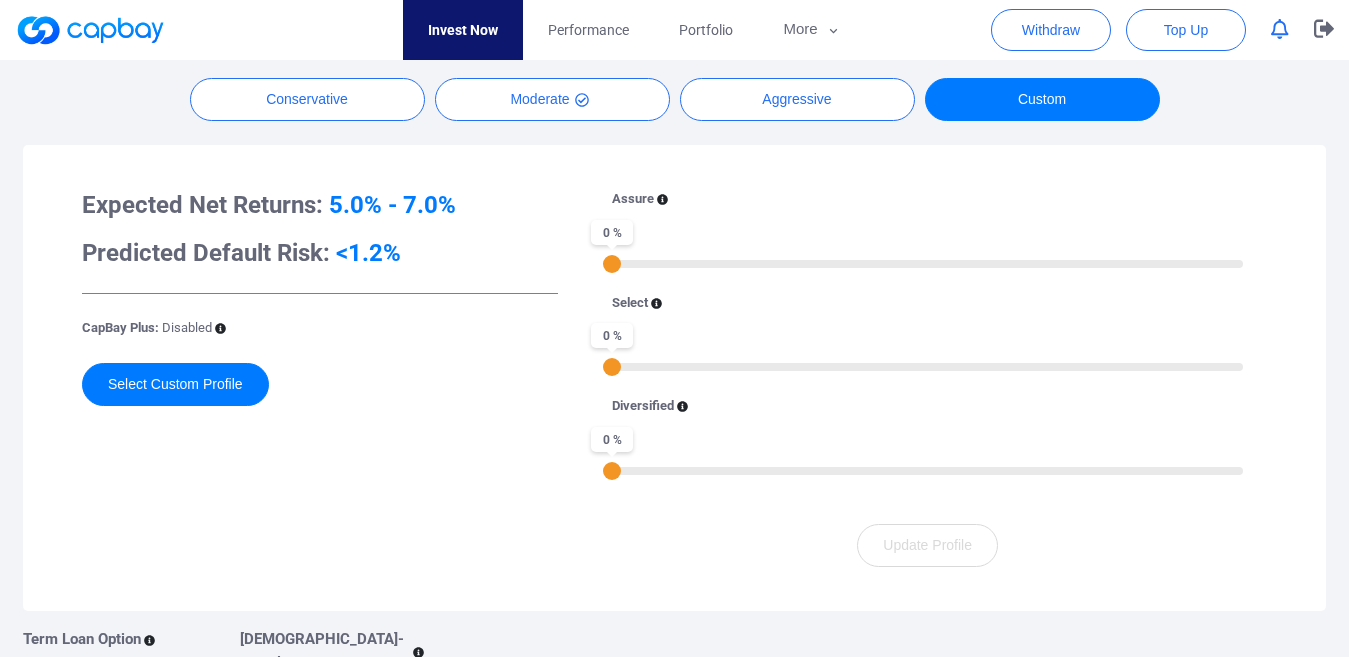 drag, startPoint x: 1242, startPoint y: 367, endPoint x: 505, endPoint y: 388, distance: 737.29913 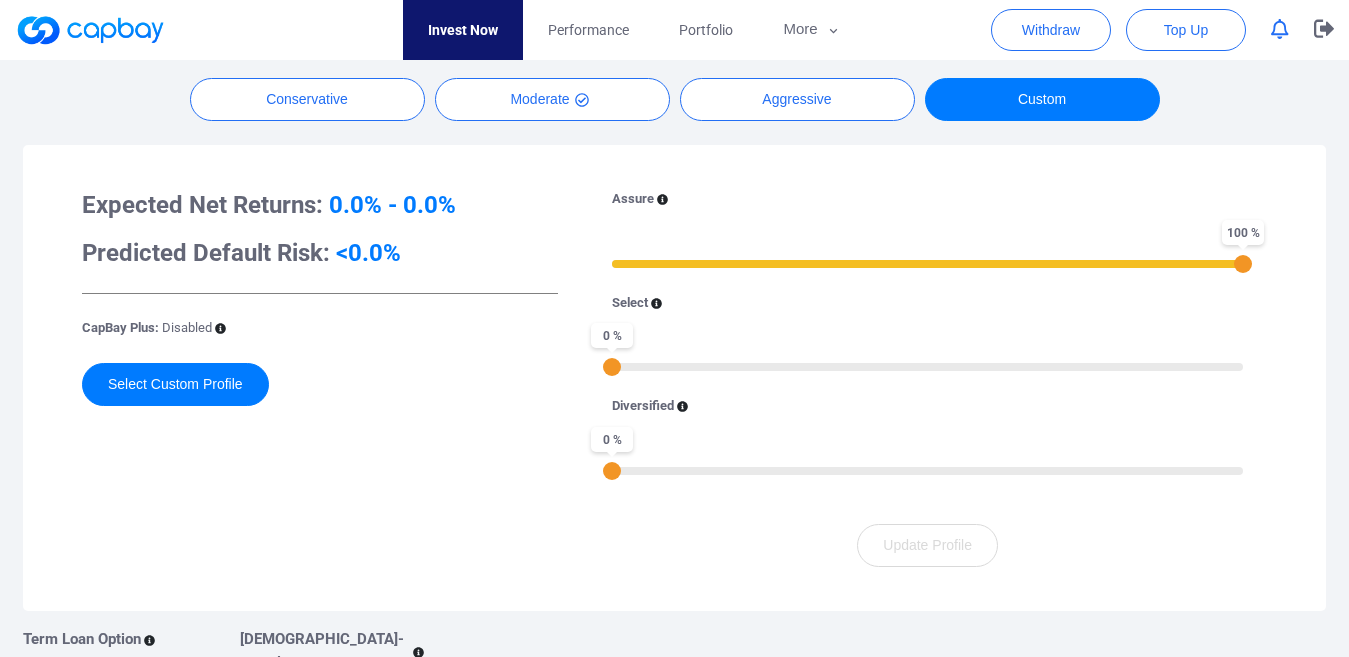 drag, startPoint x: 612, startPoint y: 266, endPoint x: 1365, endPoint y: 272, distance: 753.0239 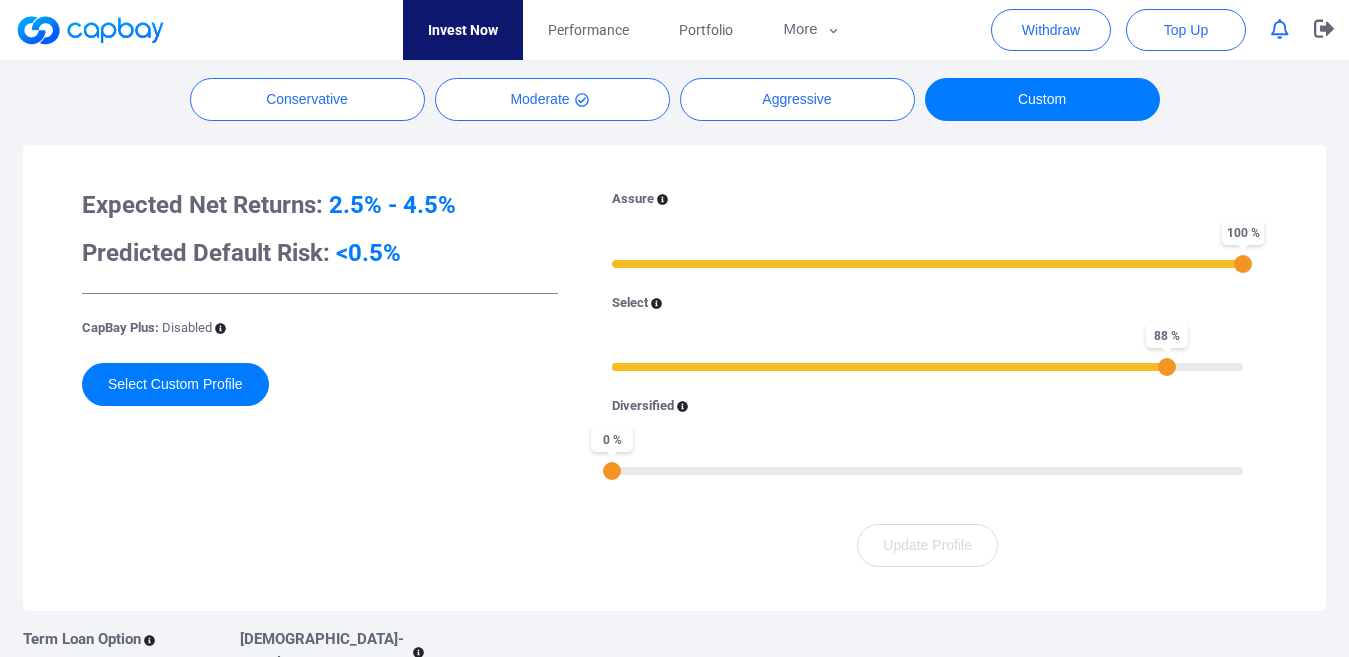 drag, startPoint x: 611, startPoint y: 366, endPoint x: 1264, endPoint y: 343, distance: 653.4049 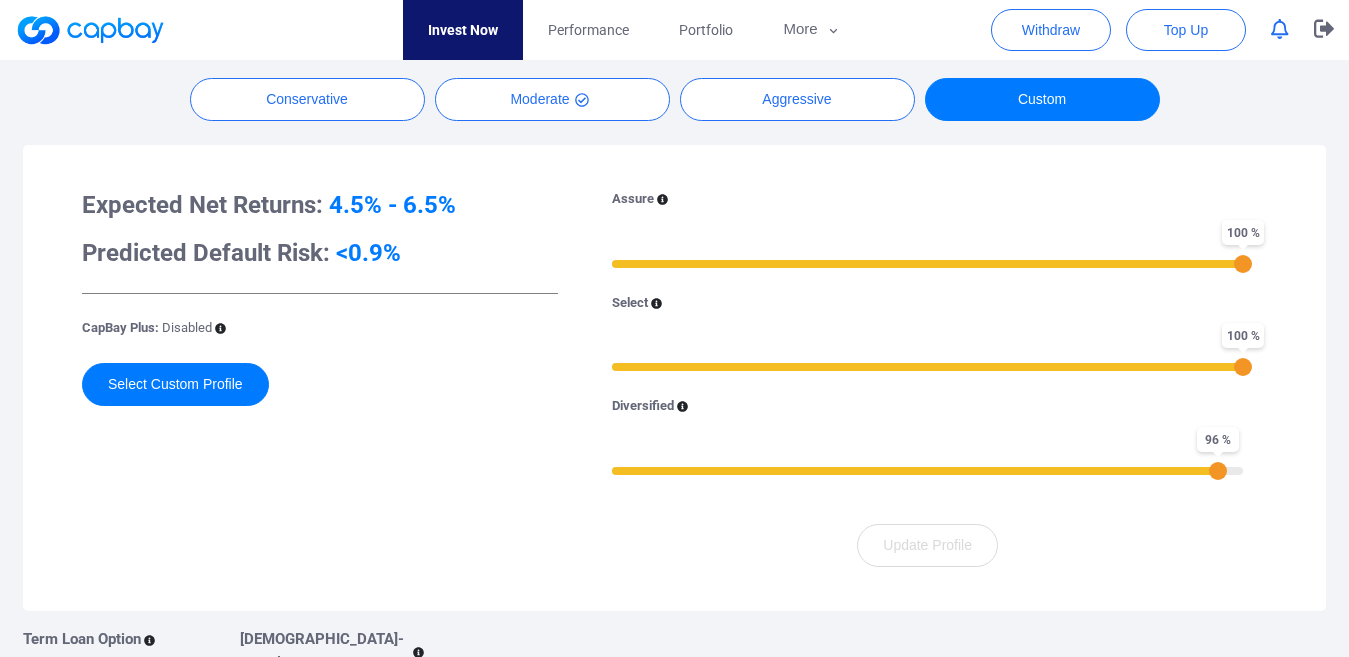 drag, startPoint x: 613, startPoint y: 467, endPoint x: 1281, endPoint y: 461, distance: 668.0269 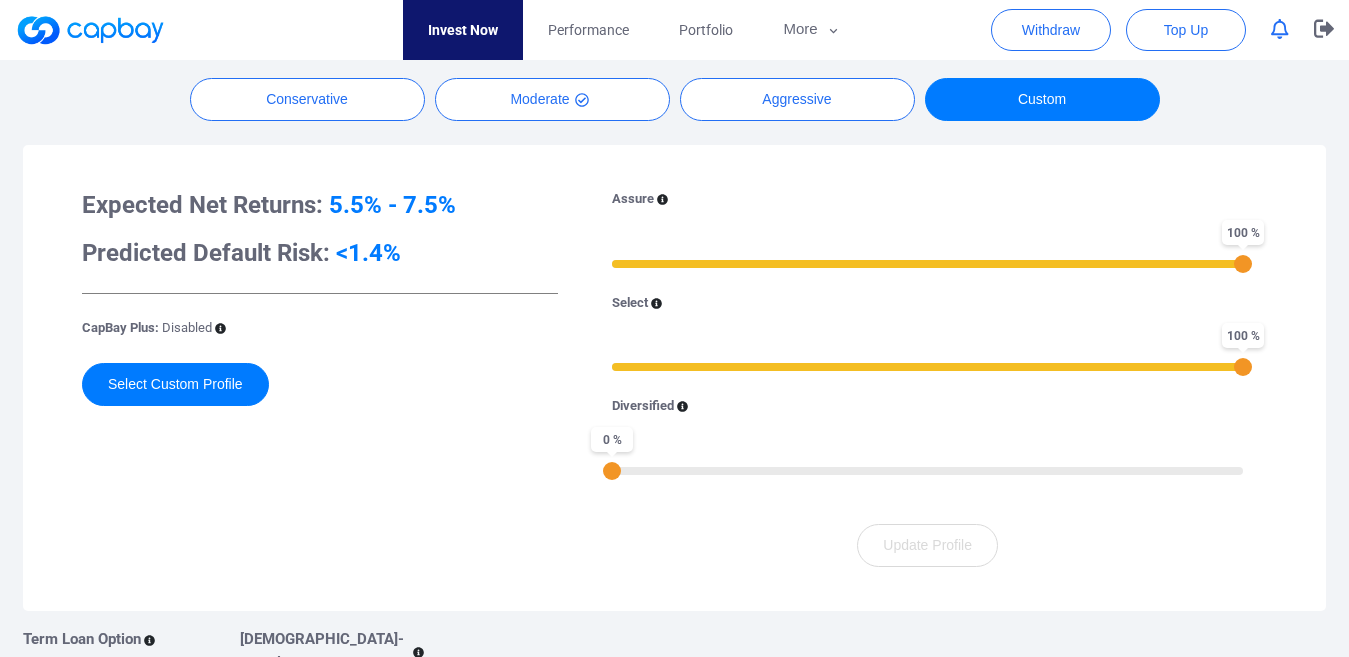 drag, startPoint x: 1209, startPoint y: 473, endPoint x: 441, endPoint y: 475, distance: 768.0026 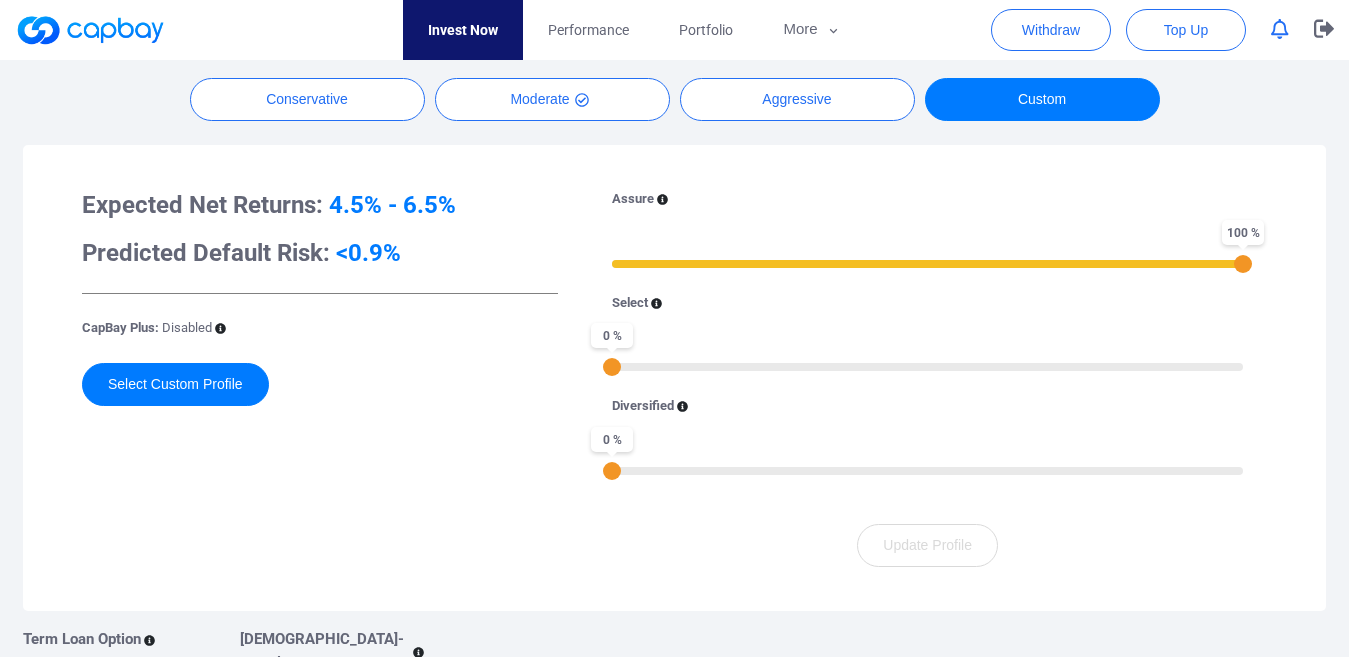 drag, startPoint x: 1215, startPoint y: 375, endPoint x: 543, endPoint y: 391, distance: 672.1904 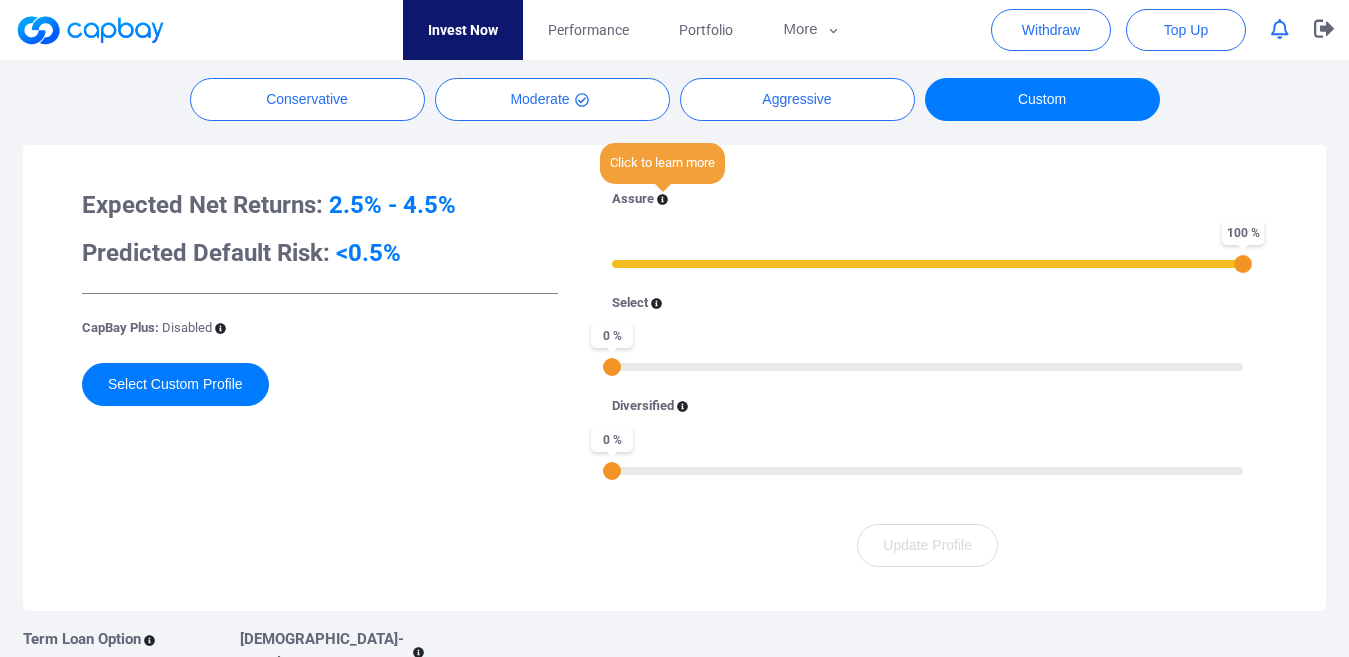 click 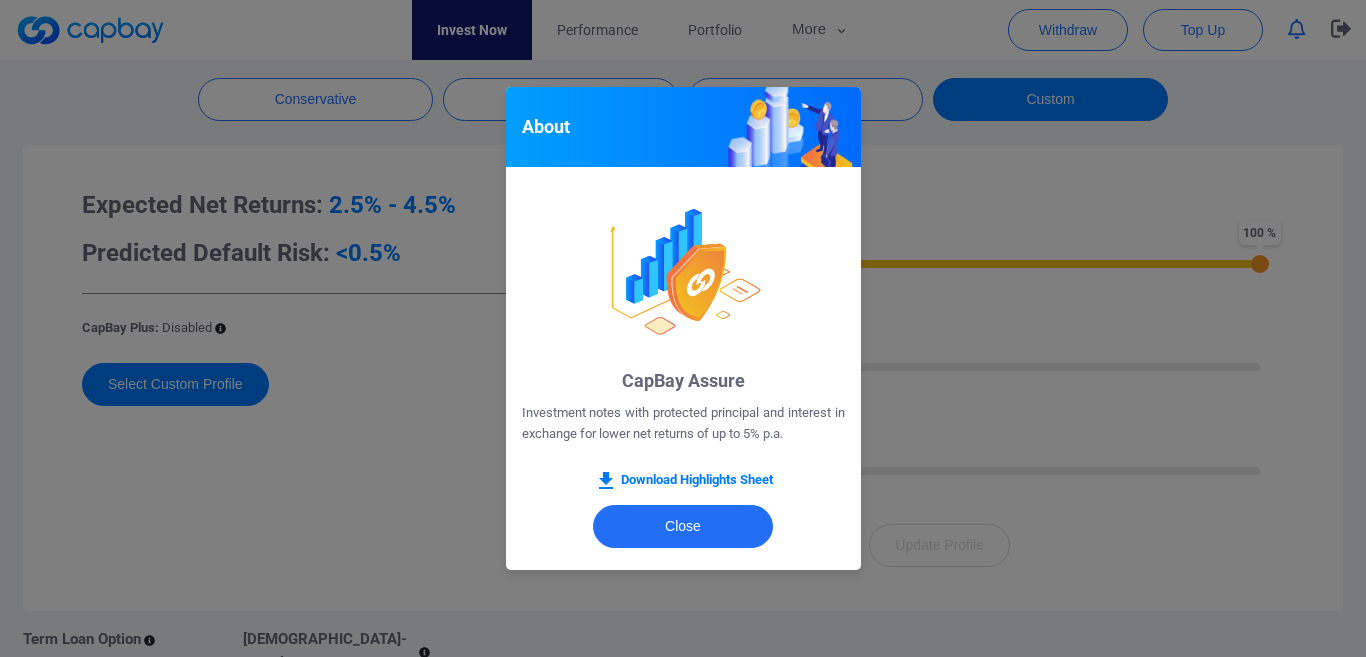 click on "About CapBay Assure Investment notes with protected principal and interest in exchange for lower
net returns of up to 5% p.a.   Download Highlights Sheet Close" at bounding box center (683, 328) 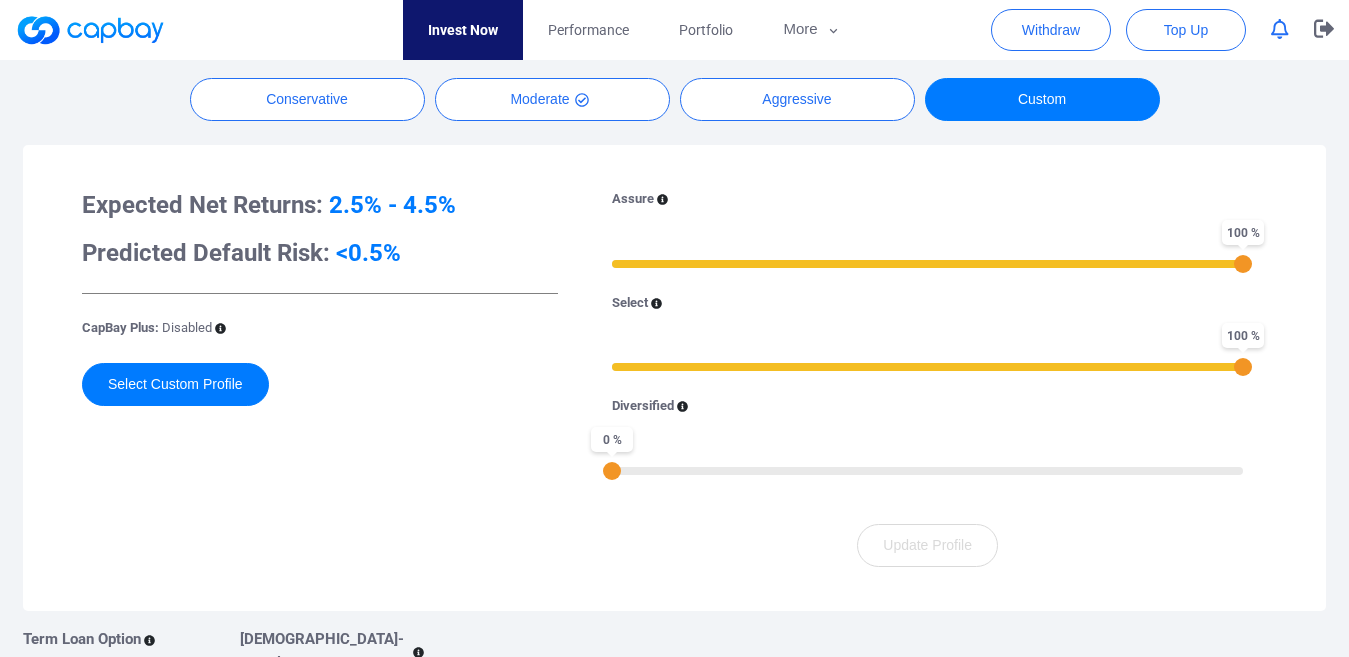 drag, startPoint x: 607, startPoint y: 367, endPoint x: 1276, endPoint y: 358, distance: 669.06055 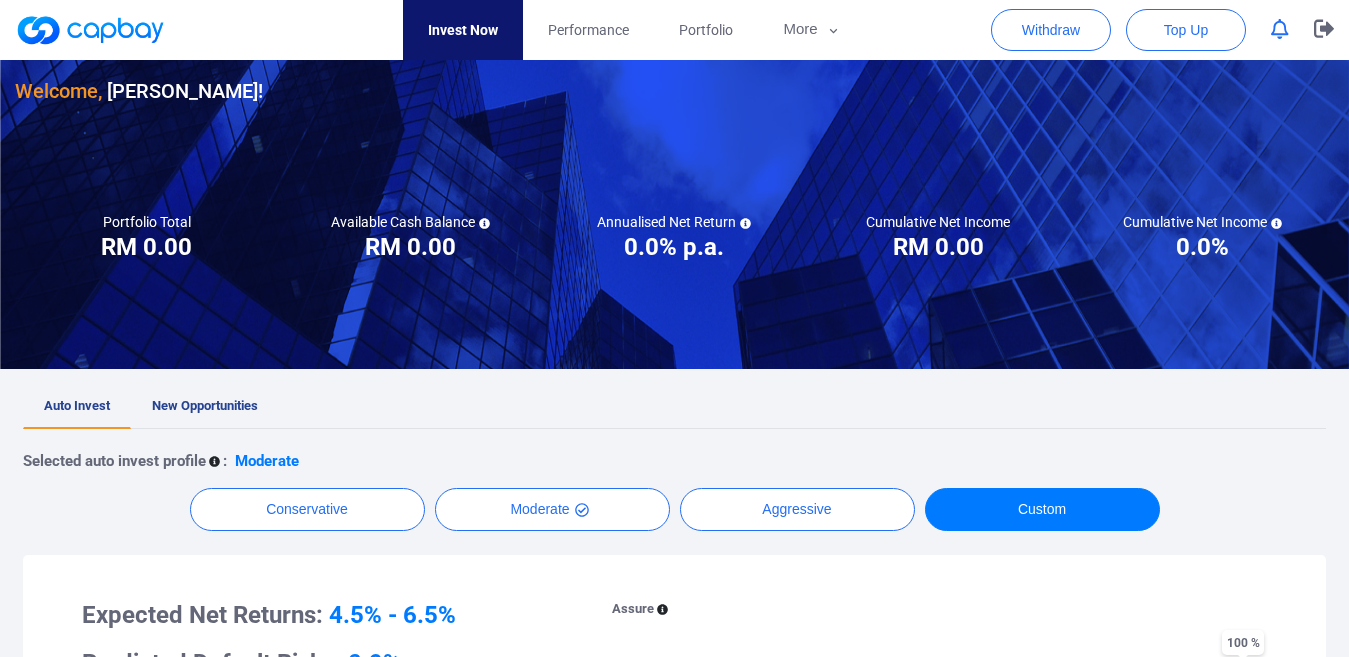 scroll, scrollTop: 0, scrollLeft: 0, axis: both 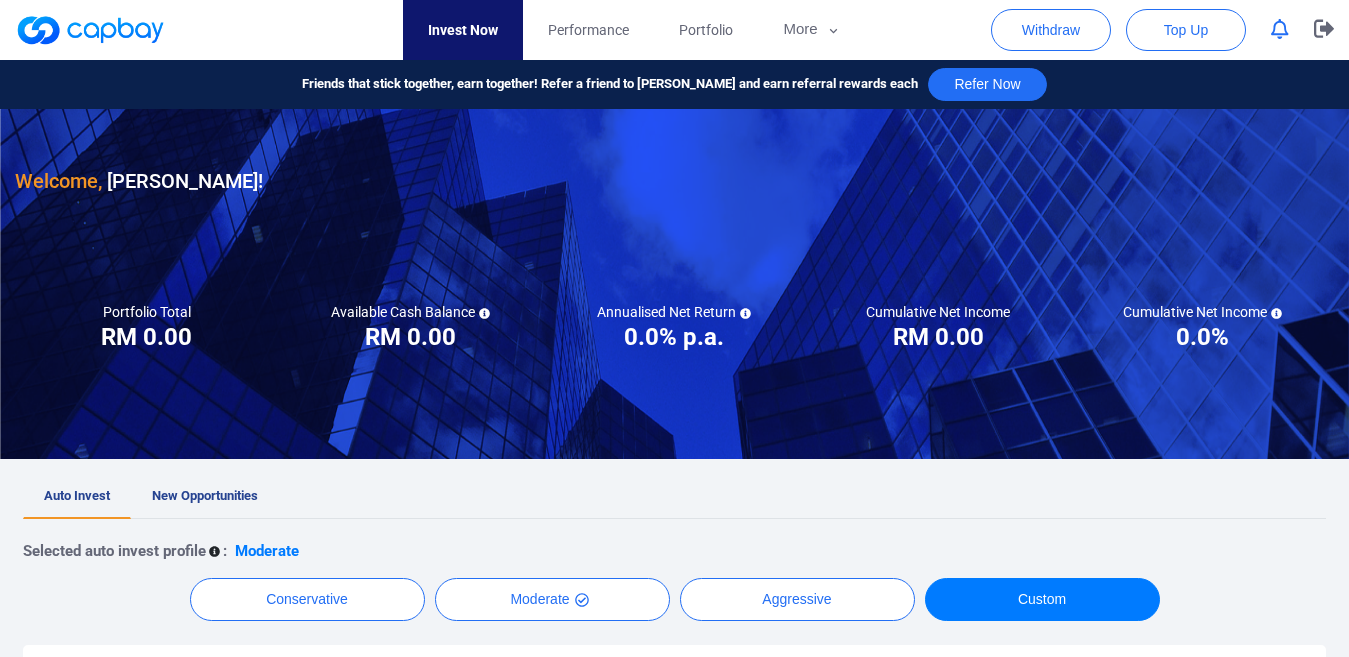 click at bounding box center [90, 30] 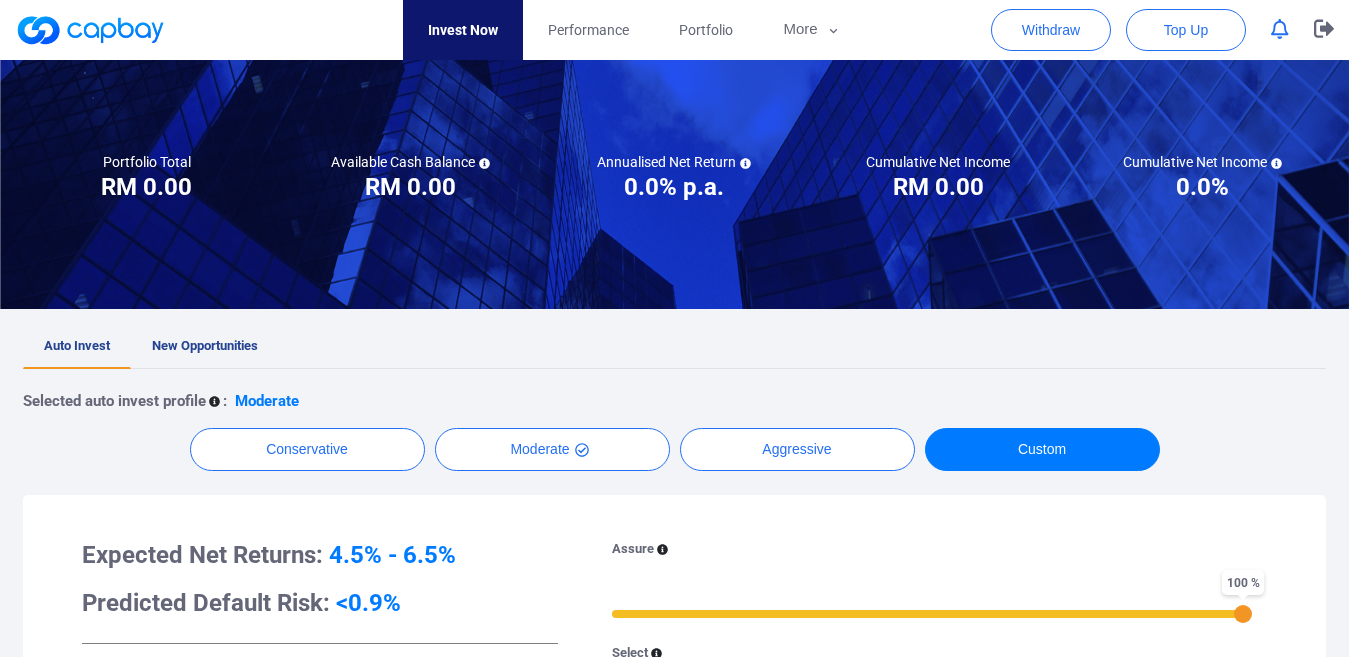 scroll, scrollTop: 300, scrollLeft: 0, axis: vertical 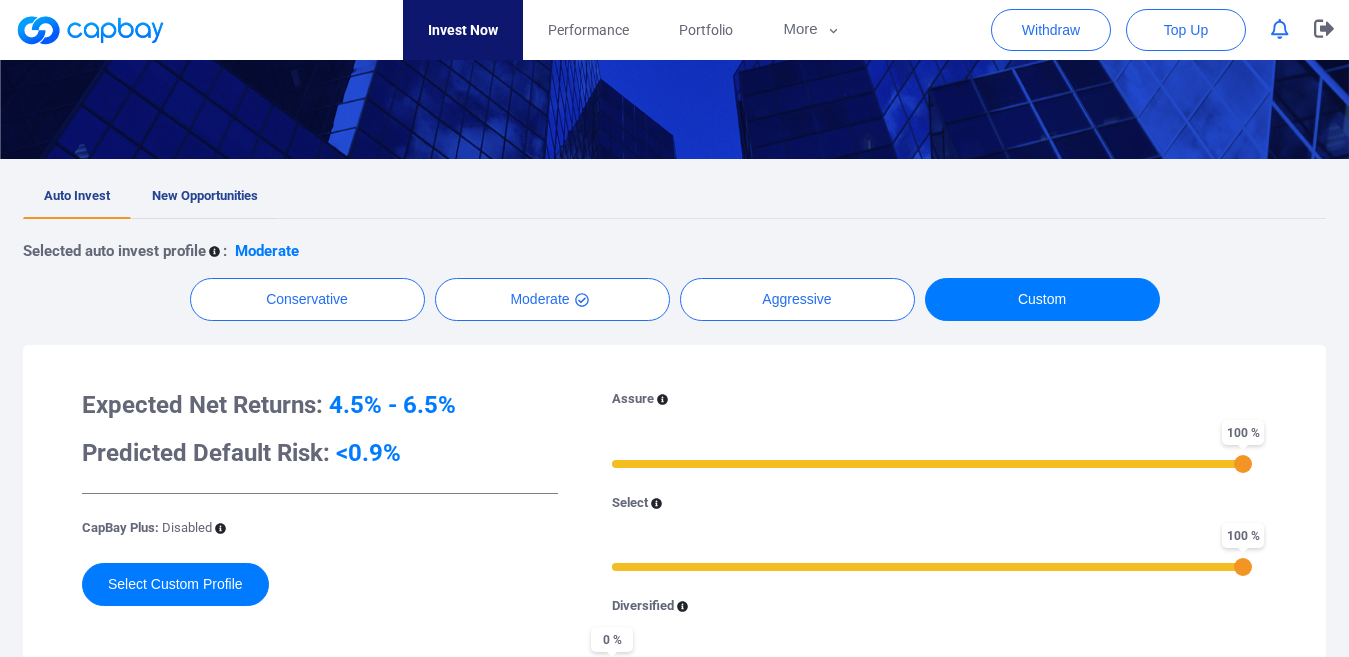click on "New Opportunities" at bounding box center [205, 195] 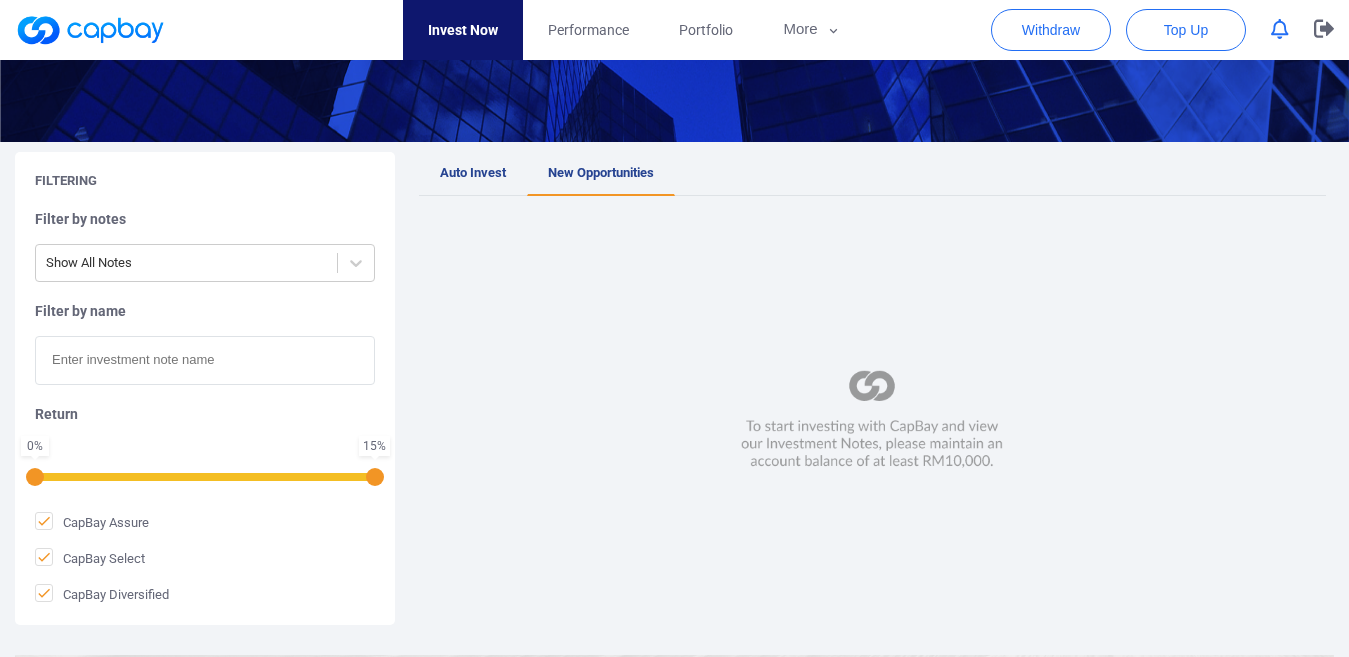 scroll, scrollTop: 300, scrollLeft: 0, axis: vertical 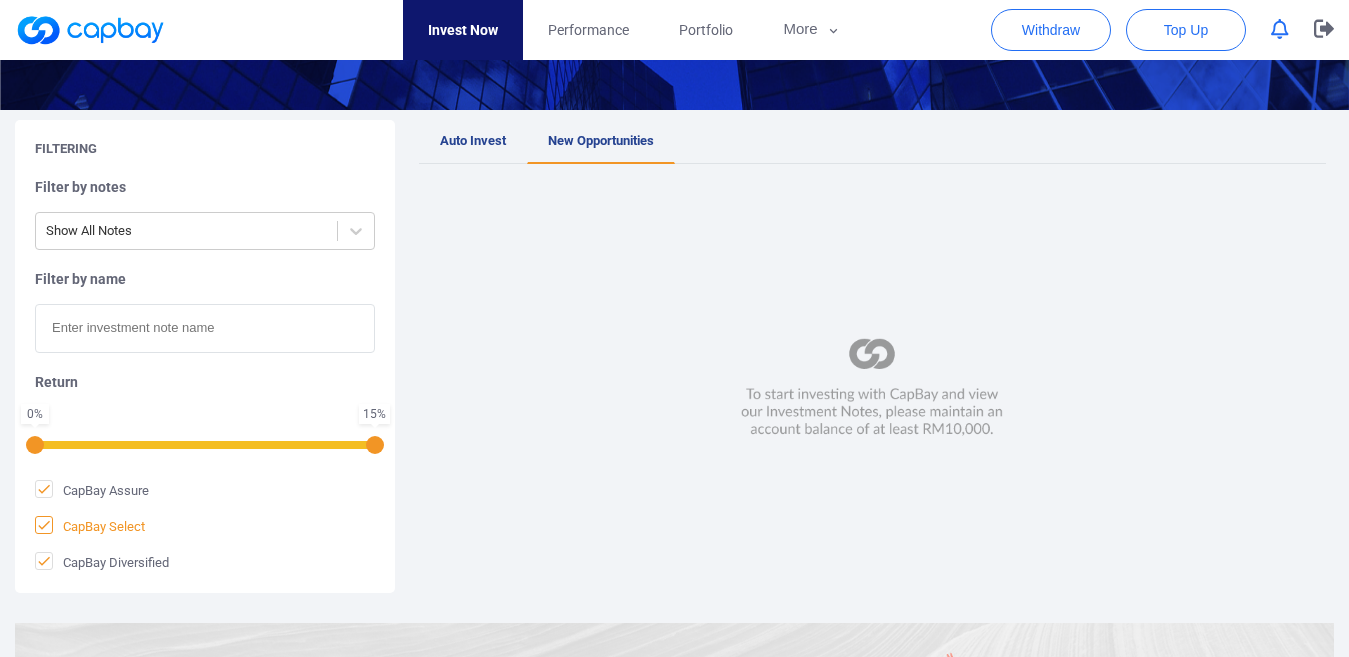 click 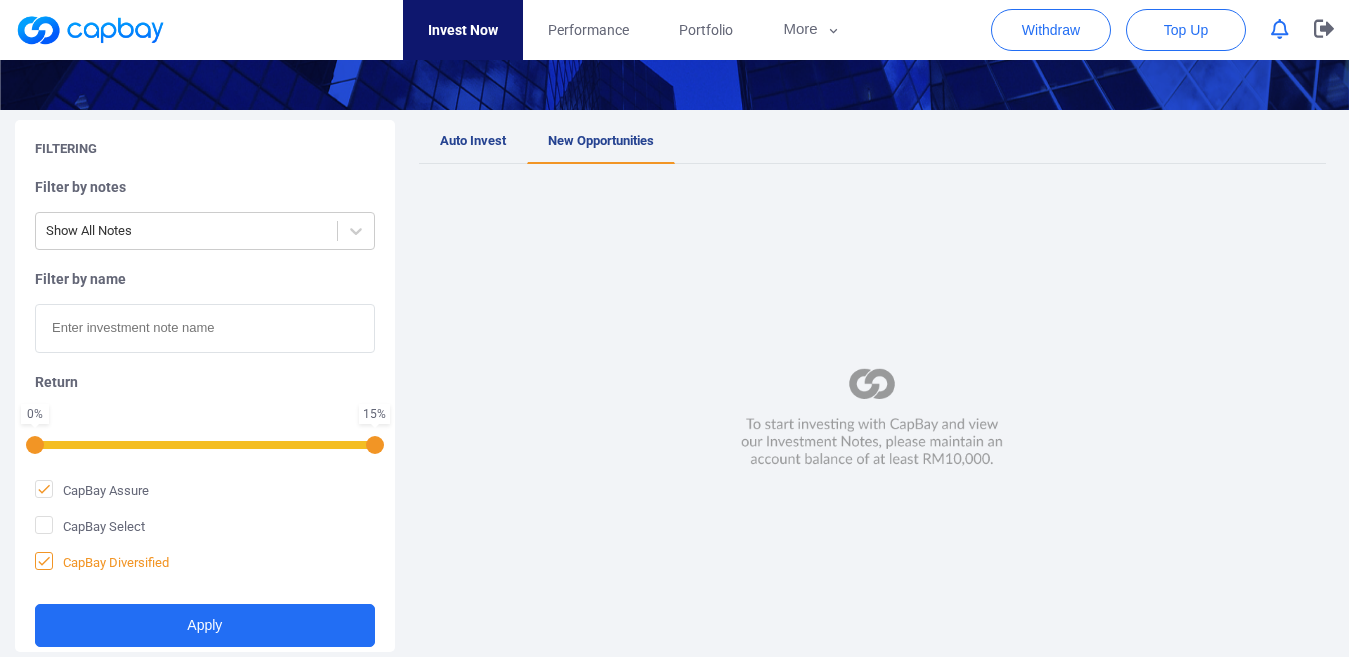 click 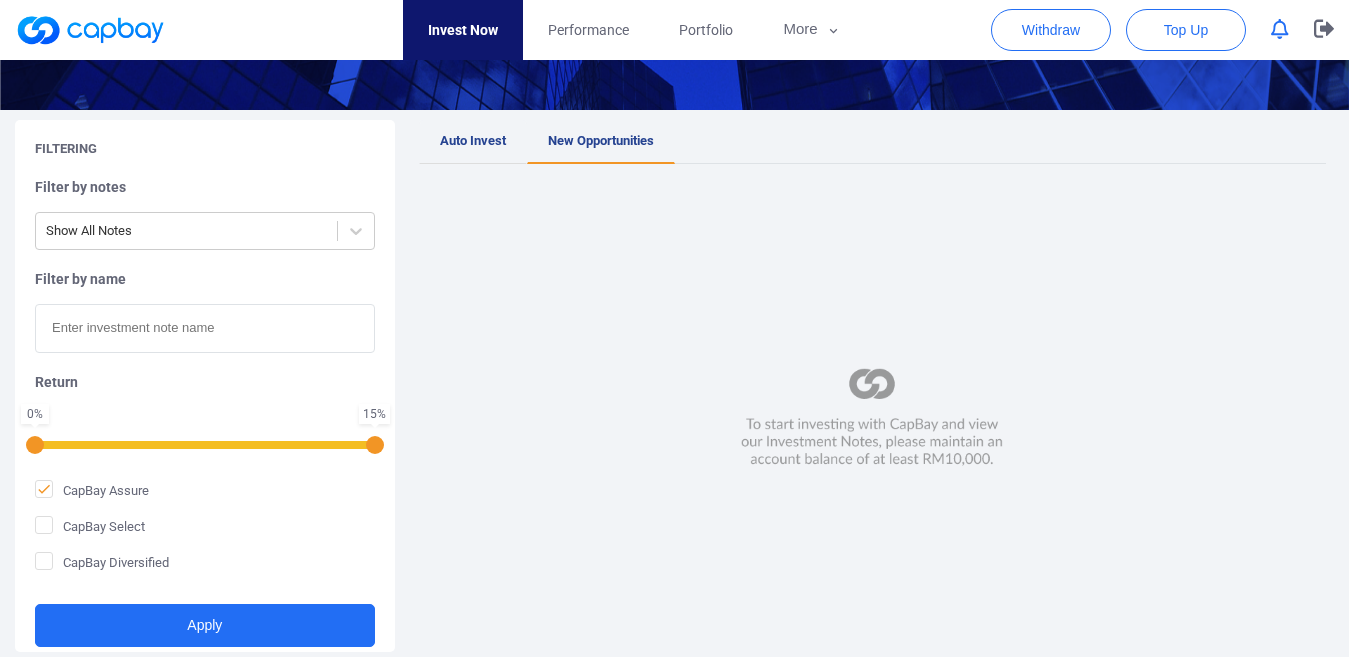 click on "Auto Invest" at bounding box center [473, 142] 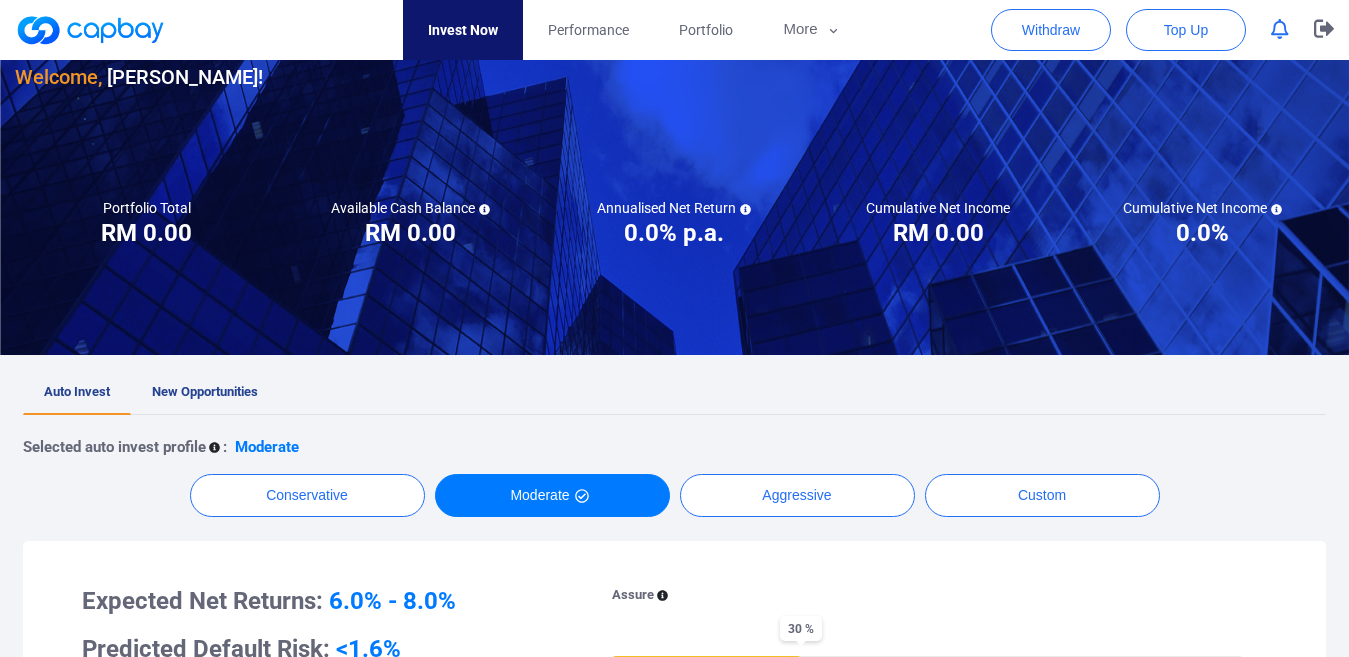 scroll, scrollTop: 0, scrollLeft: 0, axis: both 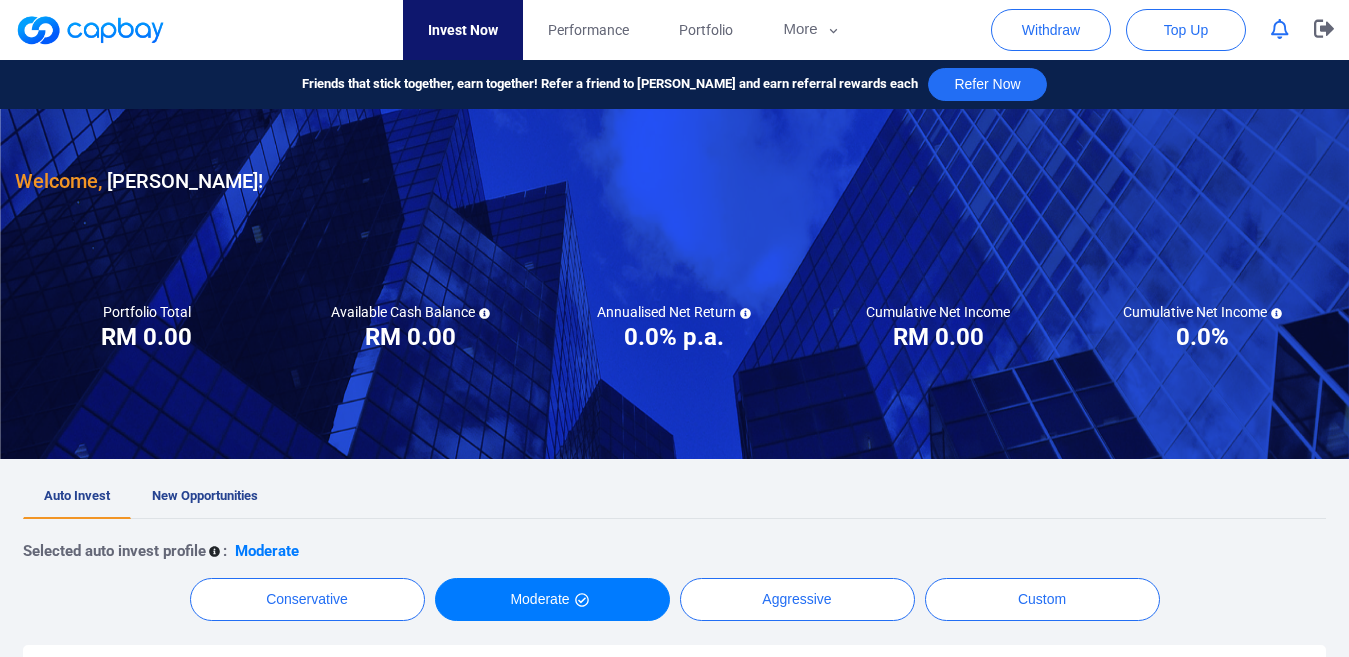 click at bounding box center [90, 30] 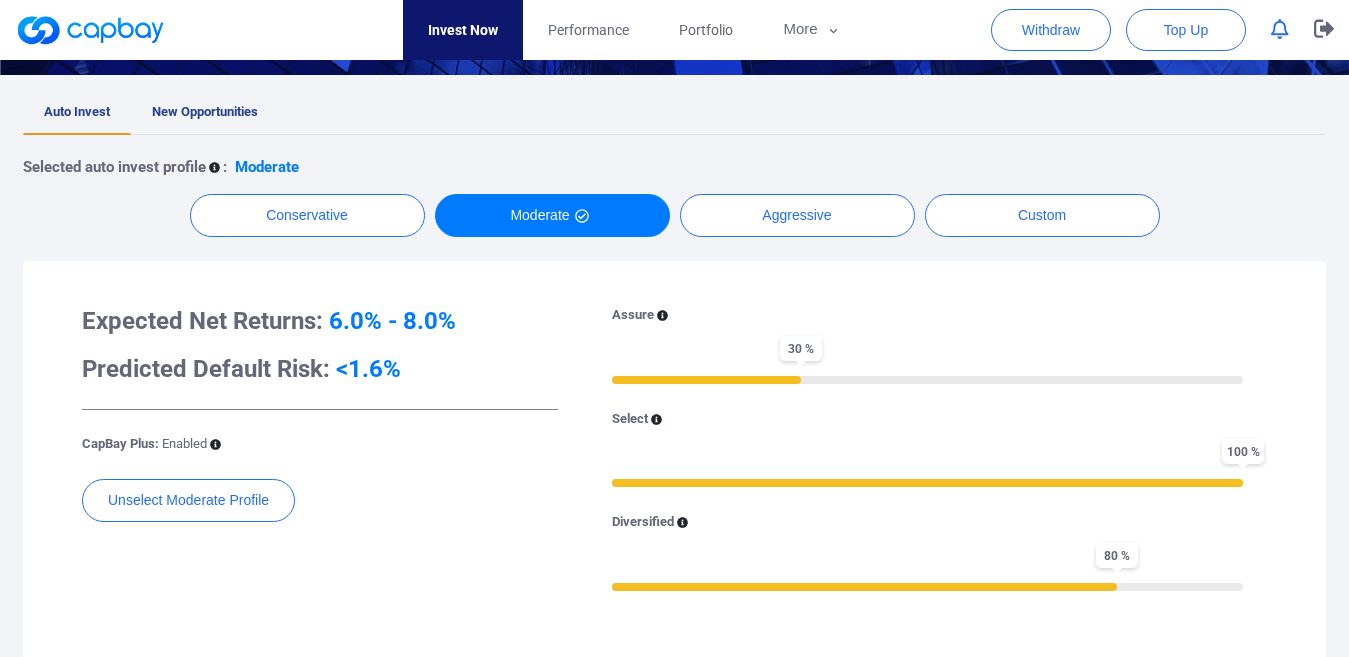 scroll, scrollTop: 0, scrollLeft: 0, axis: both 